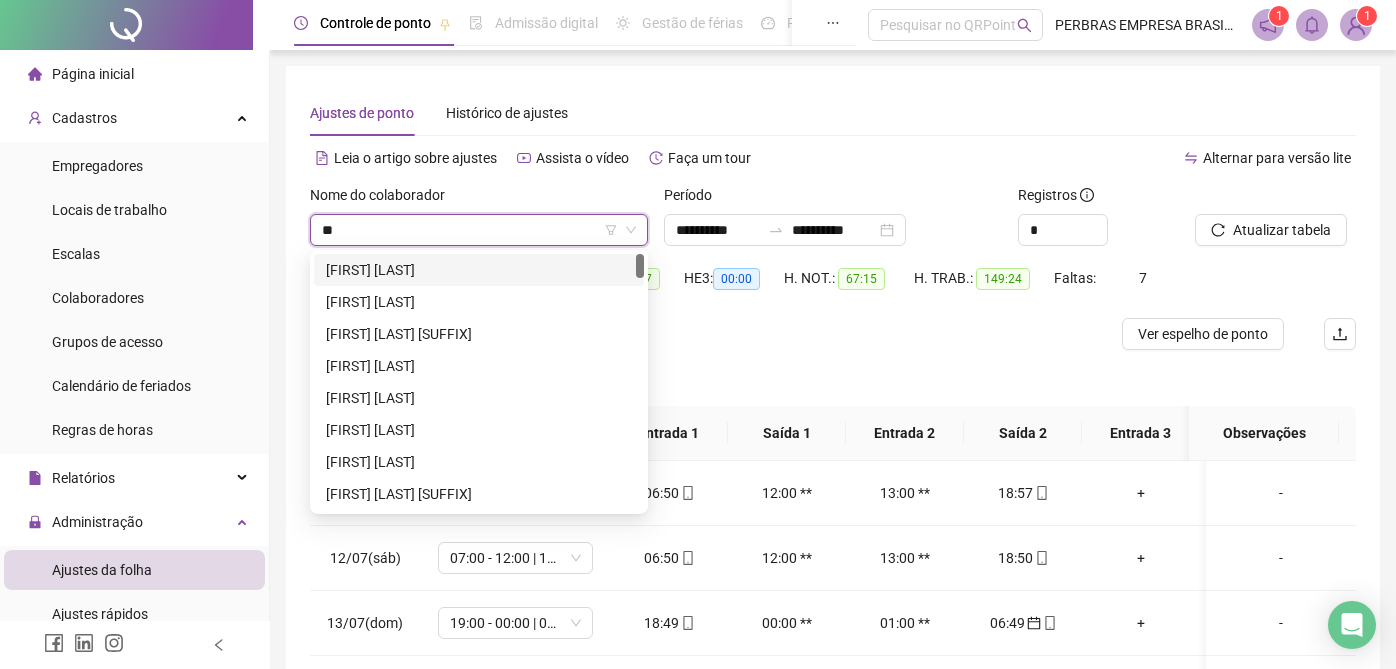 scroll, scrollTop: 0, scrollLeft: 0, axis: both 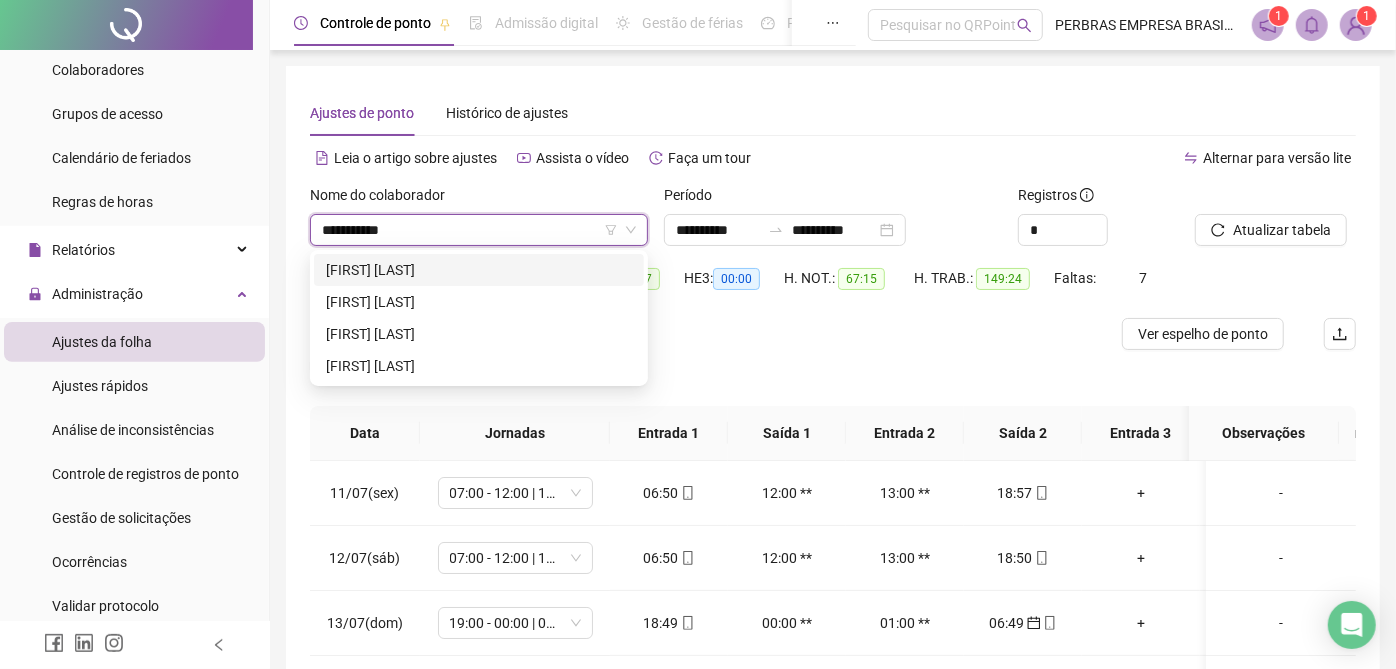 type on "**********" 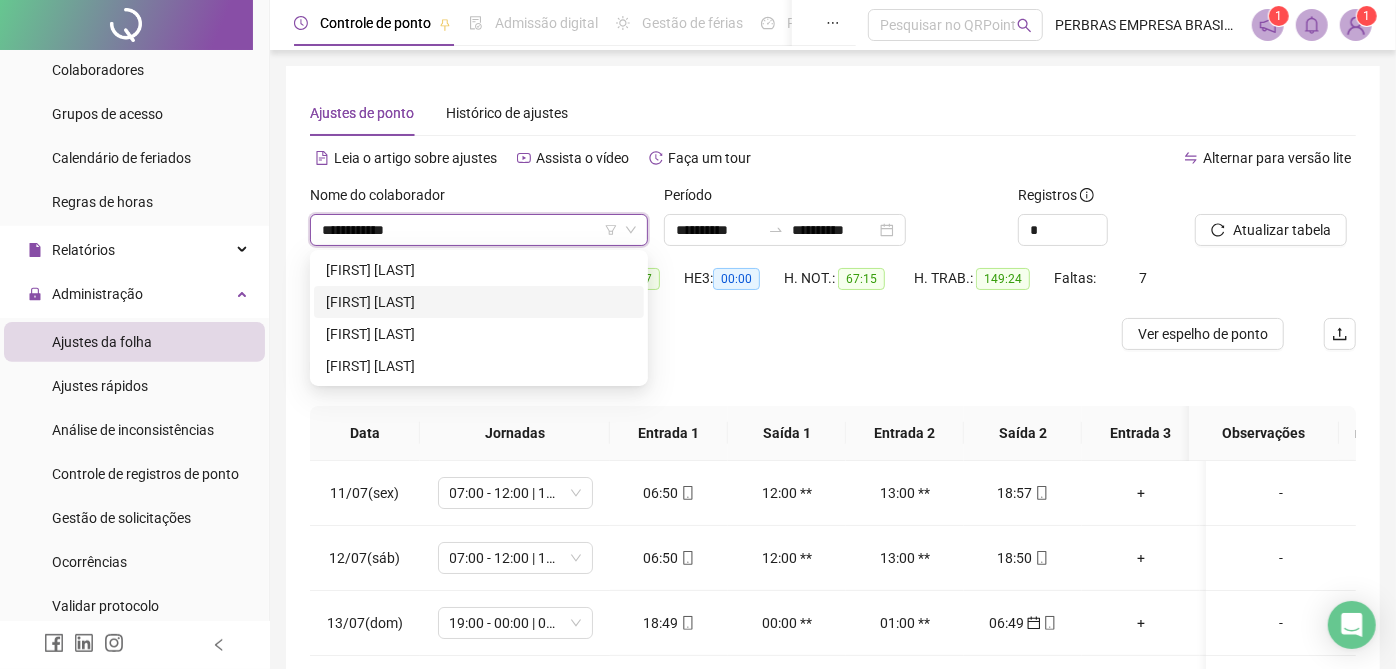 click on "[FIRST] [LAST]" at bounding box center [479, 302] 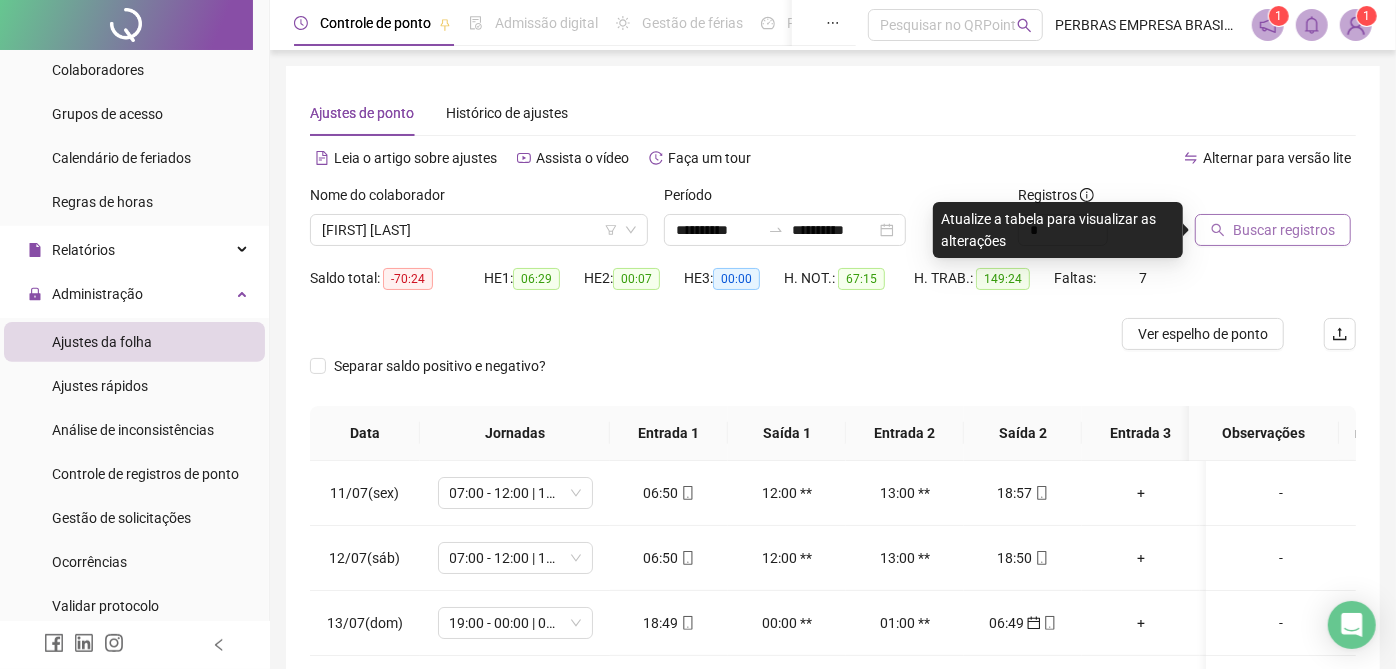 click on "Buscar registros" at bounding box center [1284, 230] 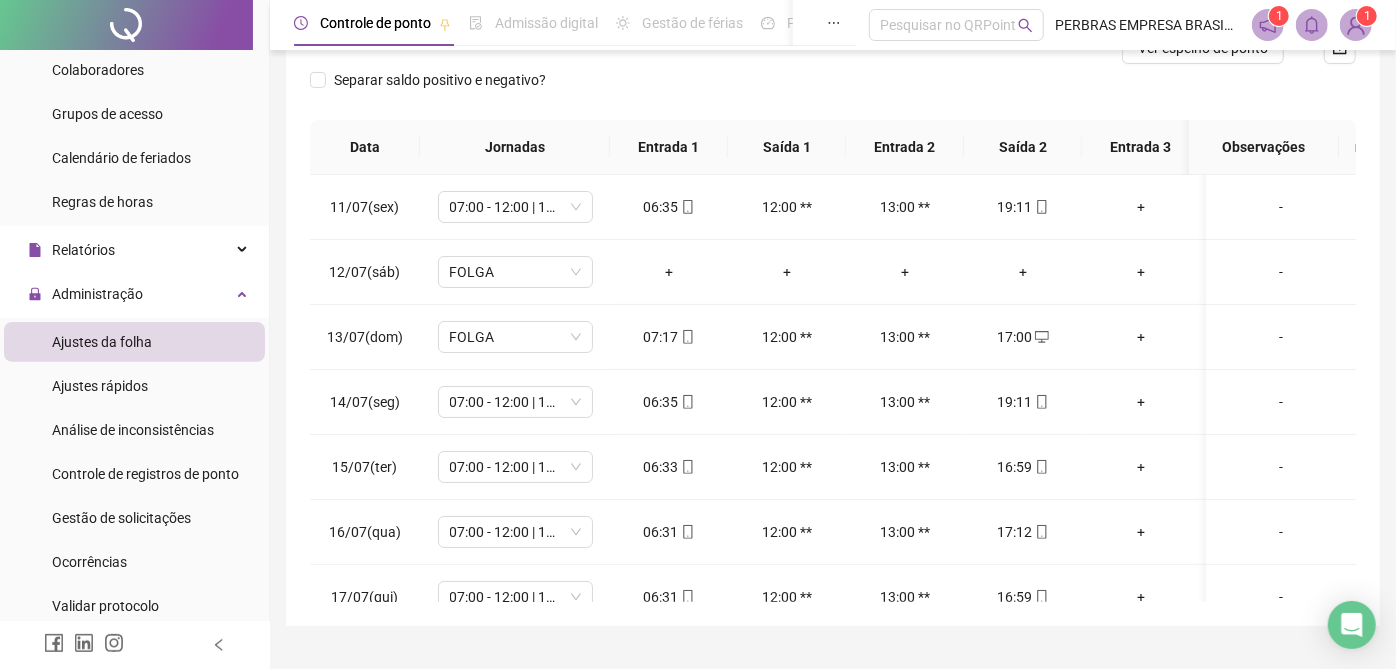 scroll, scrollTop: 328, scrollLeft: 0, axis: vertical 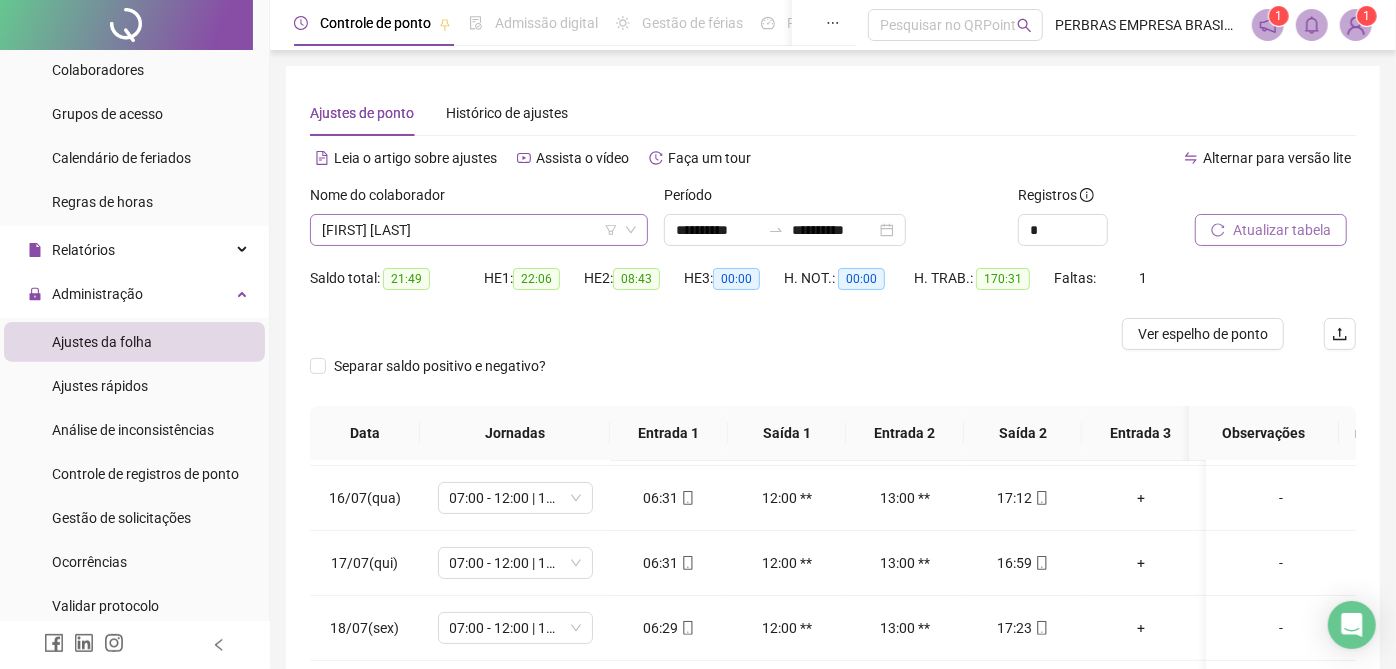 click on "[FIRST] [LAST]" at bounding box center [479, 230] 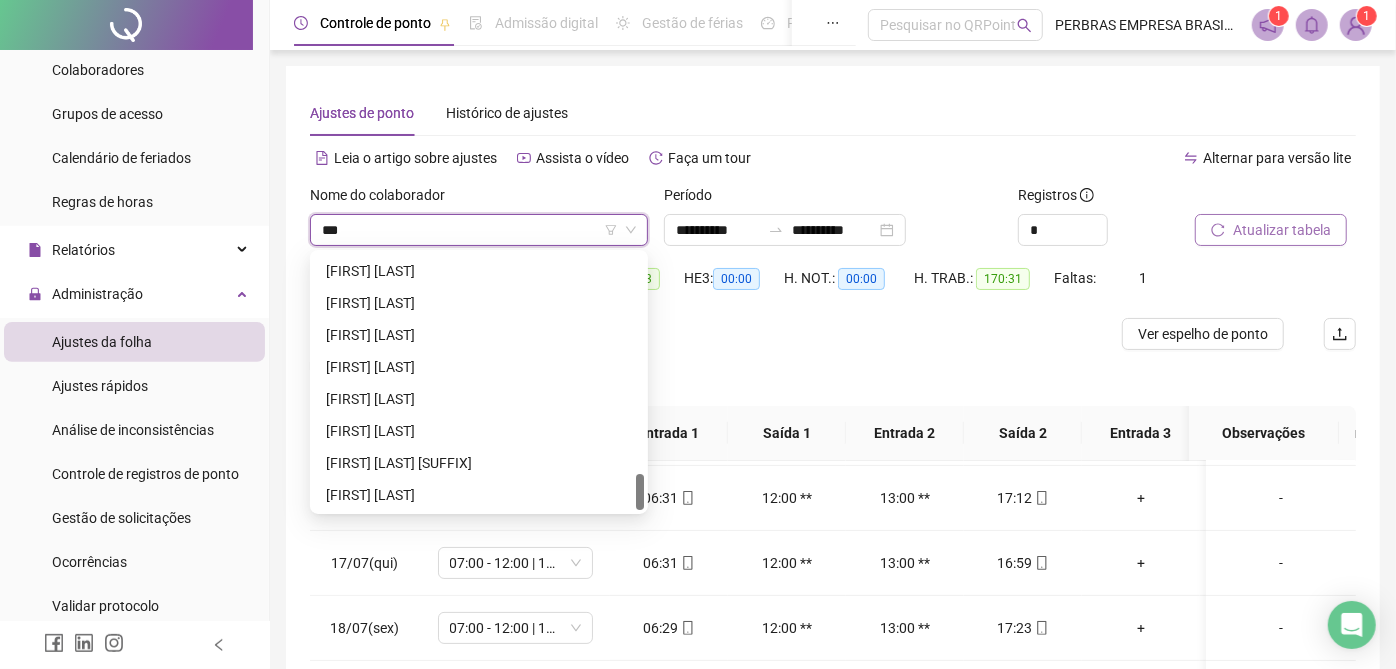 scroll, scrollTop: 0, scrollLeft: 0, axis: both 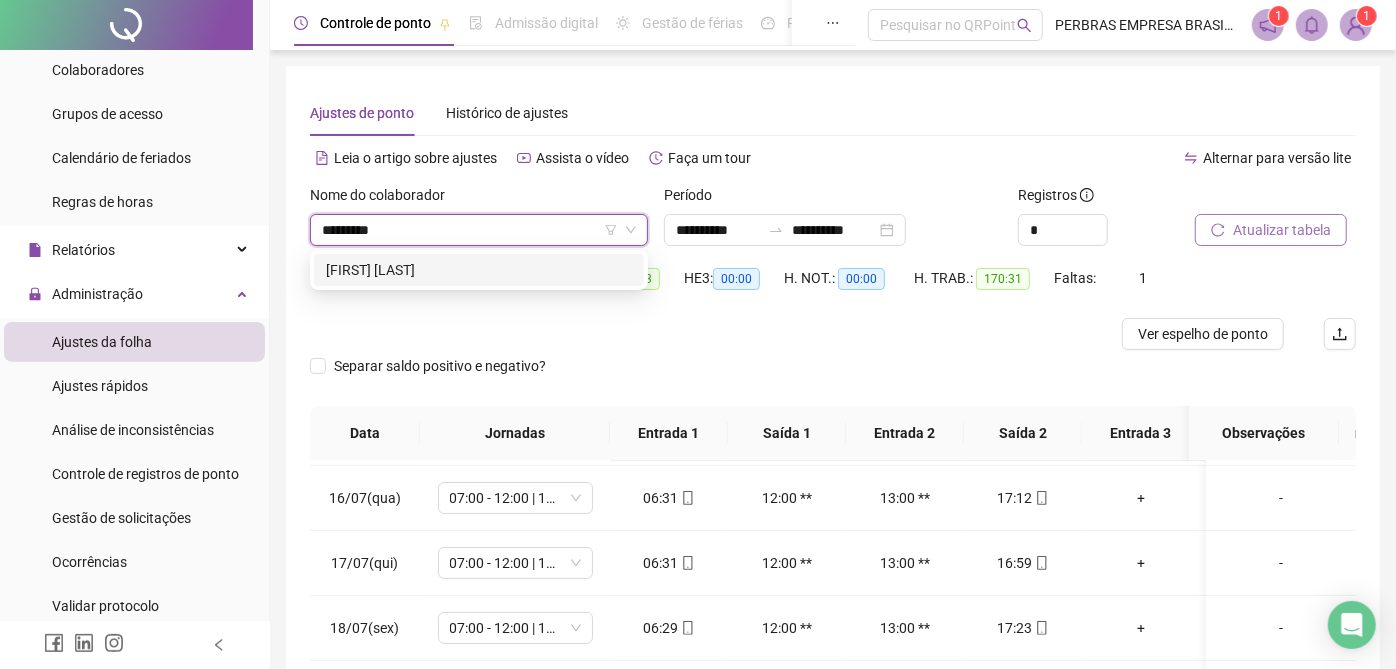 type on "*********" 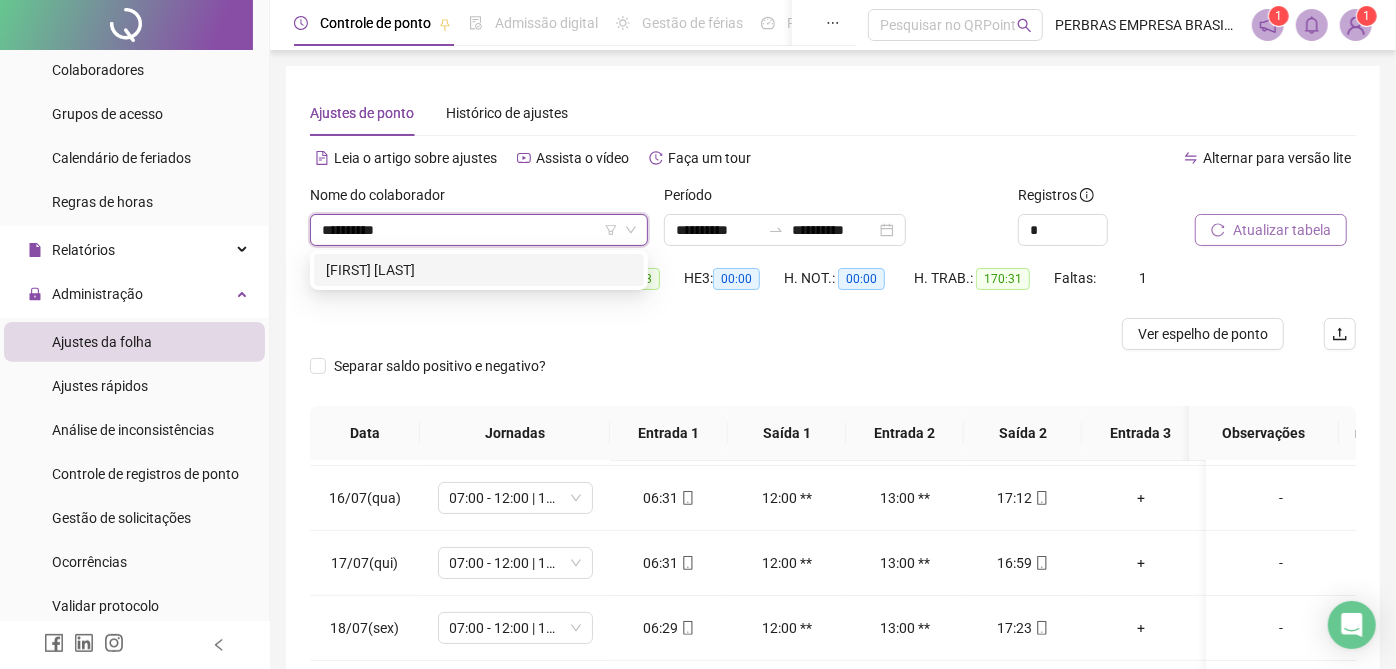 type 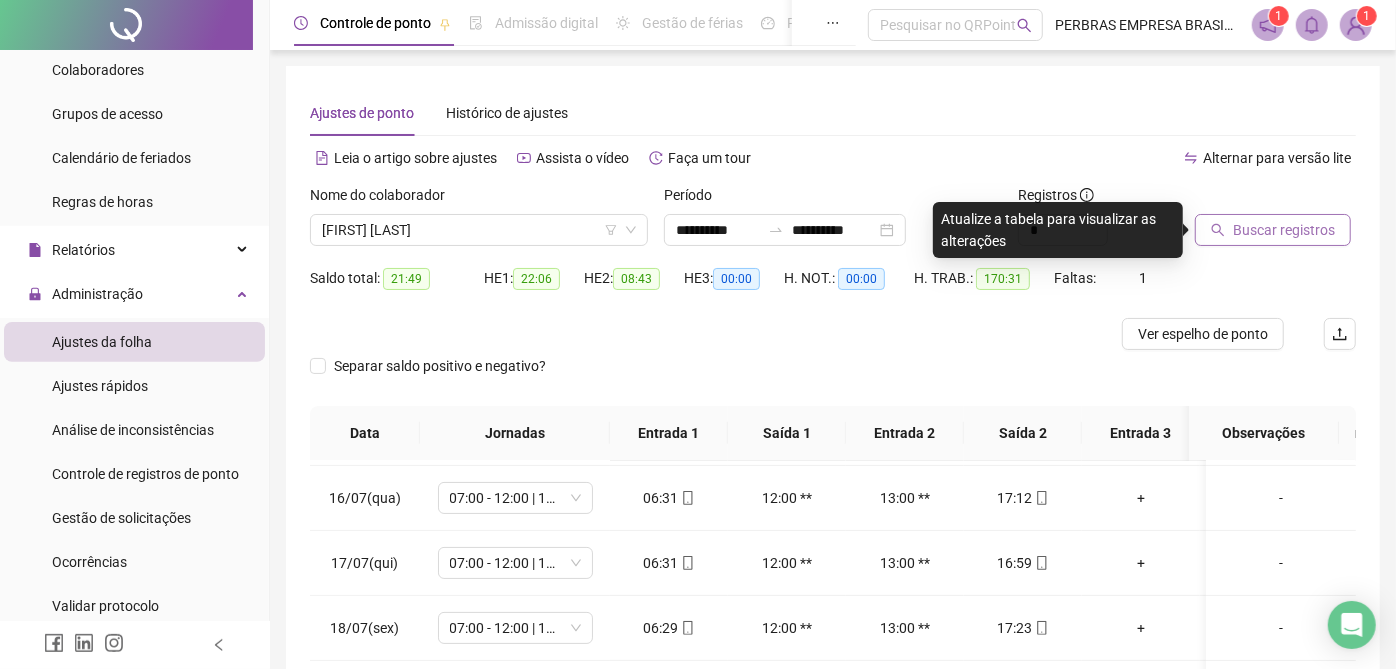 click on "Buscar registros" at bounding box center [1284, 230] 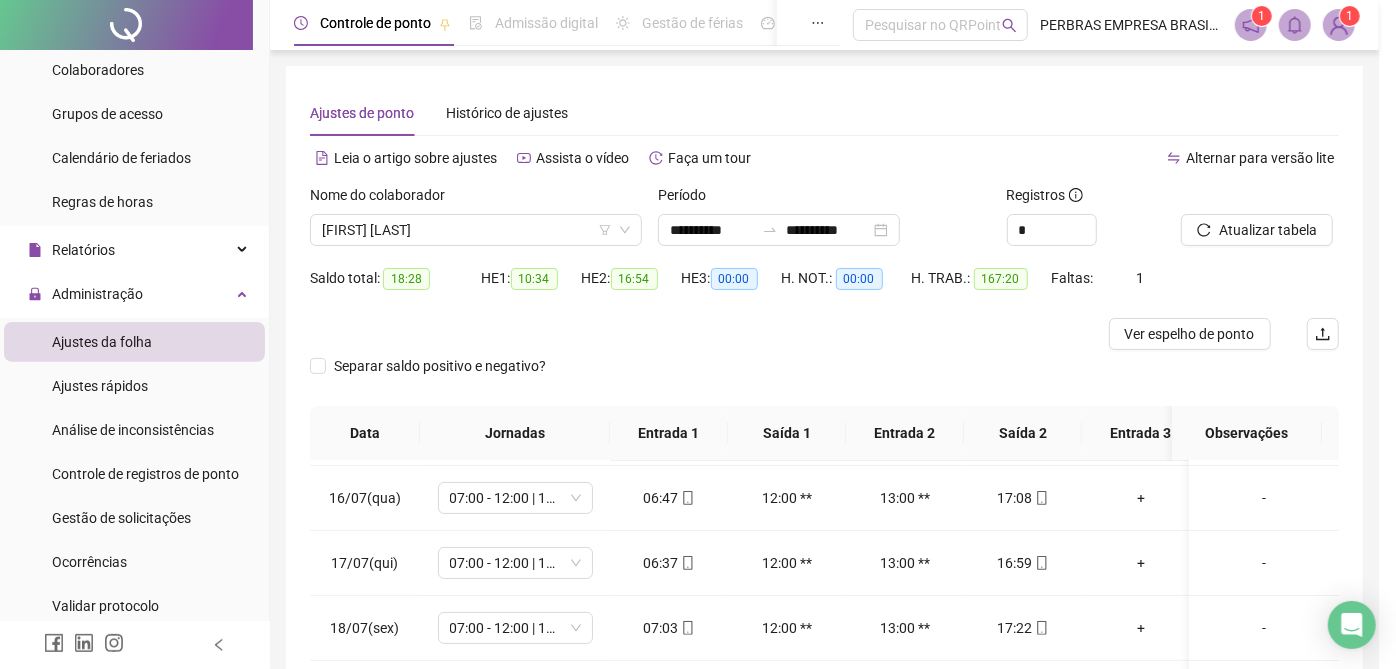 drag, startPoint x: 1291, startPoint y: 220, endPoint x: 660, endPoint y: 338, distance: 641.9385 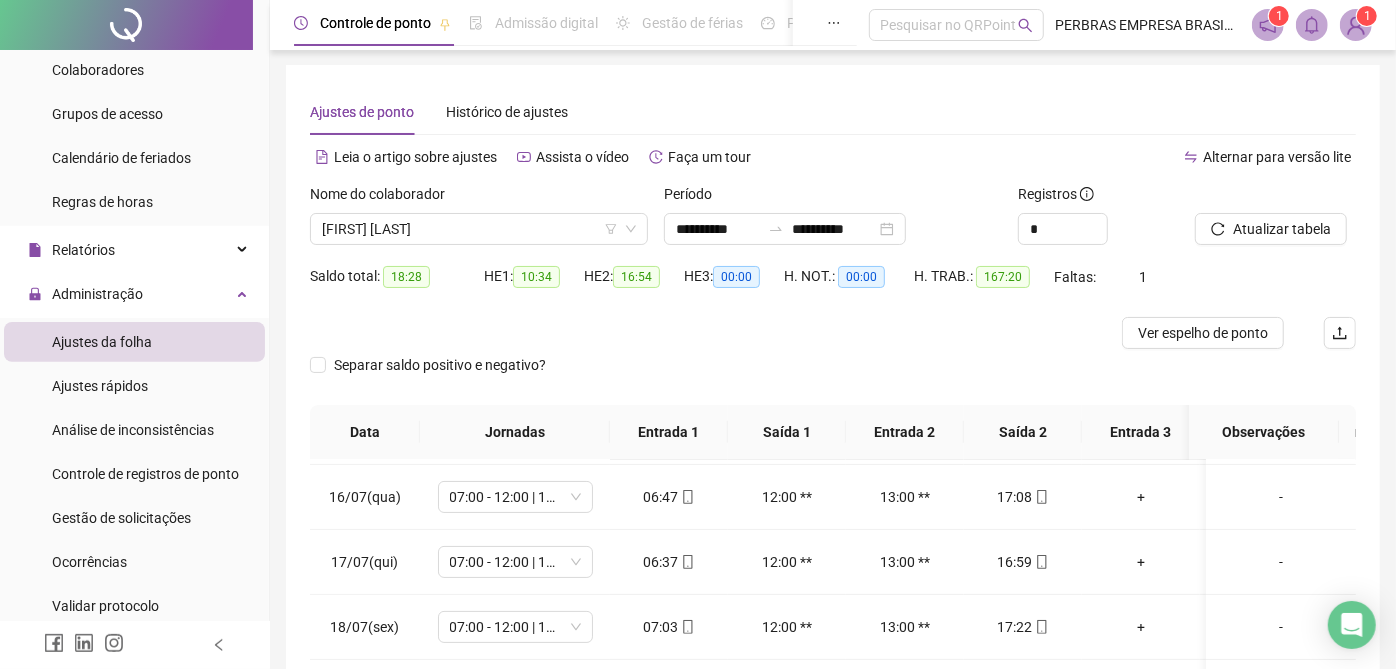 scroll, scrollTop: 328, scrollLeft: 0, axis: vertical 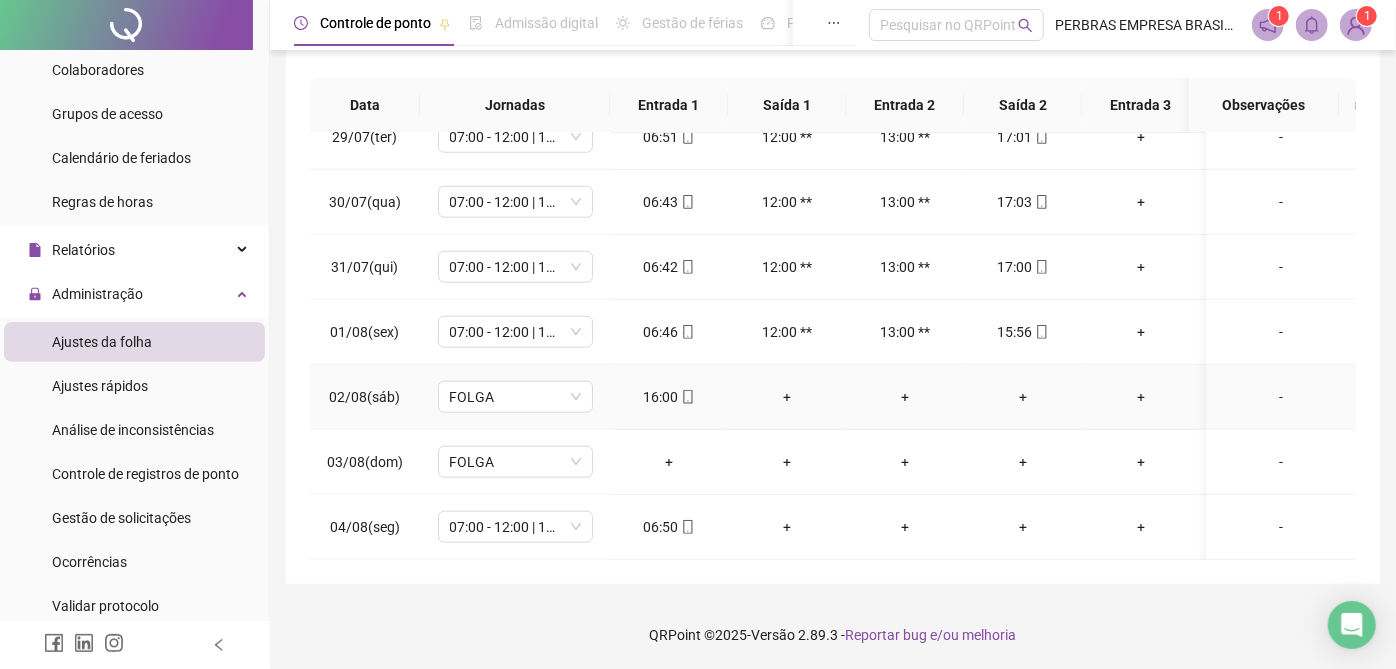 click on "+" at bounding box center [787, 397] 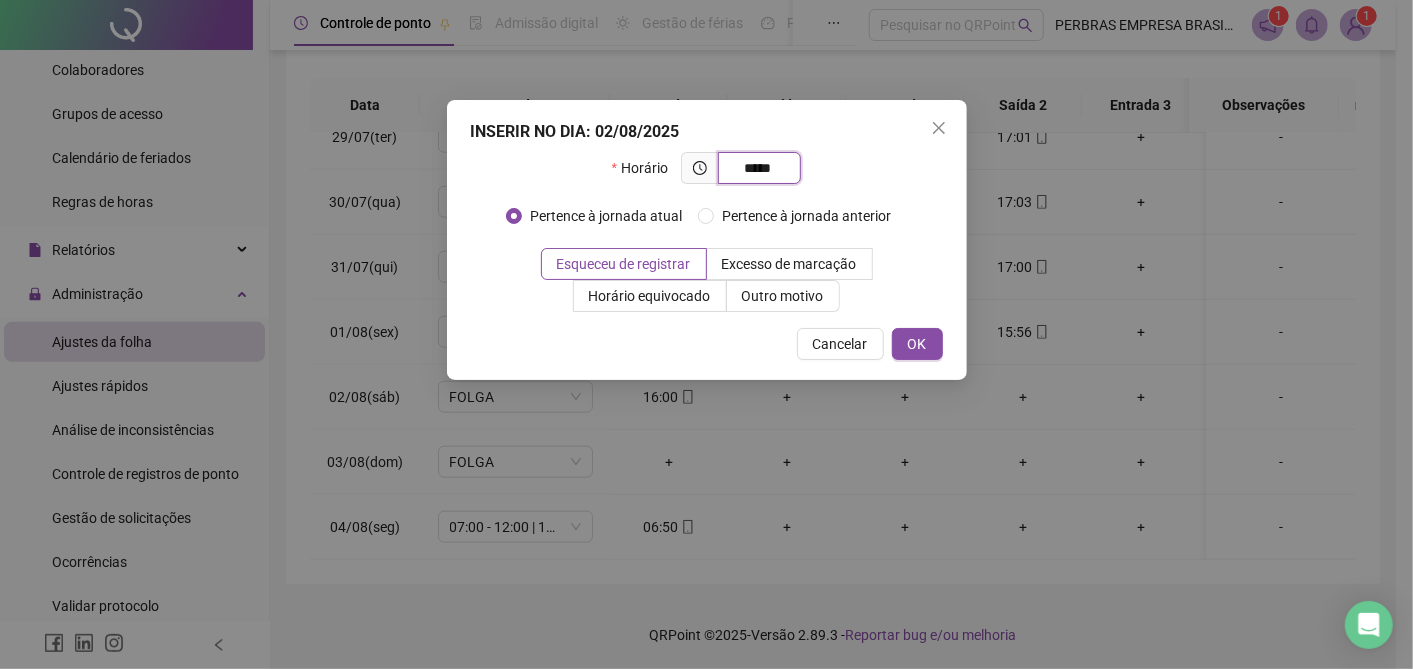 type on "*****" 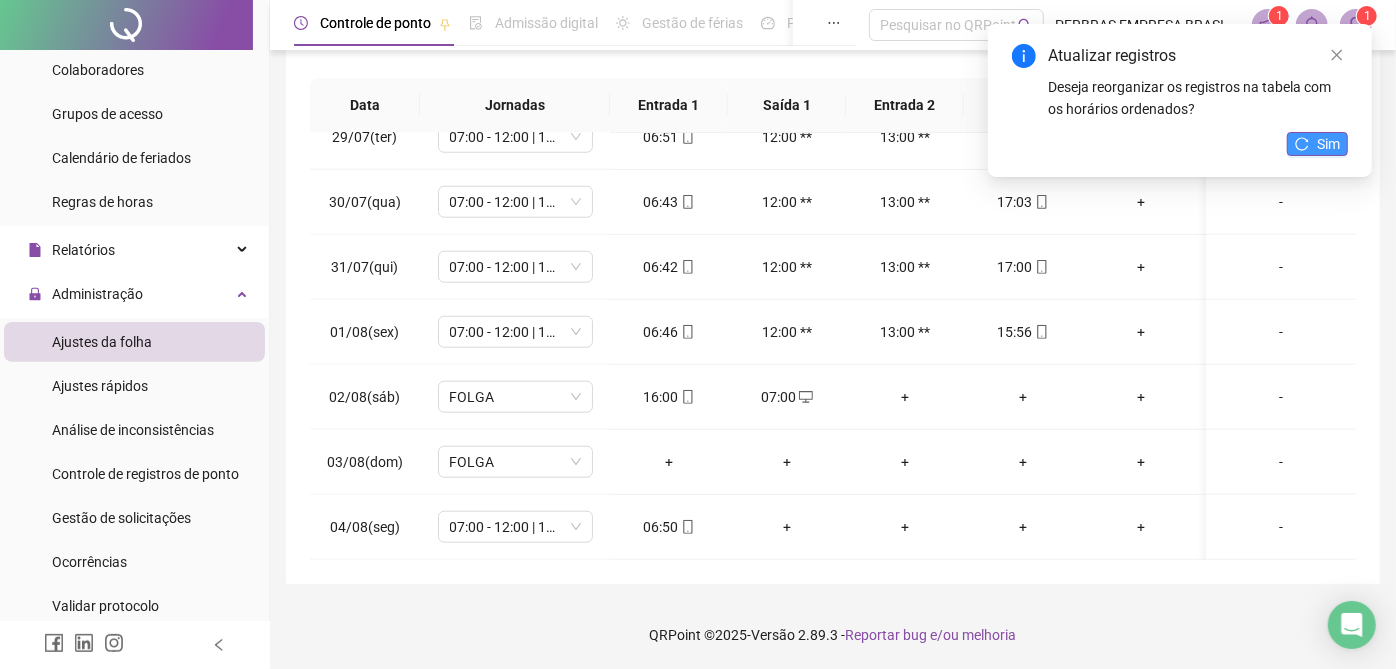 click 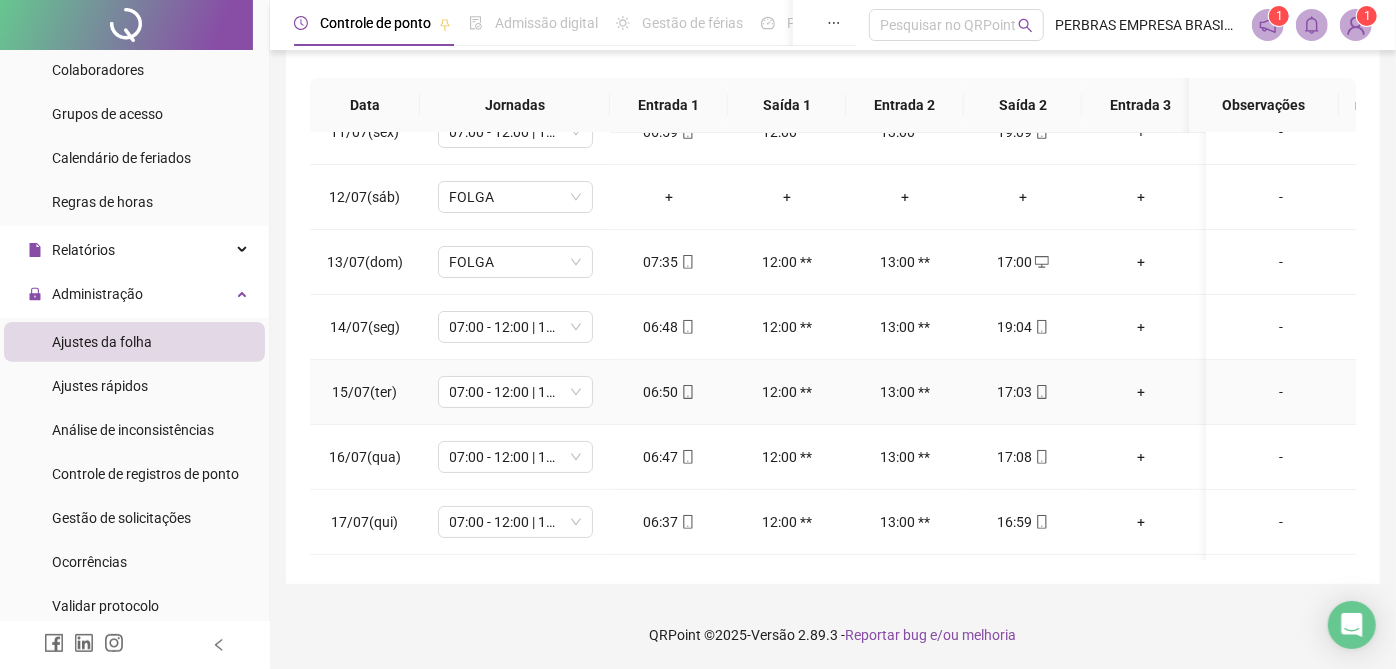 scroll, scrollTop: 0, scrollLeft: 0, axis: both 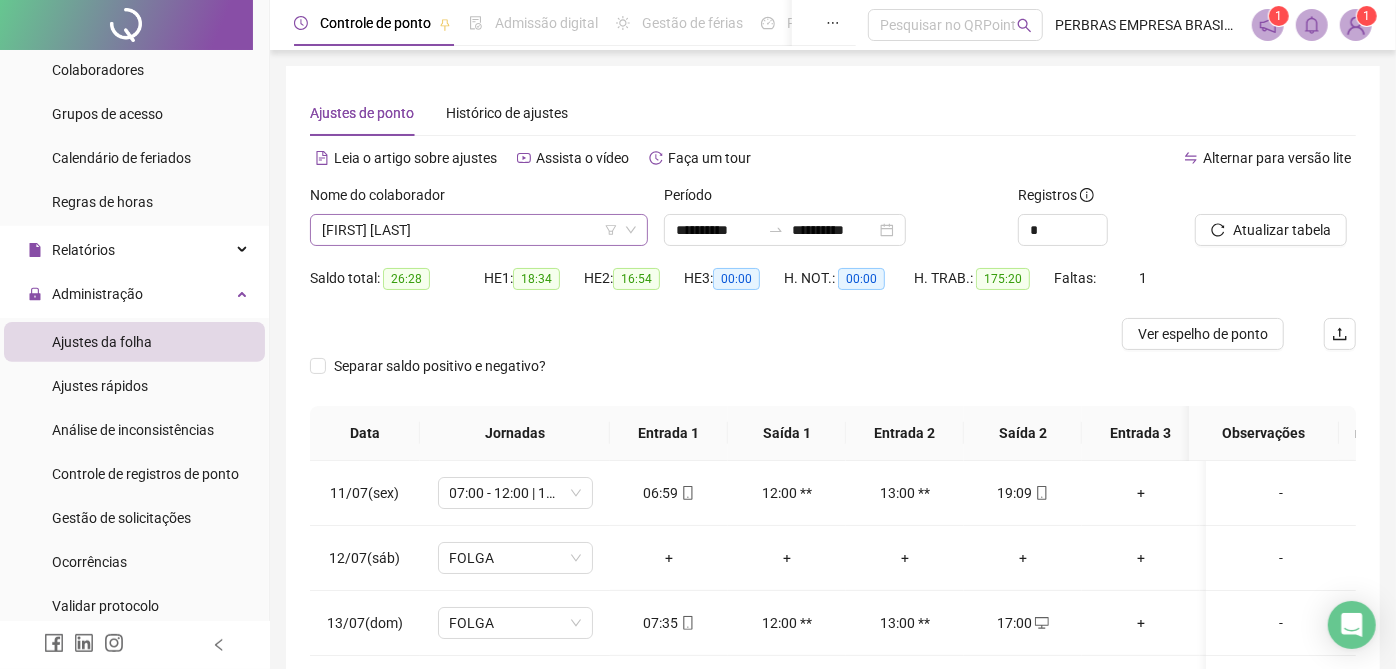 click on "[FIRST] [LAST]" at bounding box center [479, 230] 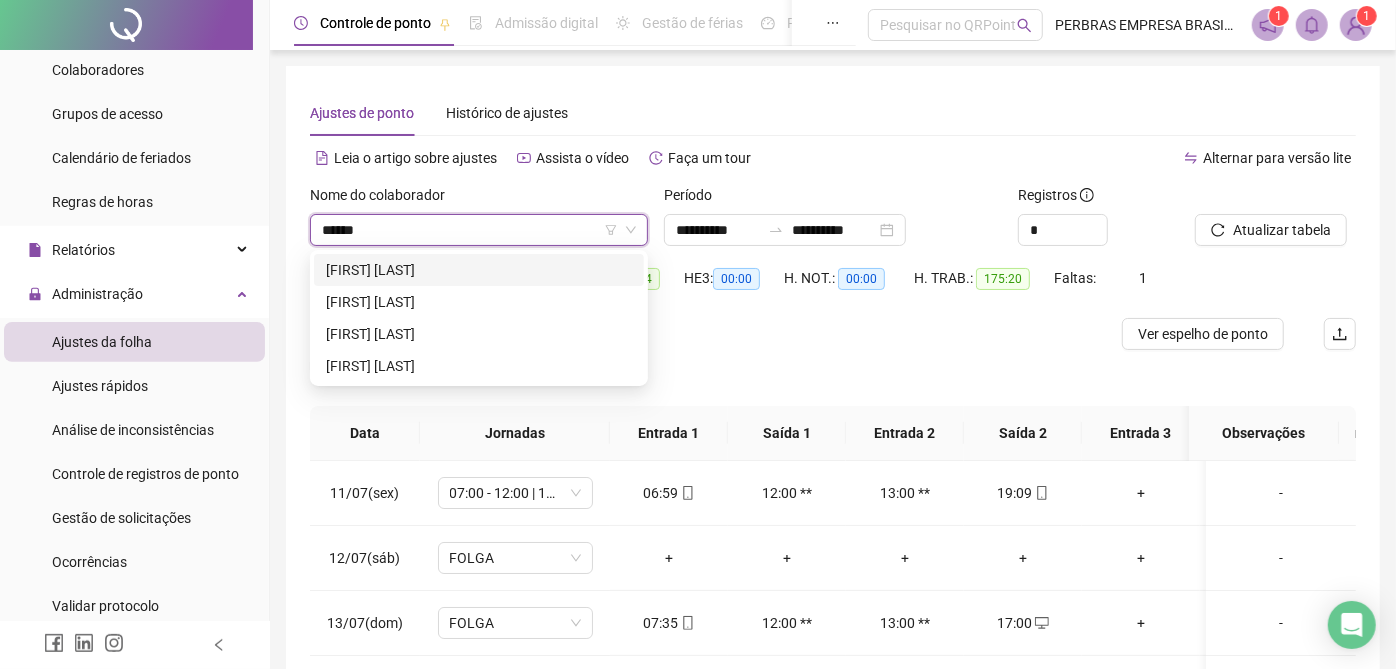 scroll, scrollTop: 0, scrollLeft: 0, axis: both 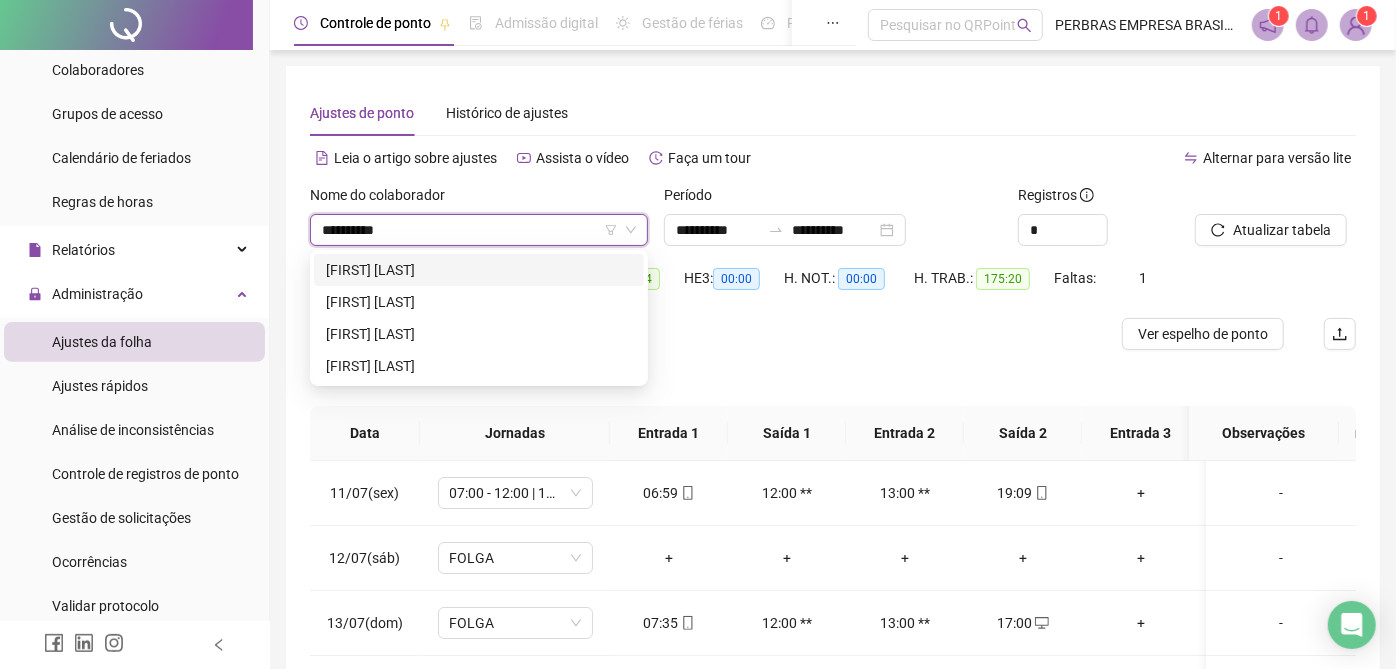 type on "**********" 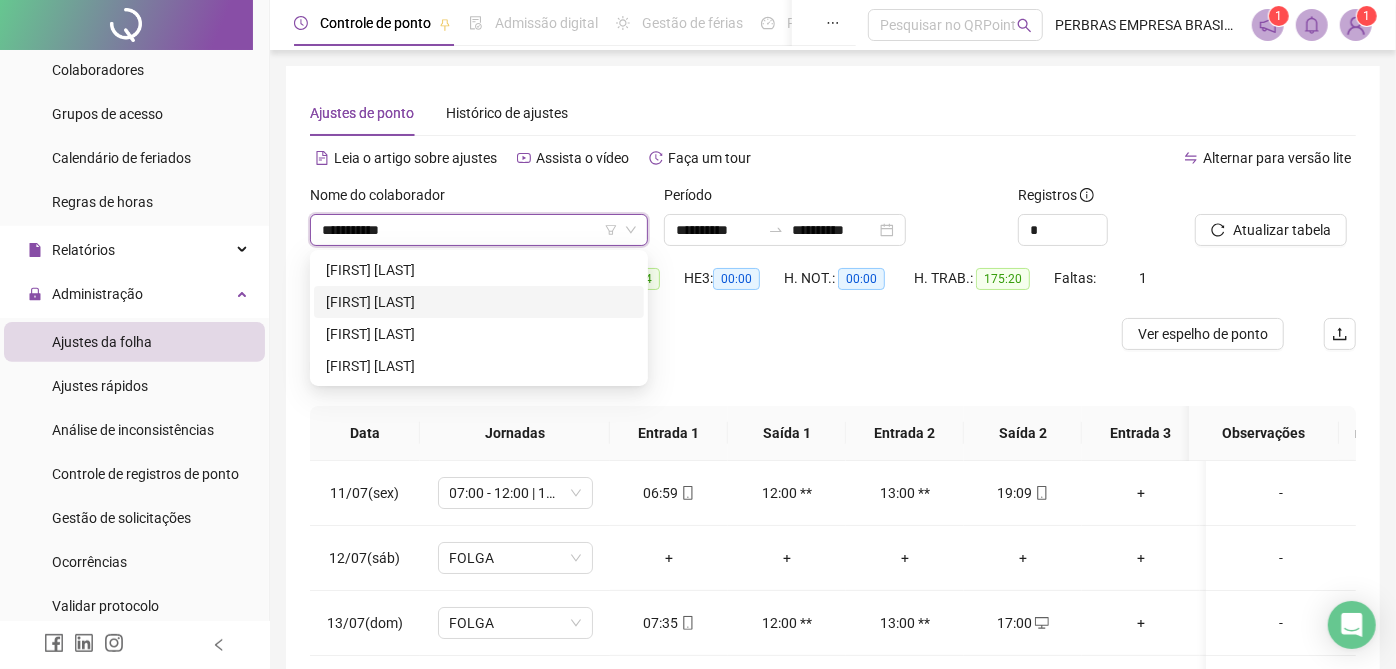 click on "[FIRST] [LAST]" at bounding box center [479, 302] 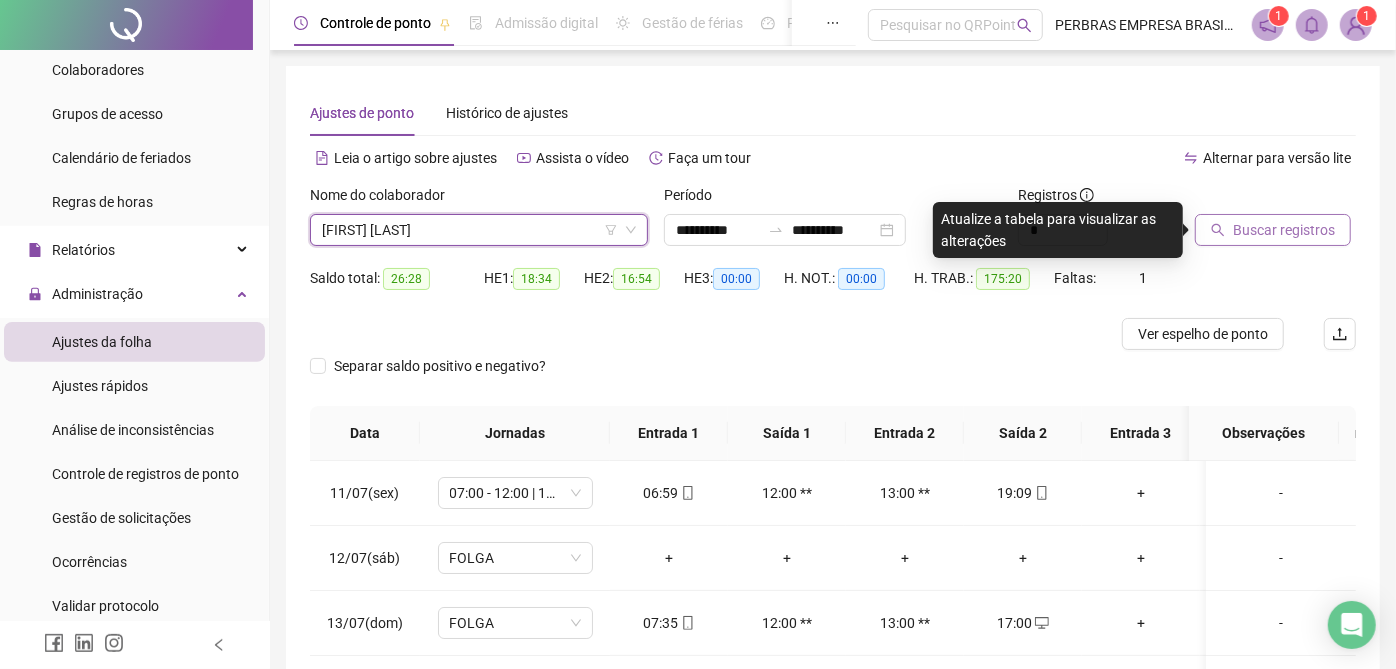click on "Buscar registros" at bounding box center [1273, 230] 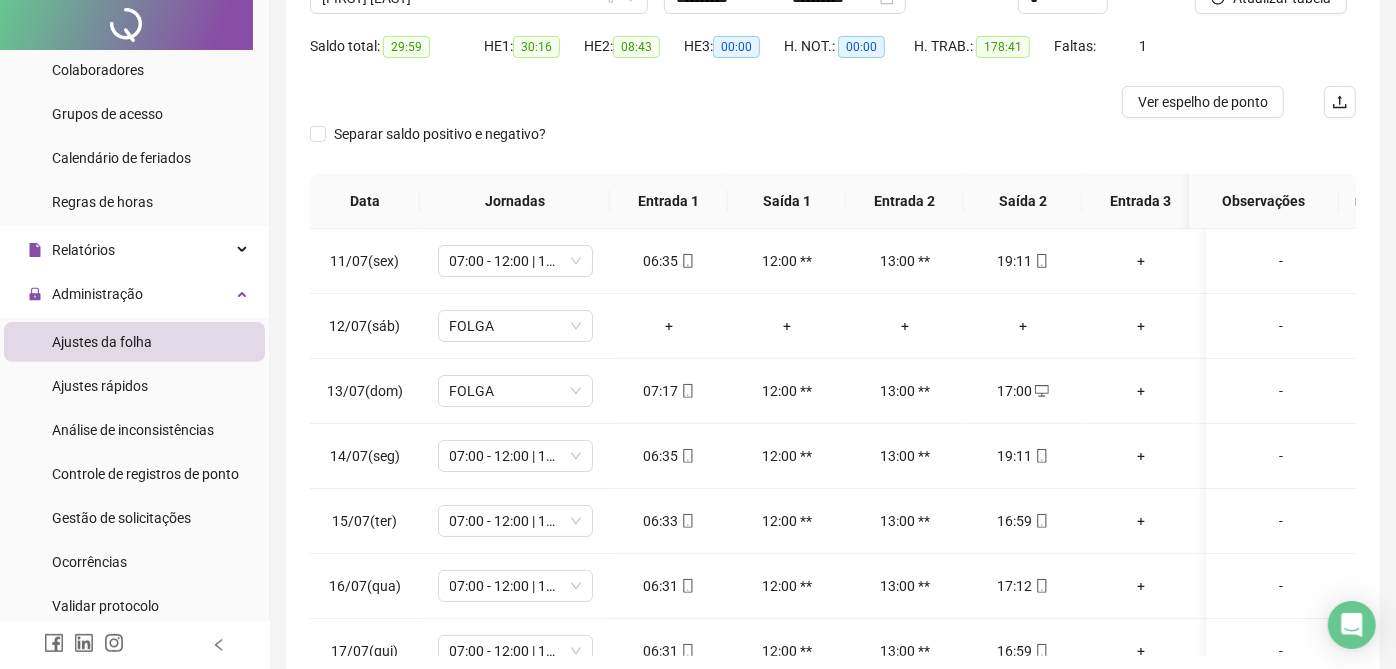 scroll, scrollTop: 328, scrollLeft: 0, axis: vertical 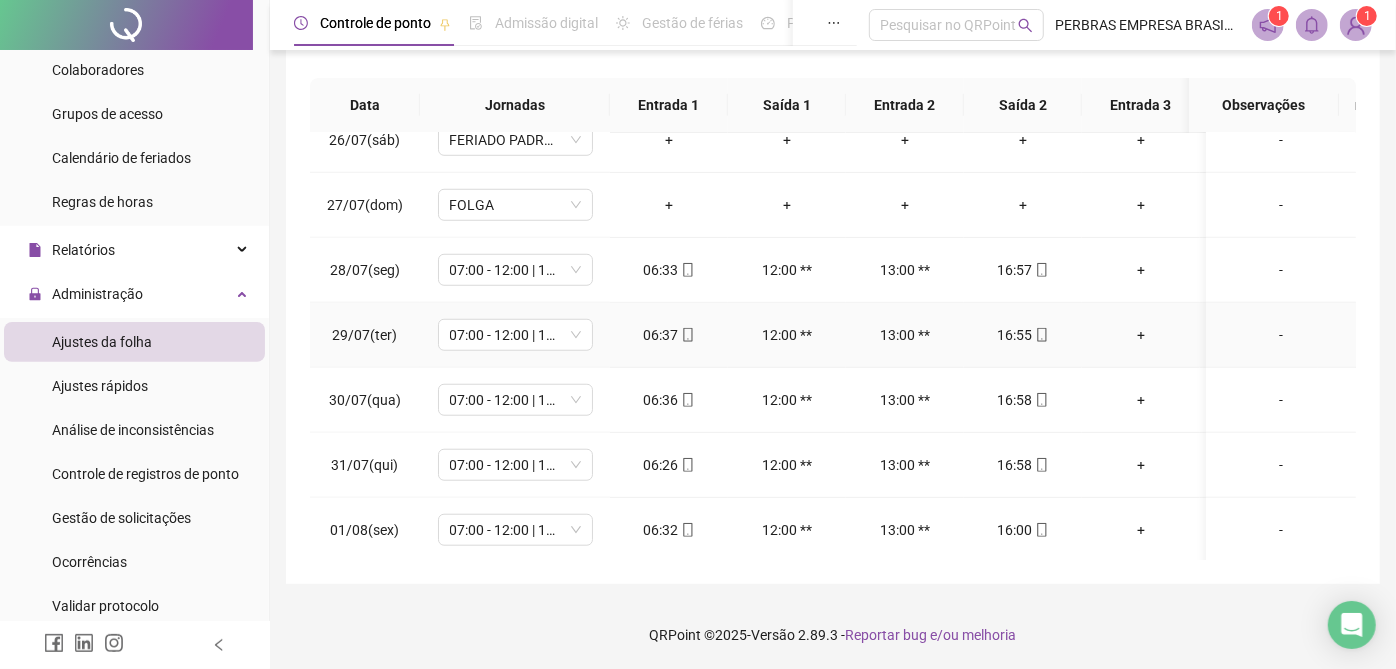 click on "+" at bounding box center (1141, 335) 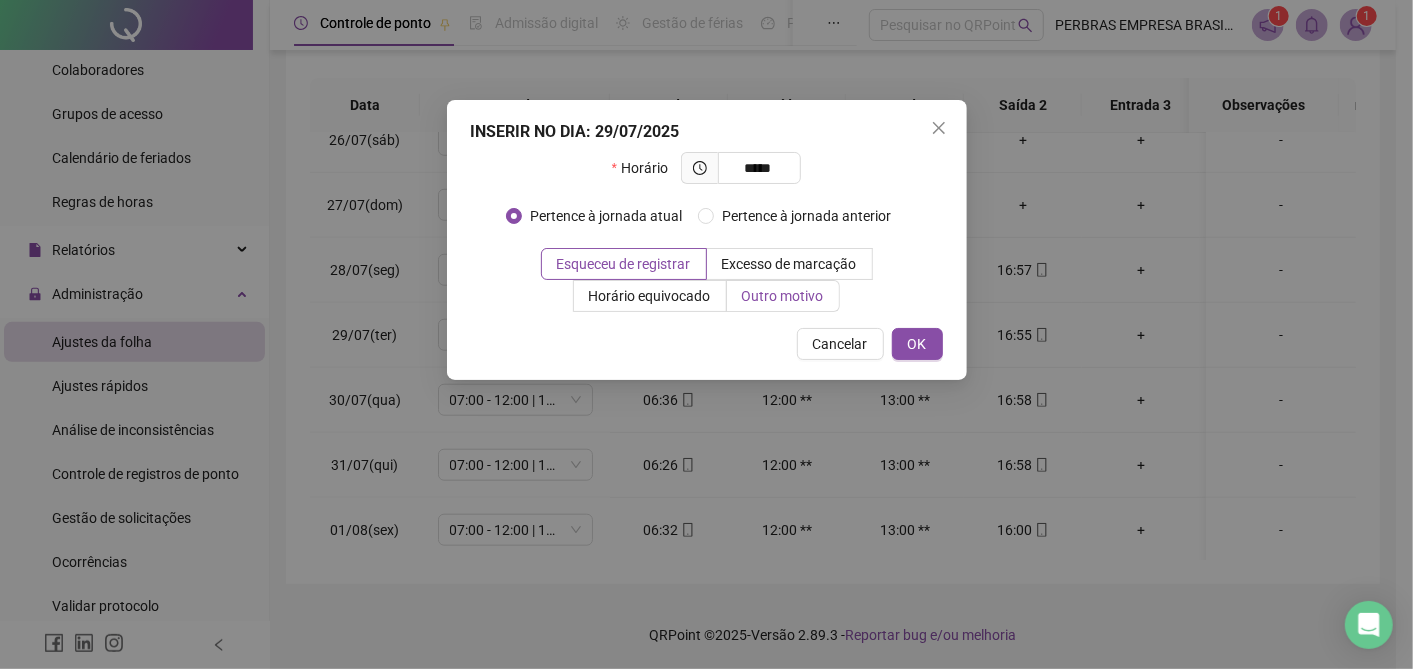 type on "*****" 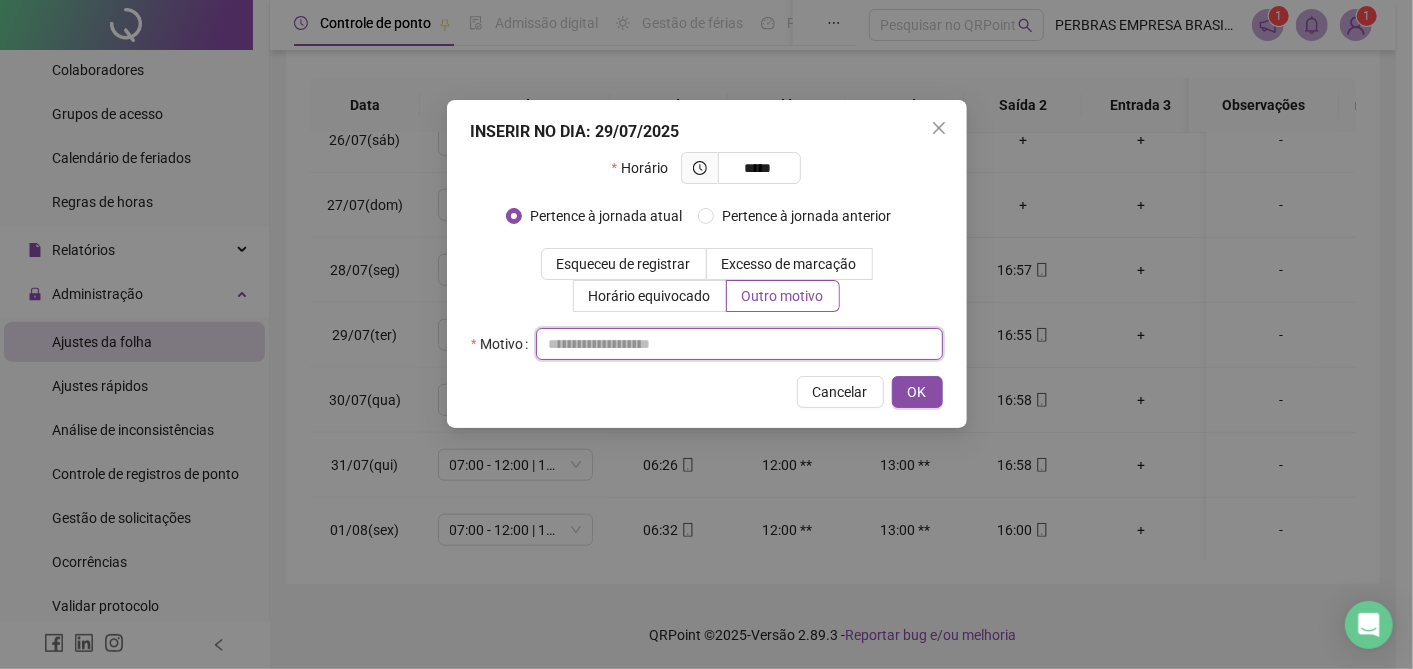 click at bounding box center (739, 344) 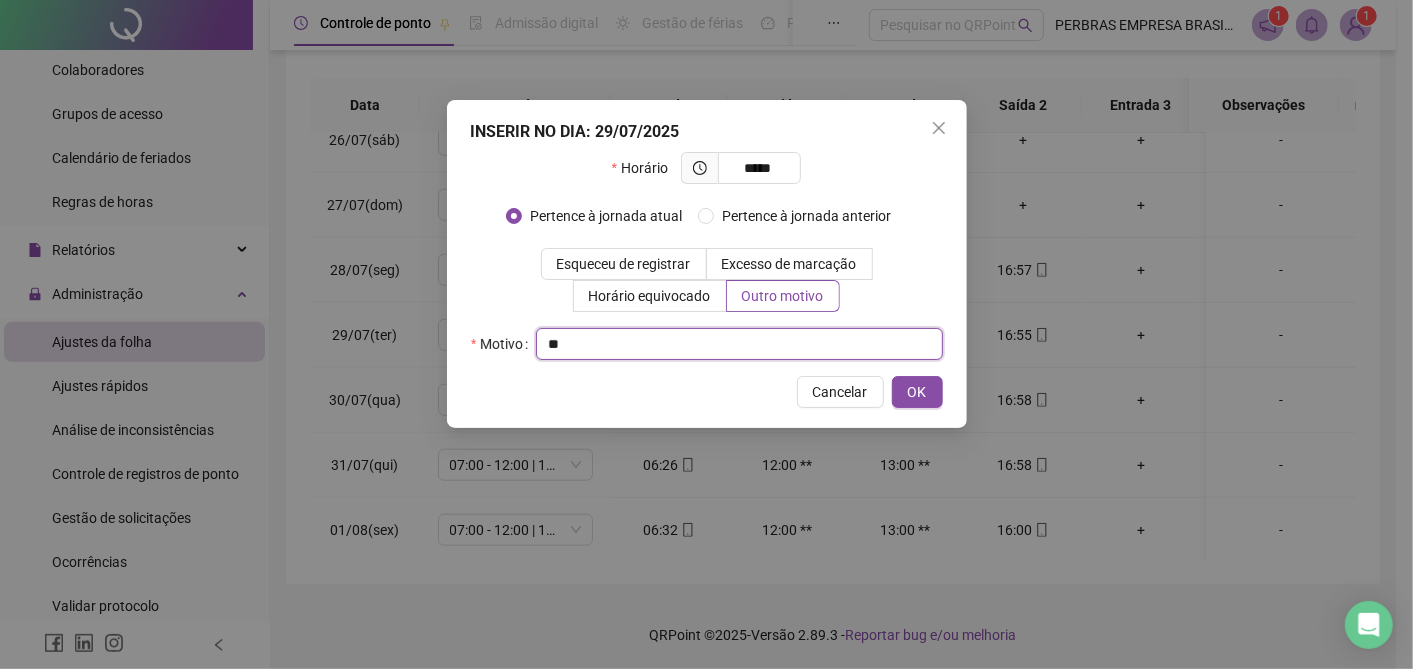 type on "*" 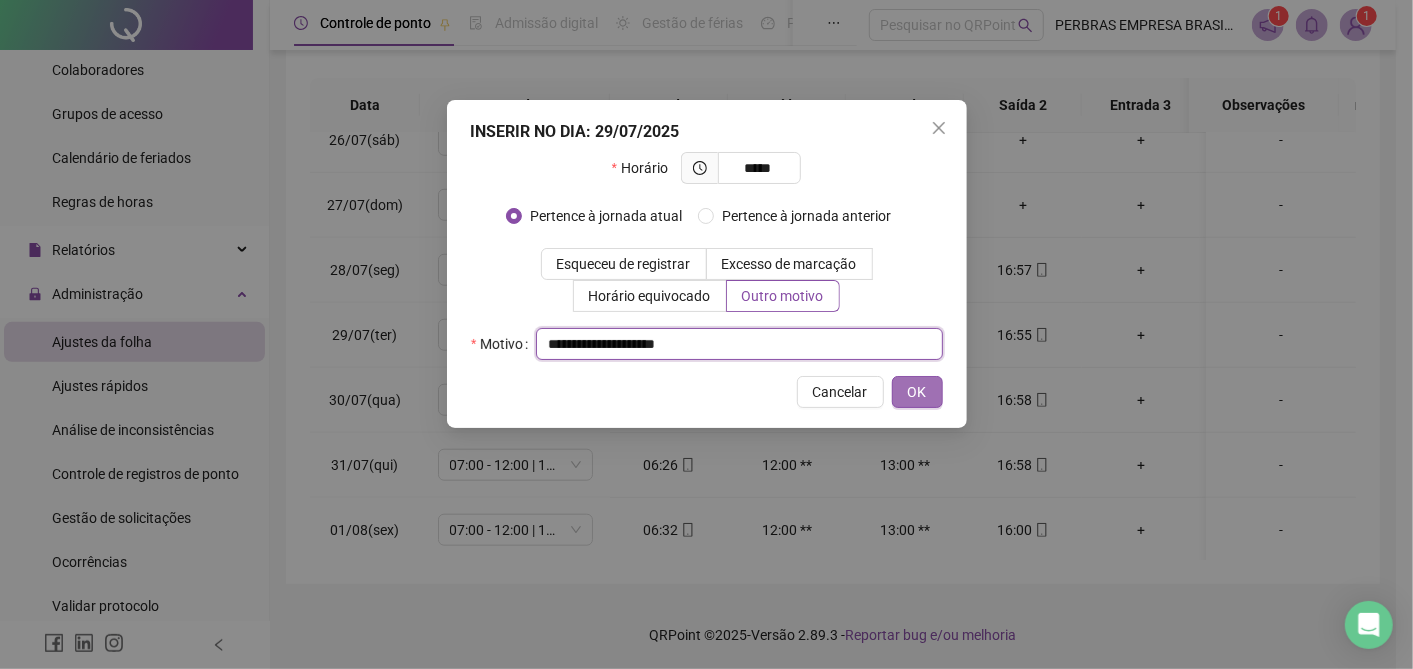 type on "**********" 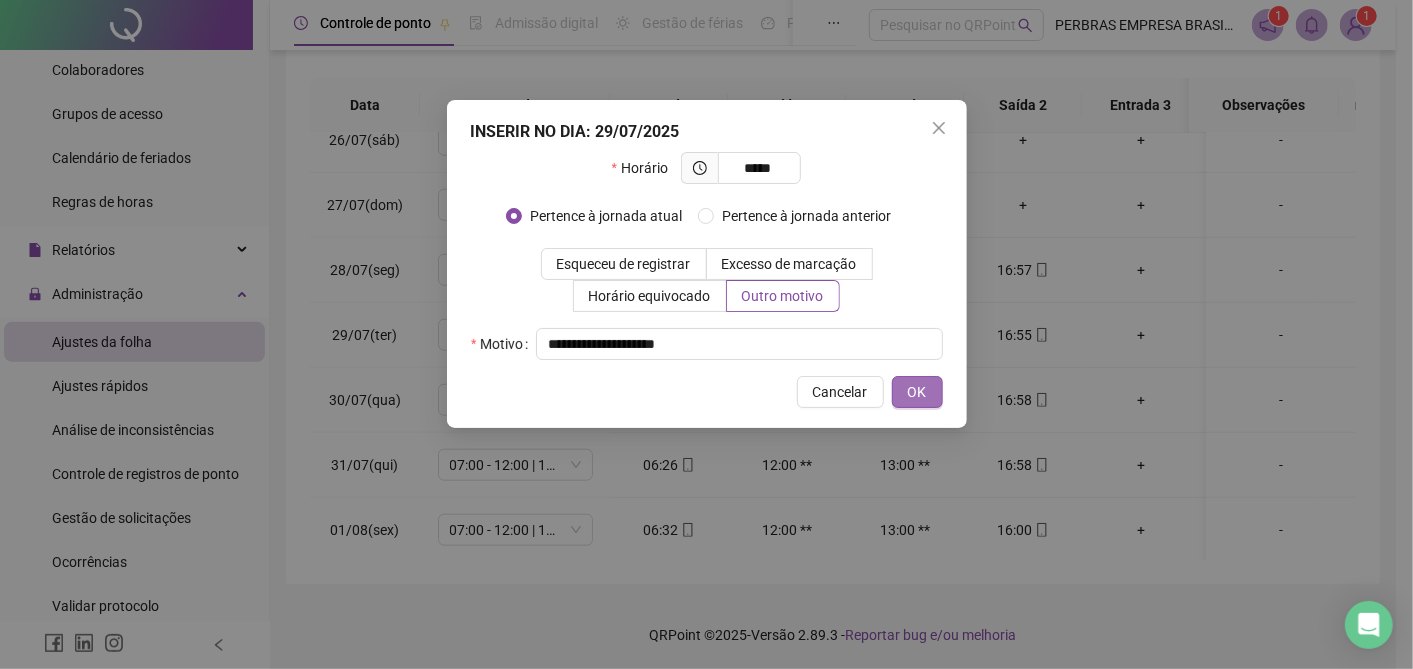 click on "OK" at bounding box center (917, 392) 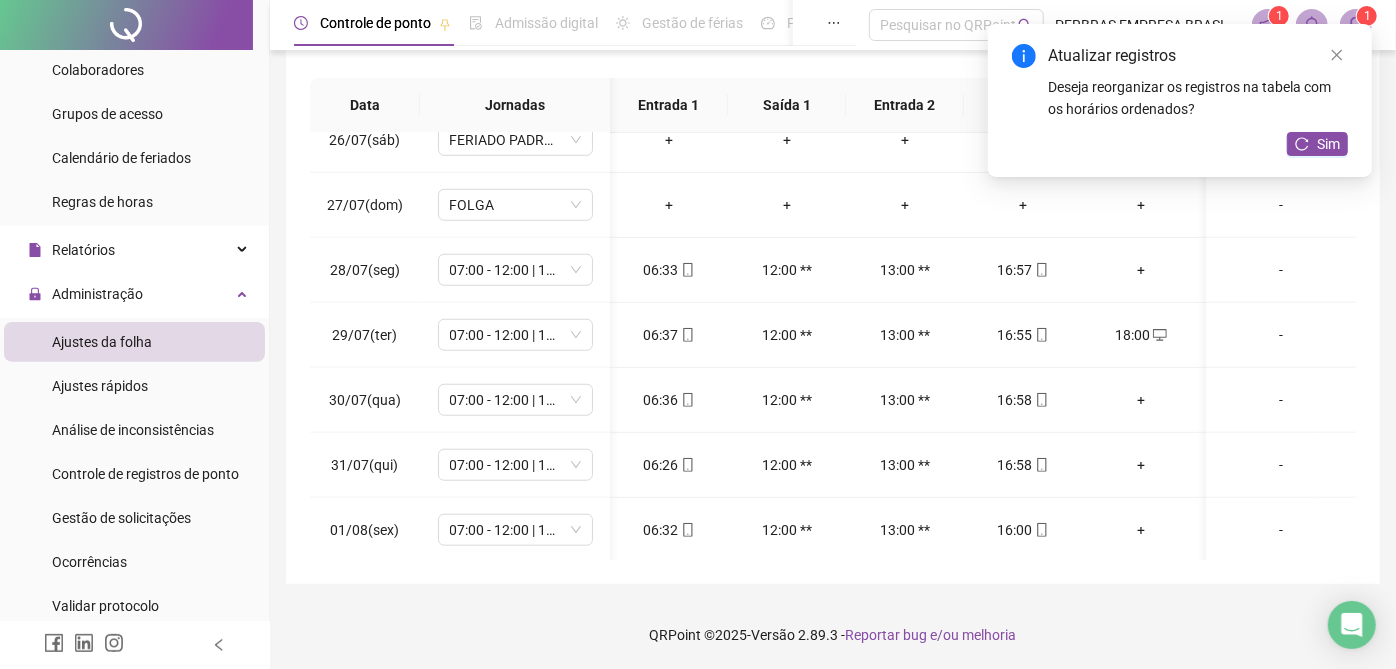 scroll, scrollTop: 1000, scrollLeft: 200, axis: both 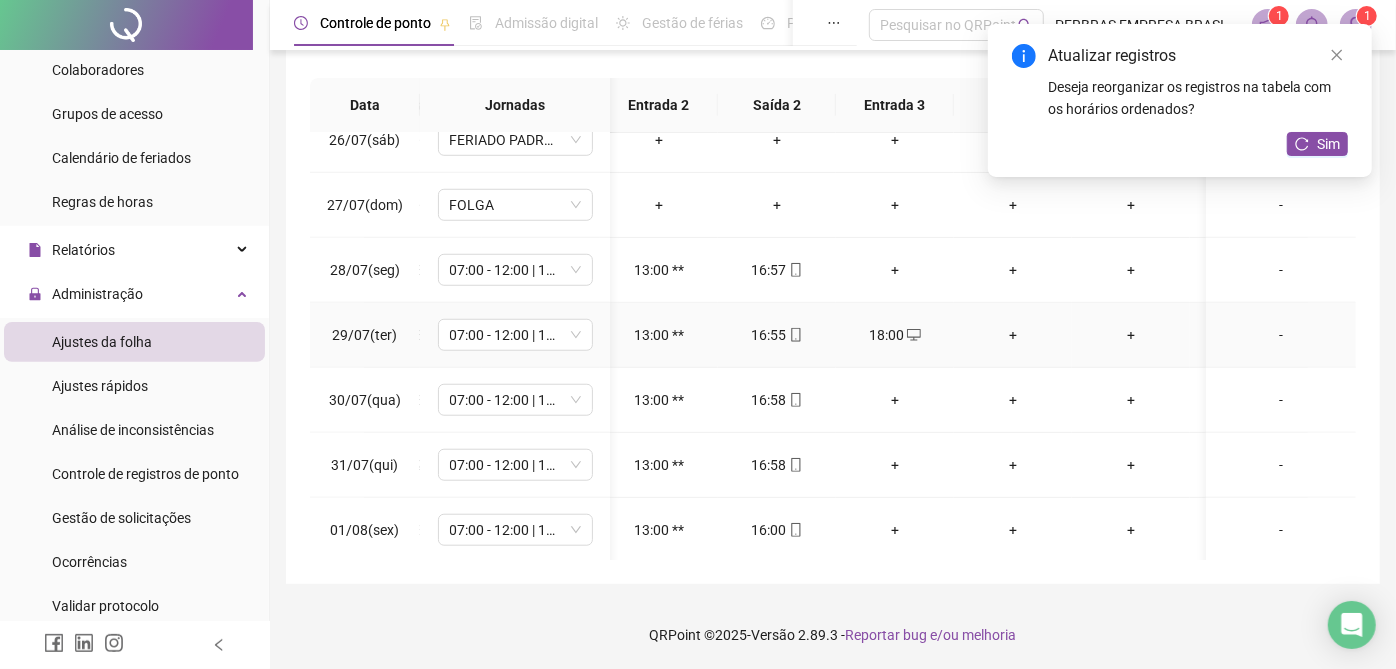 click on "+" at bounding box center (1013, 335) 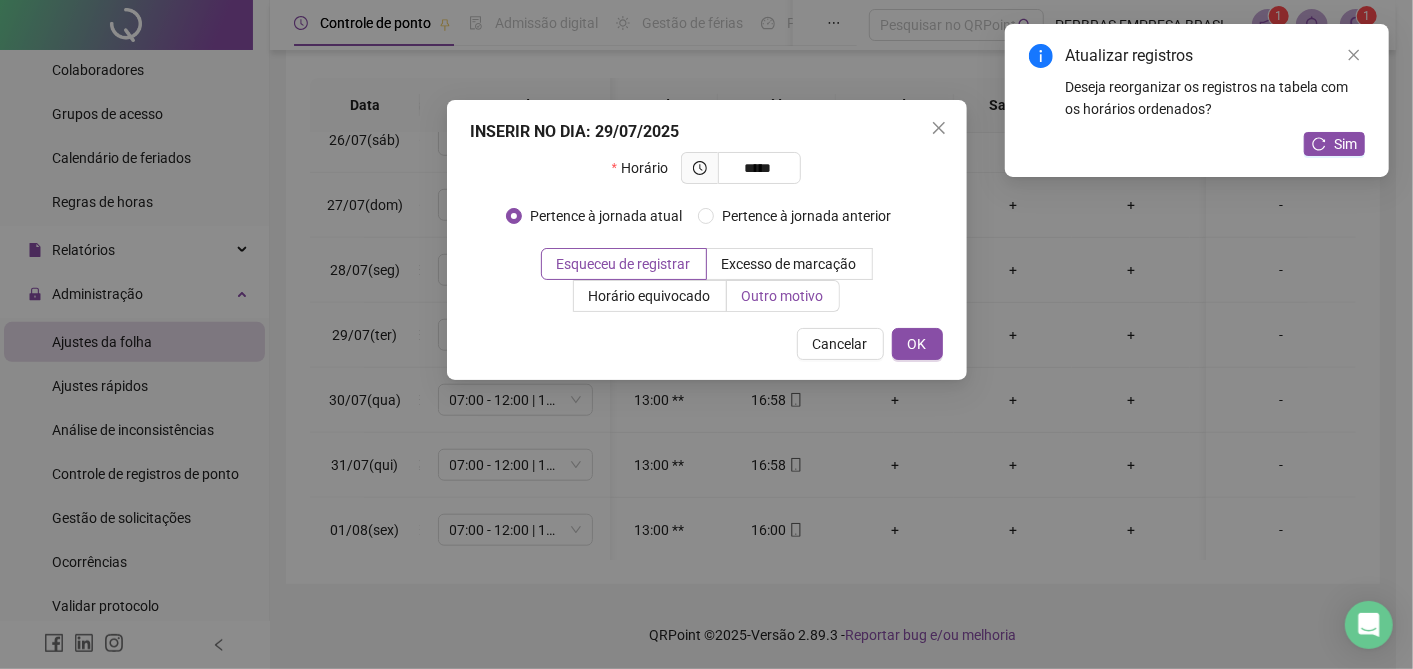 type on "*****" 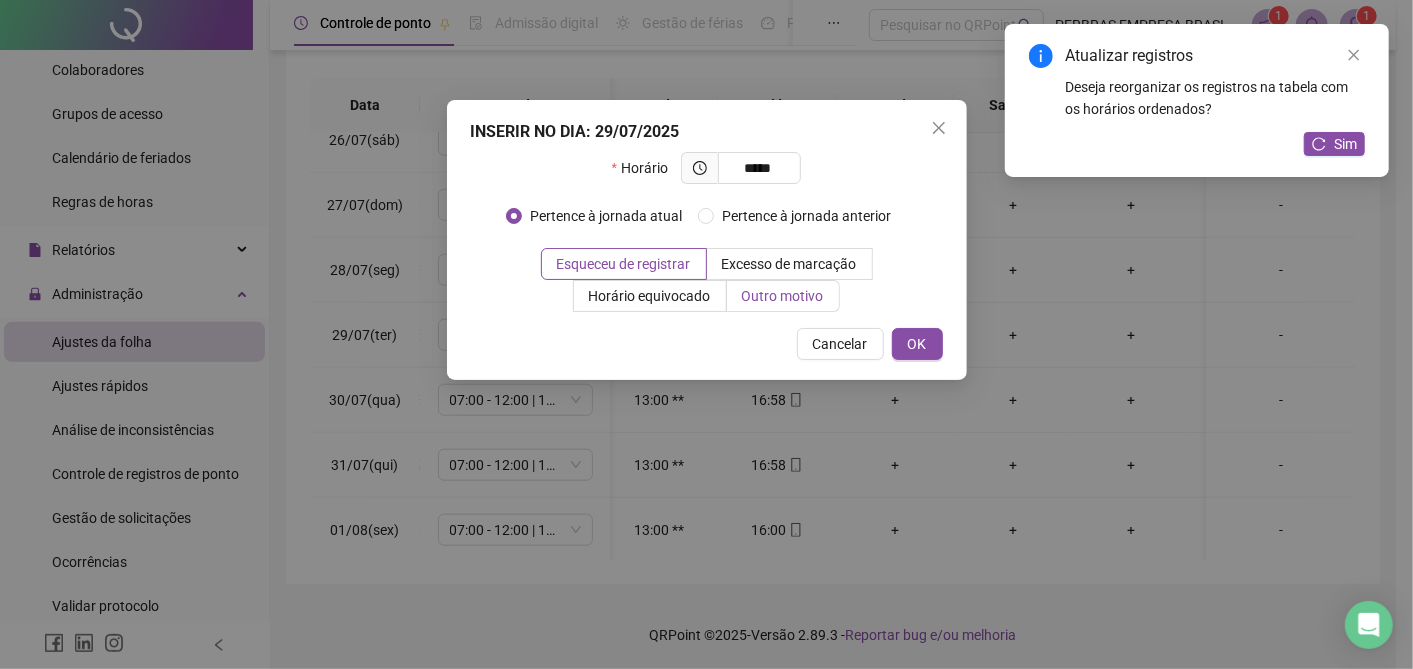 click on "Outro motivo" at bounding box center [783, 296] 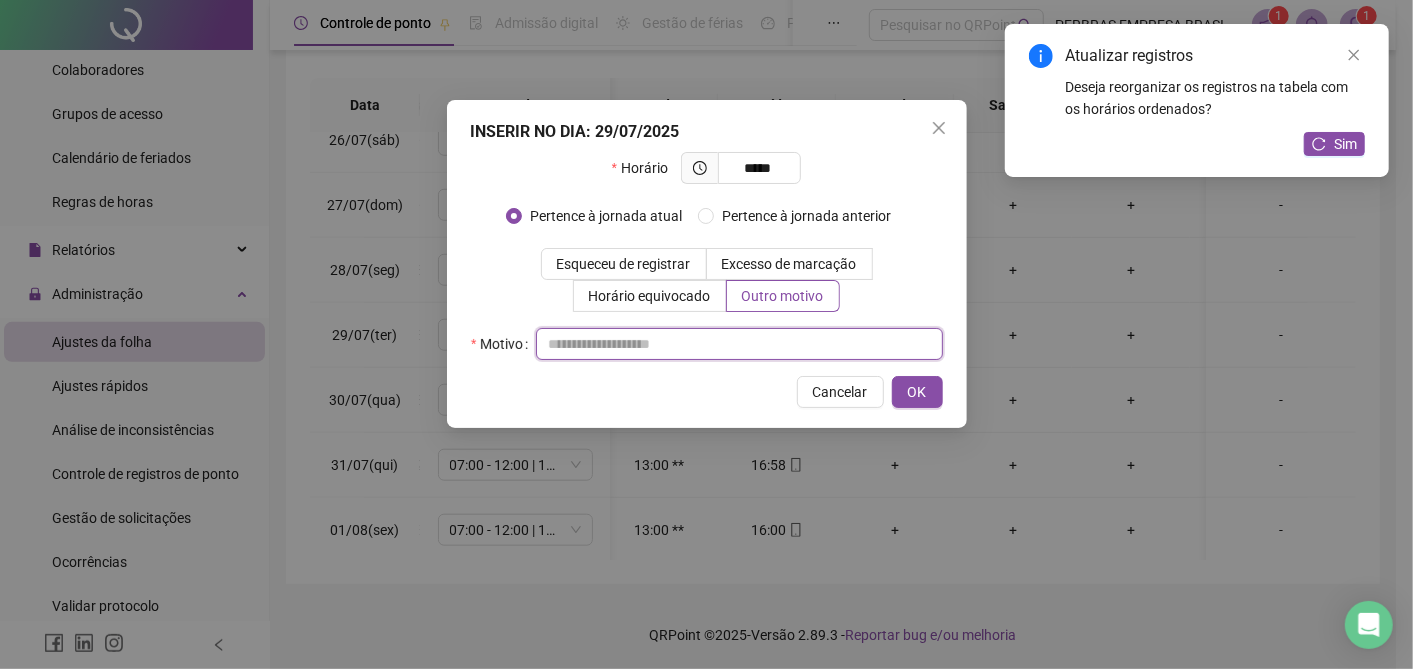 click at bounding box center (739, 344) 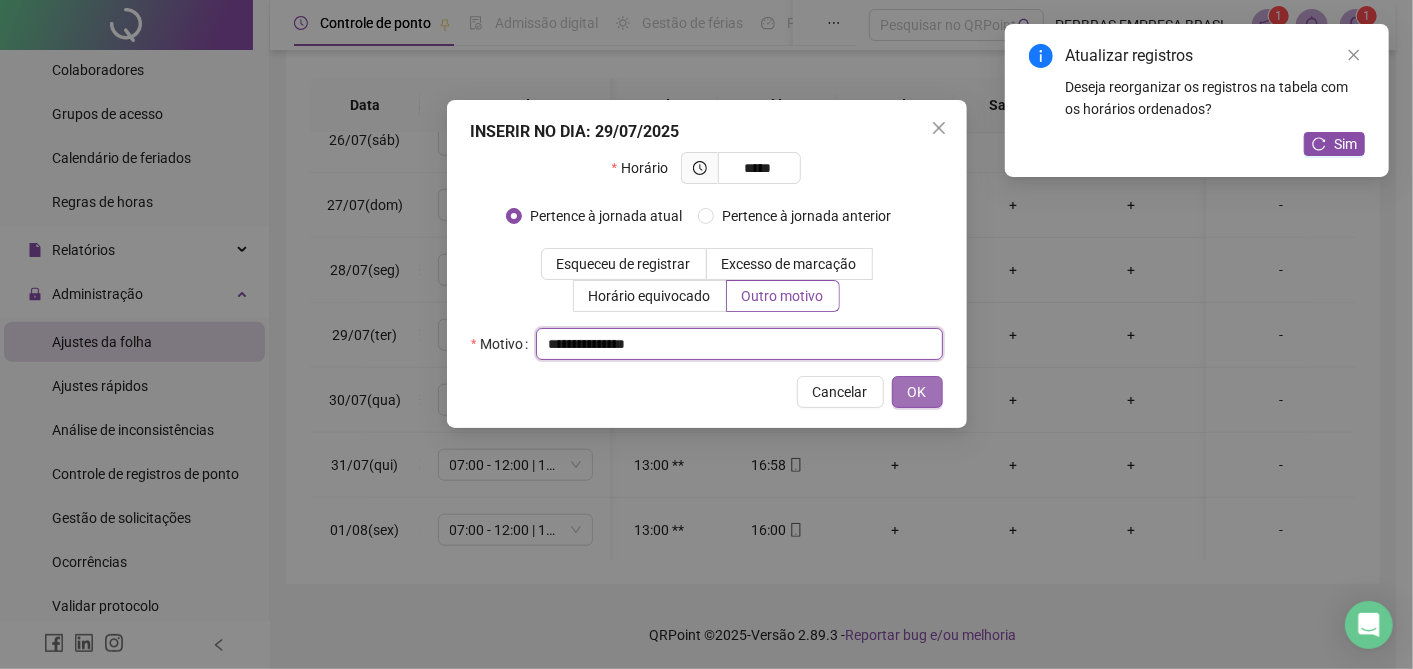 type on "**********" 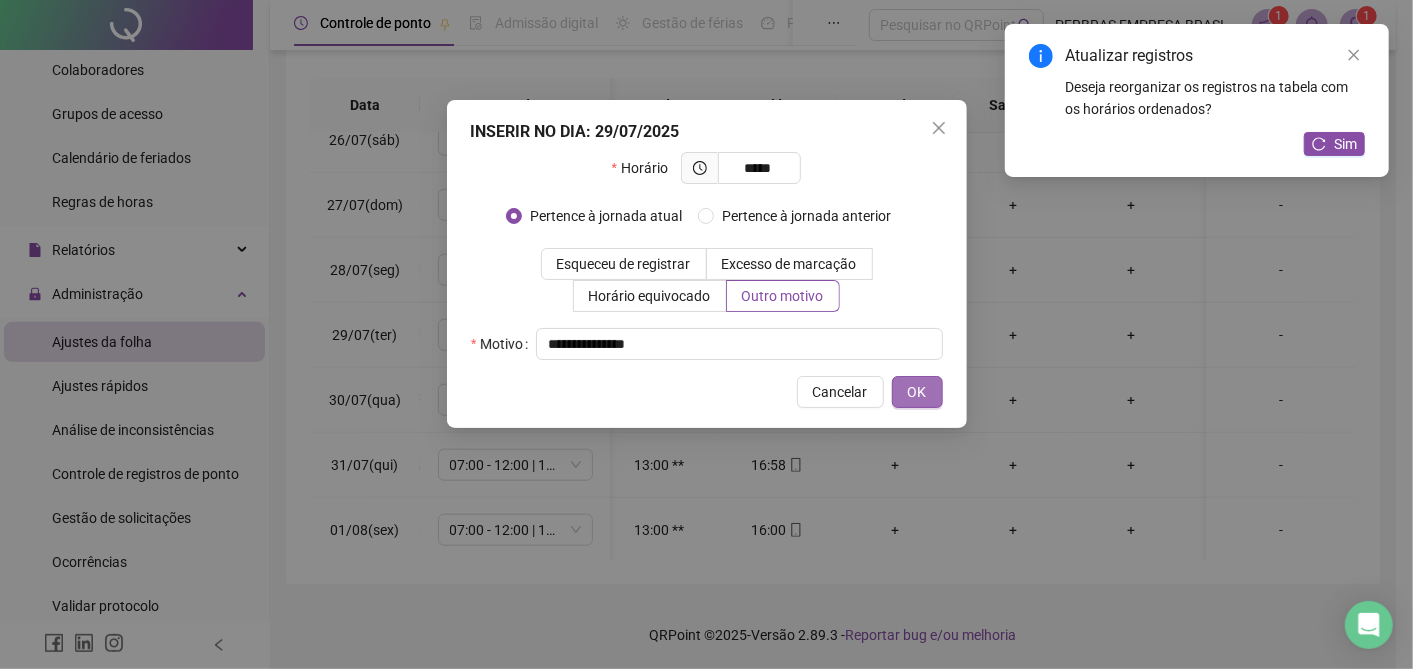 click on "OK" at bounding box center [917, 392] 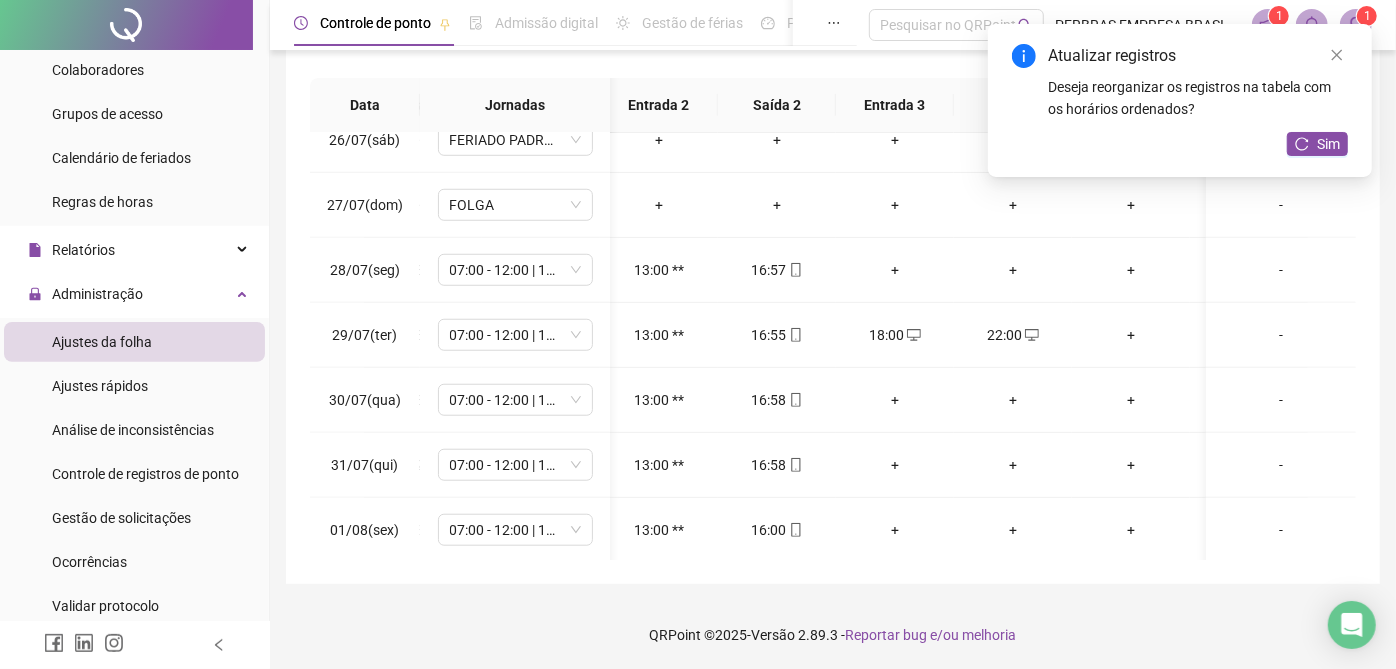 scroll, scrollTop: 1000, scrollLeft: 0, axis: vertical 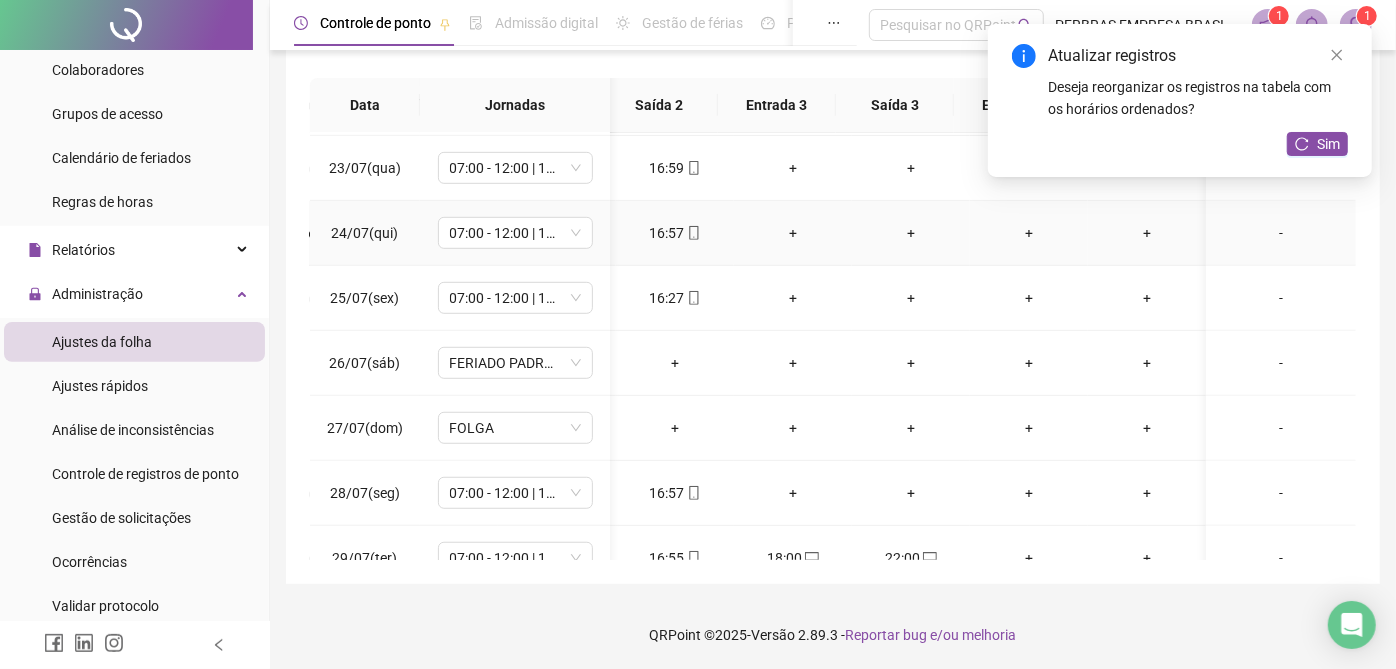 click on "+" at bounding box center (793, 233) 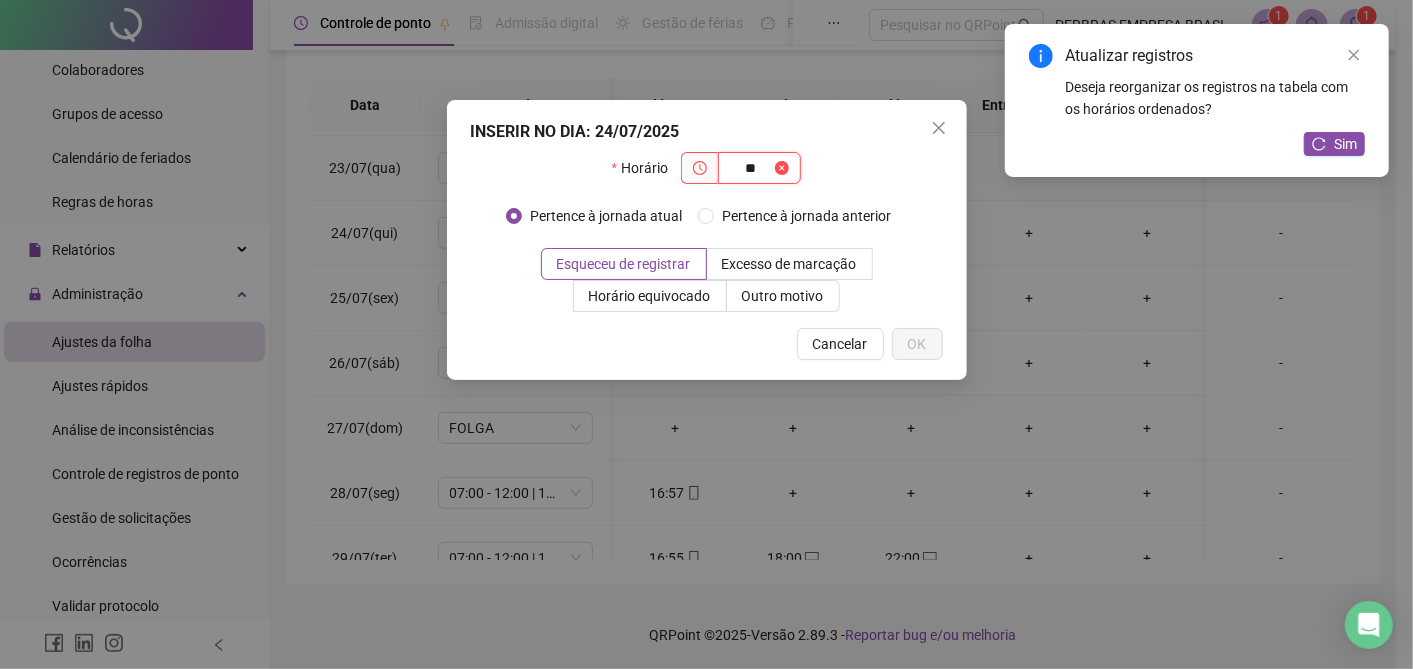 type on "*" 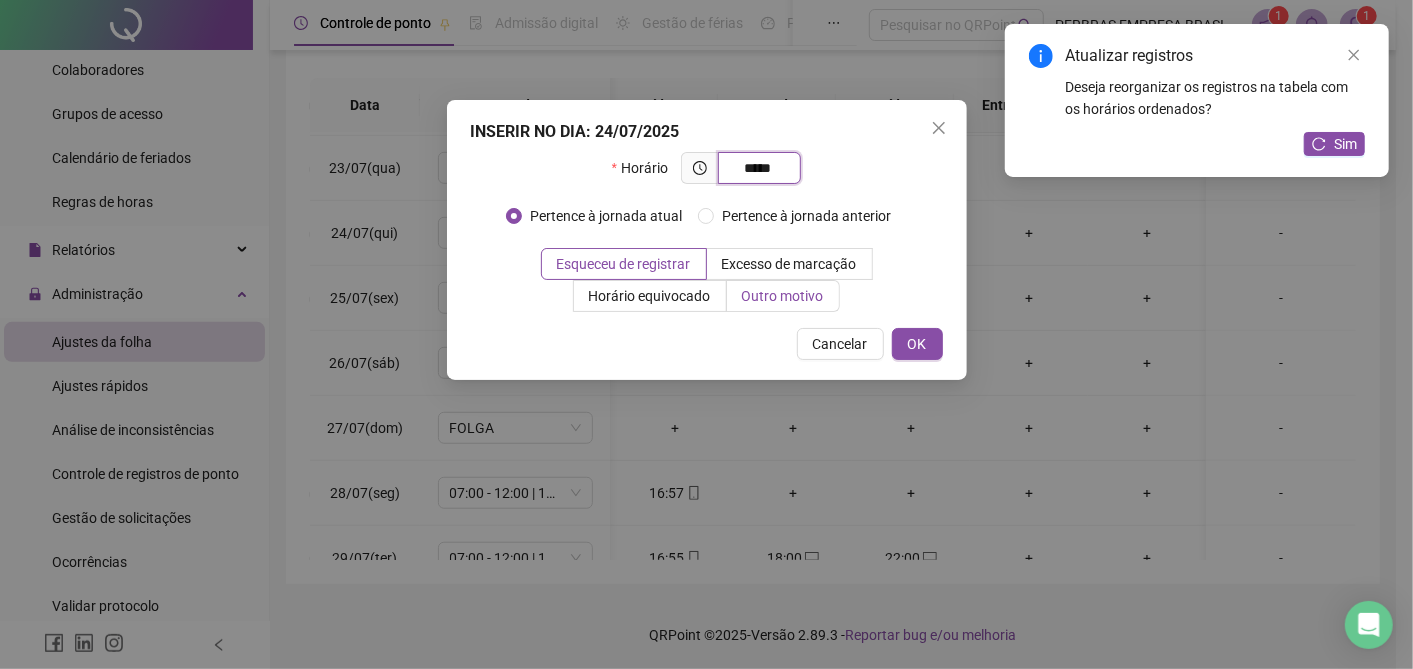 type on "*****" 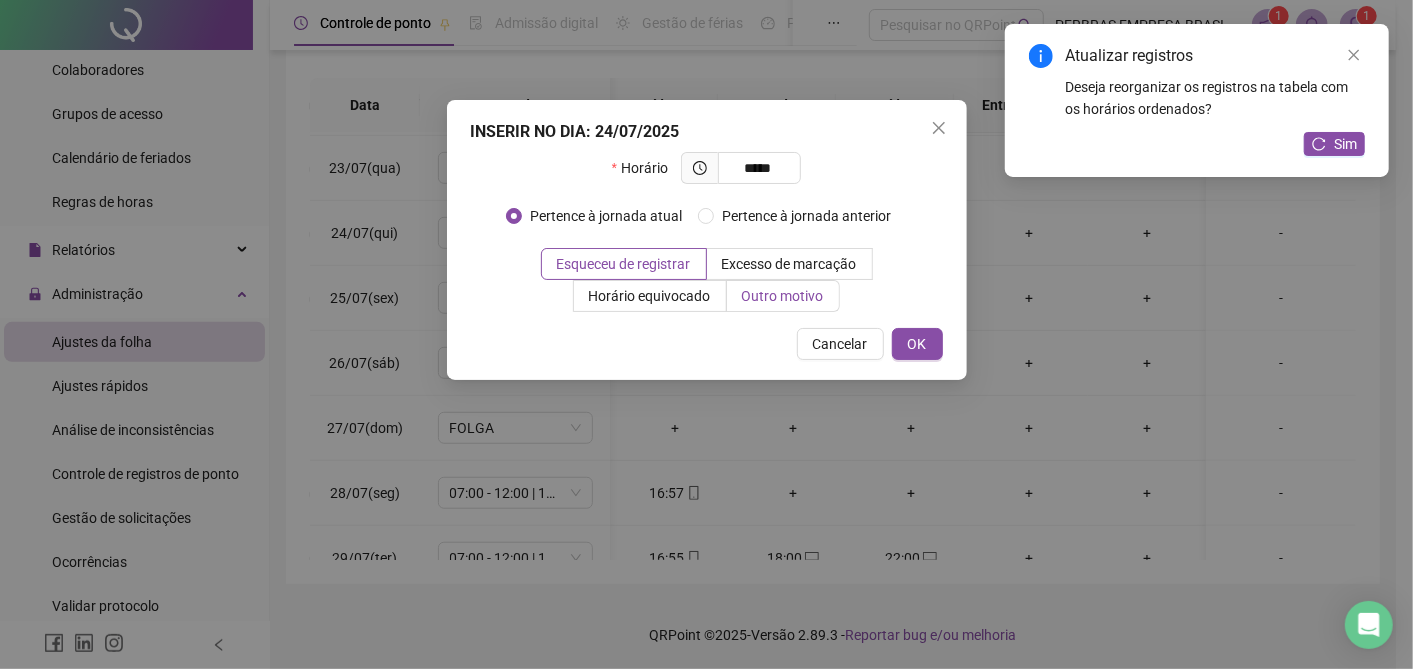 click on "Outro motivo" at bounding box center (783, 296) 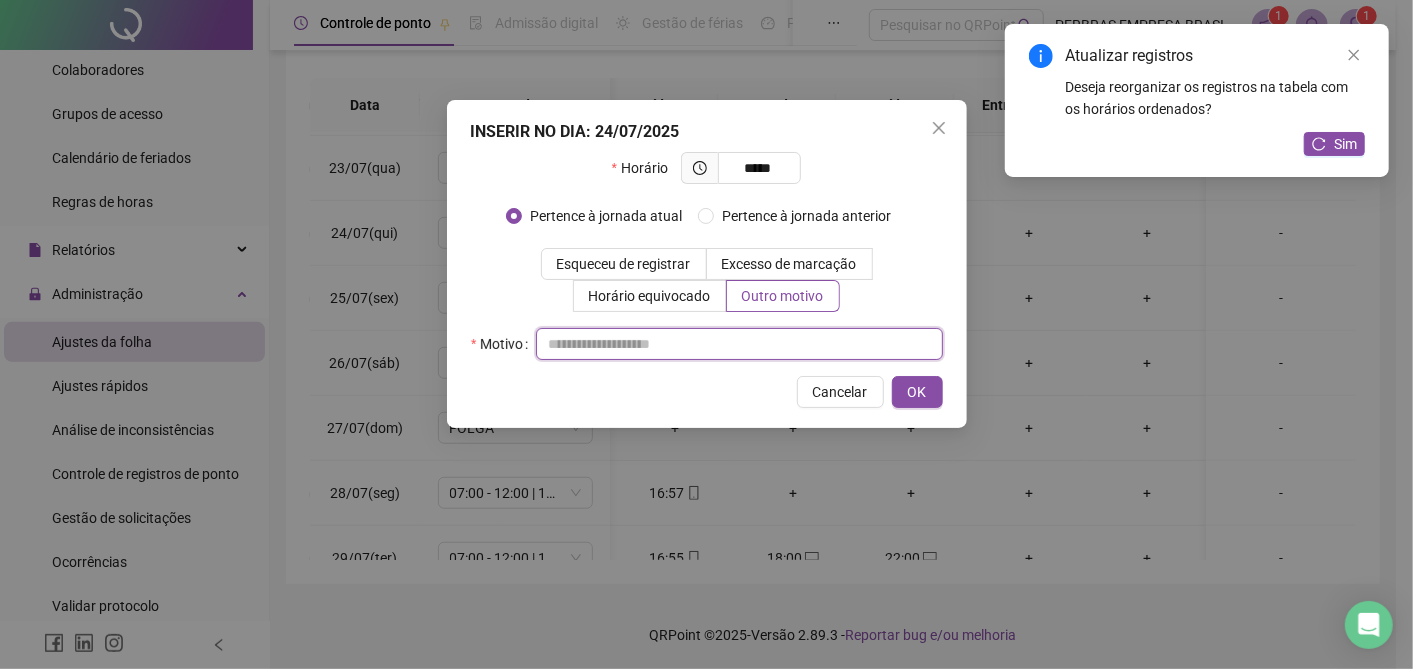click at bounding box center (739, 344) 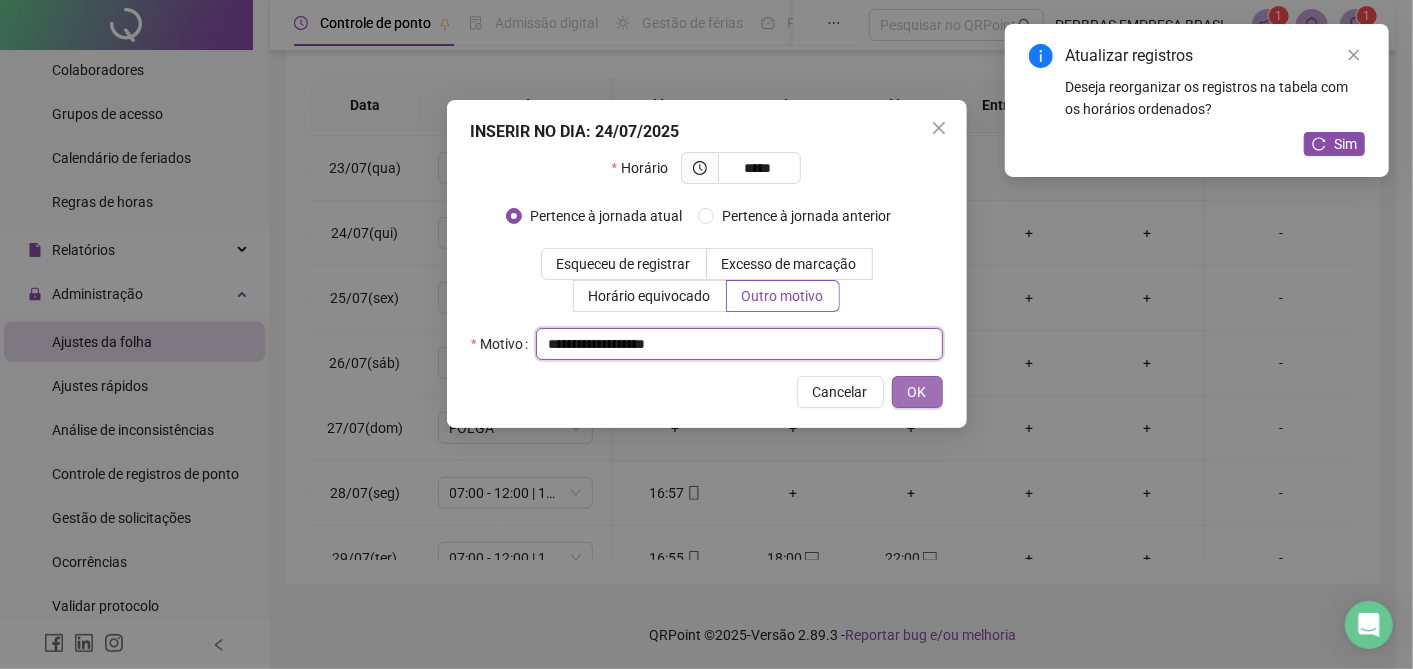 type on "**********" 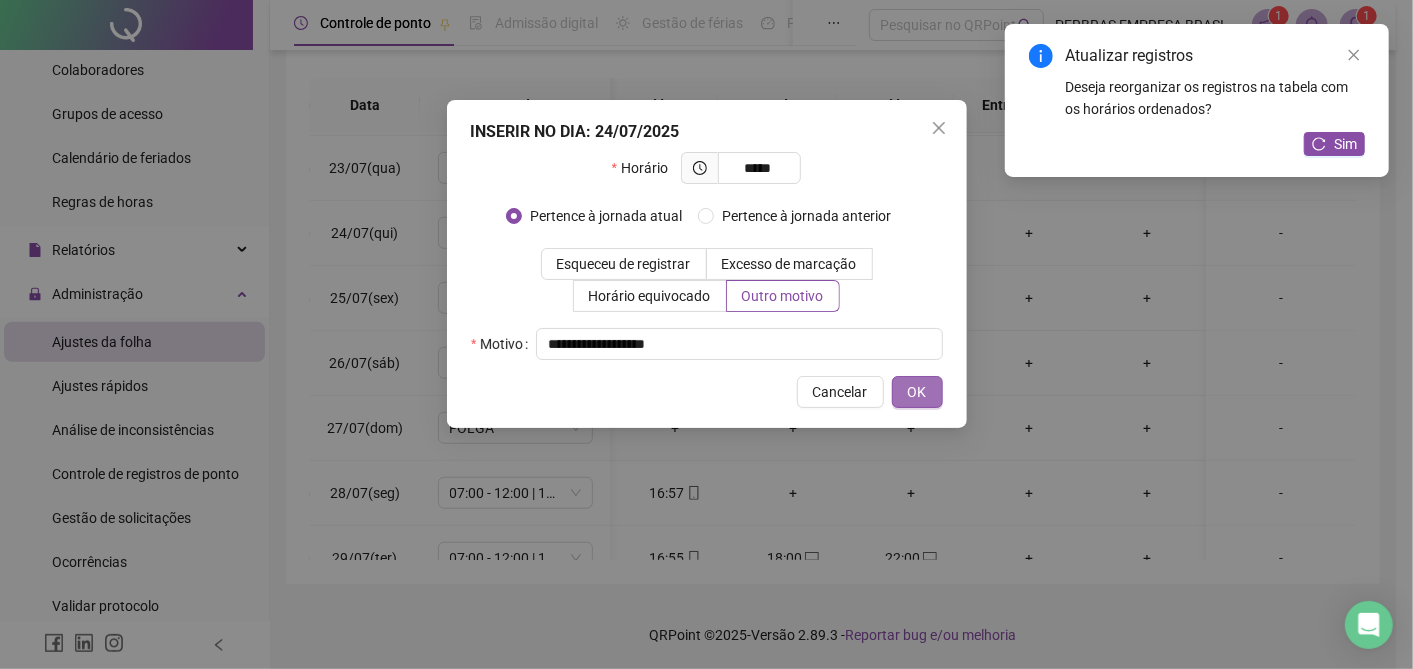 click on "OK" at bounding box center [917, 392] 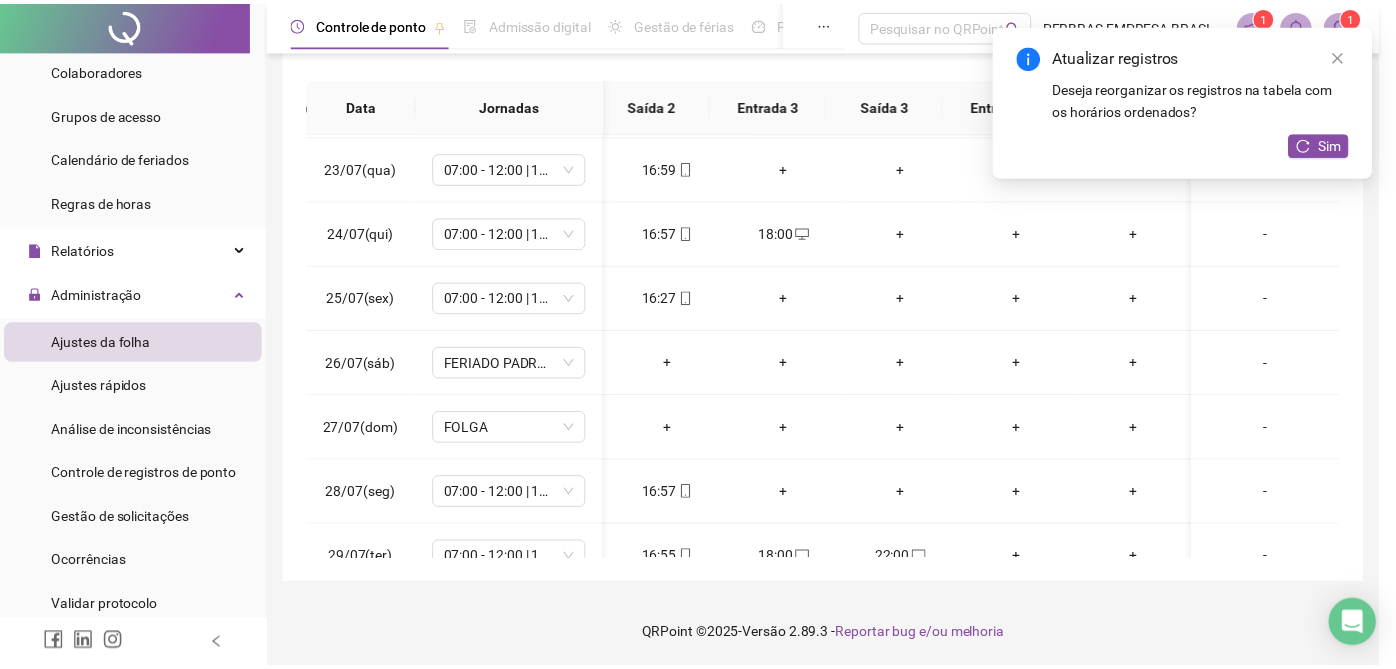 scroll, scrollTop: 0, scrollLeft: 347, axis: horizontal 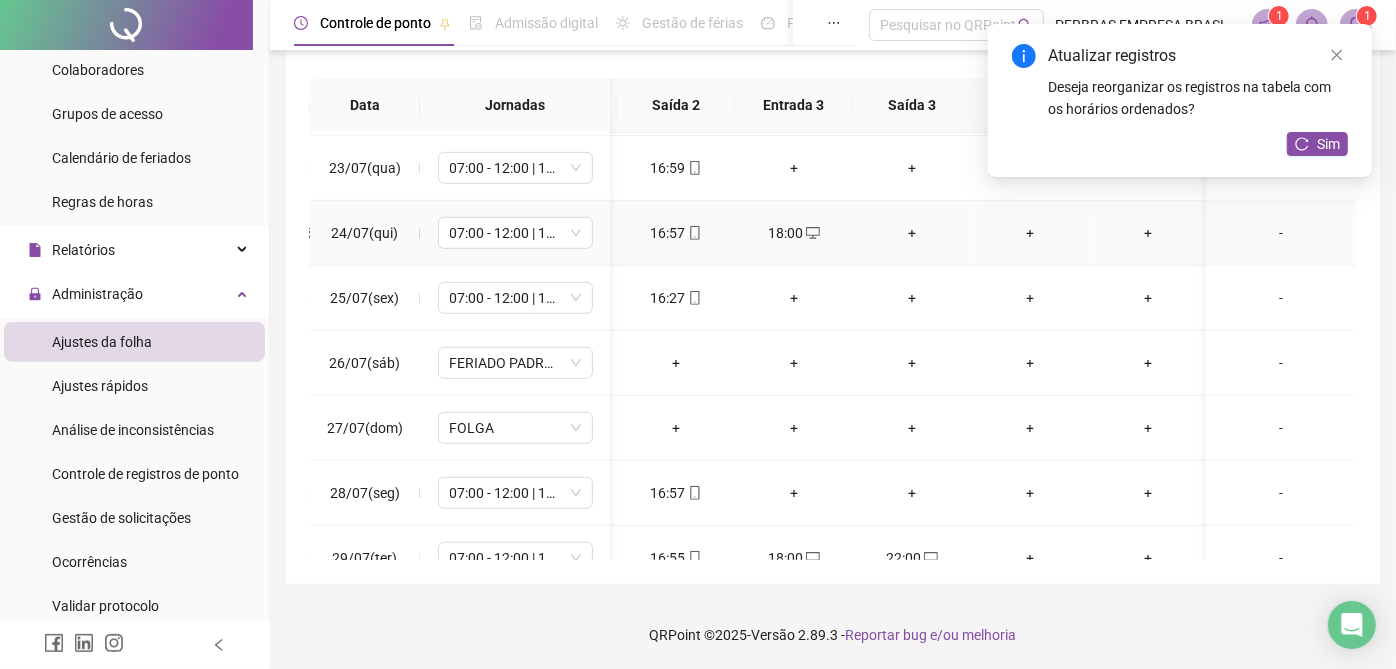 click on "+" at bounding box center [912, 233] 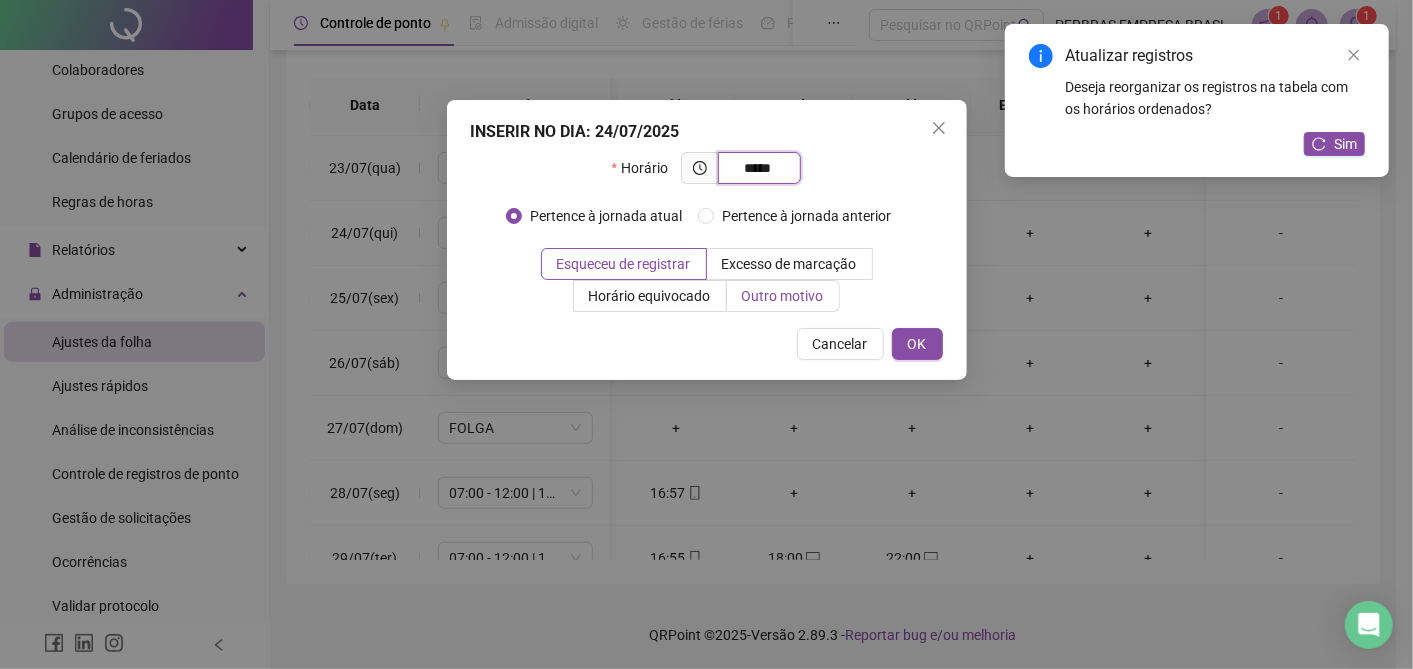 type on "*****" 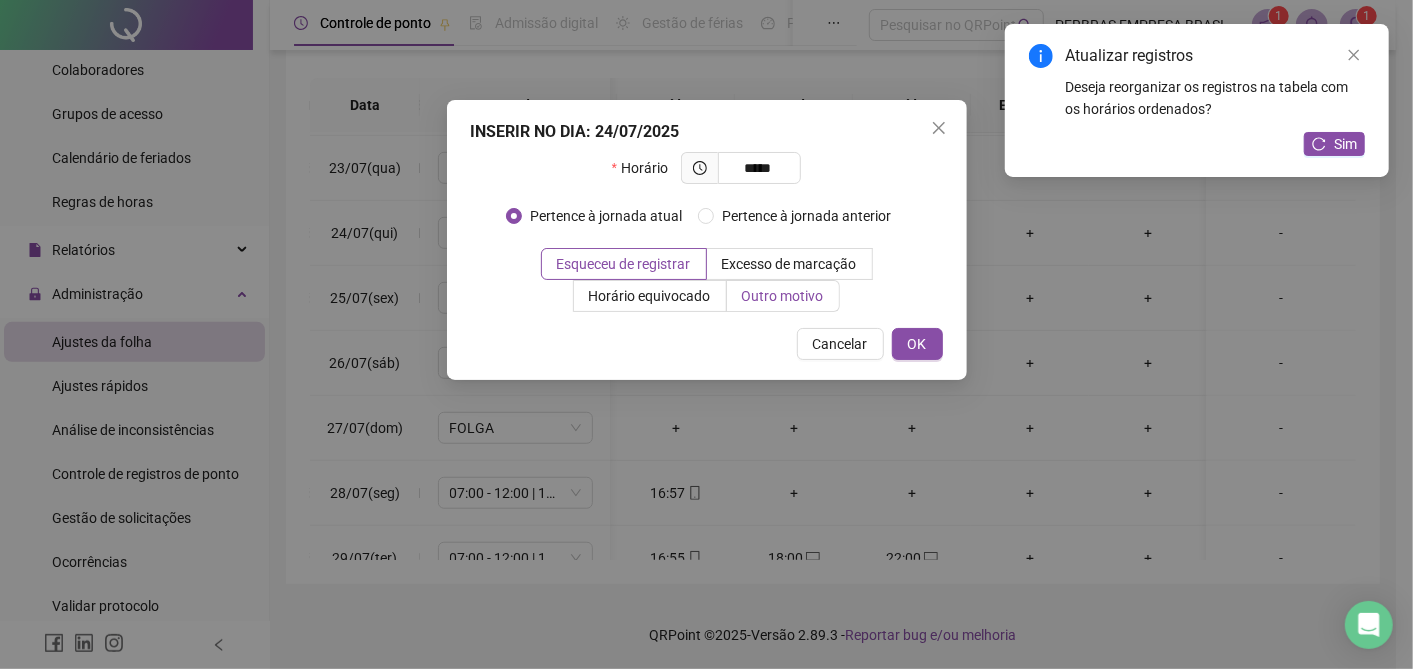 click on "Outro motivo" at bounding box center [783, 296] 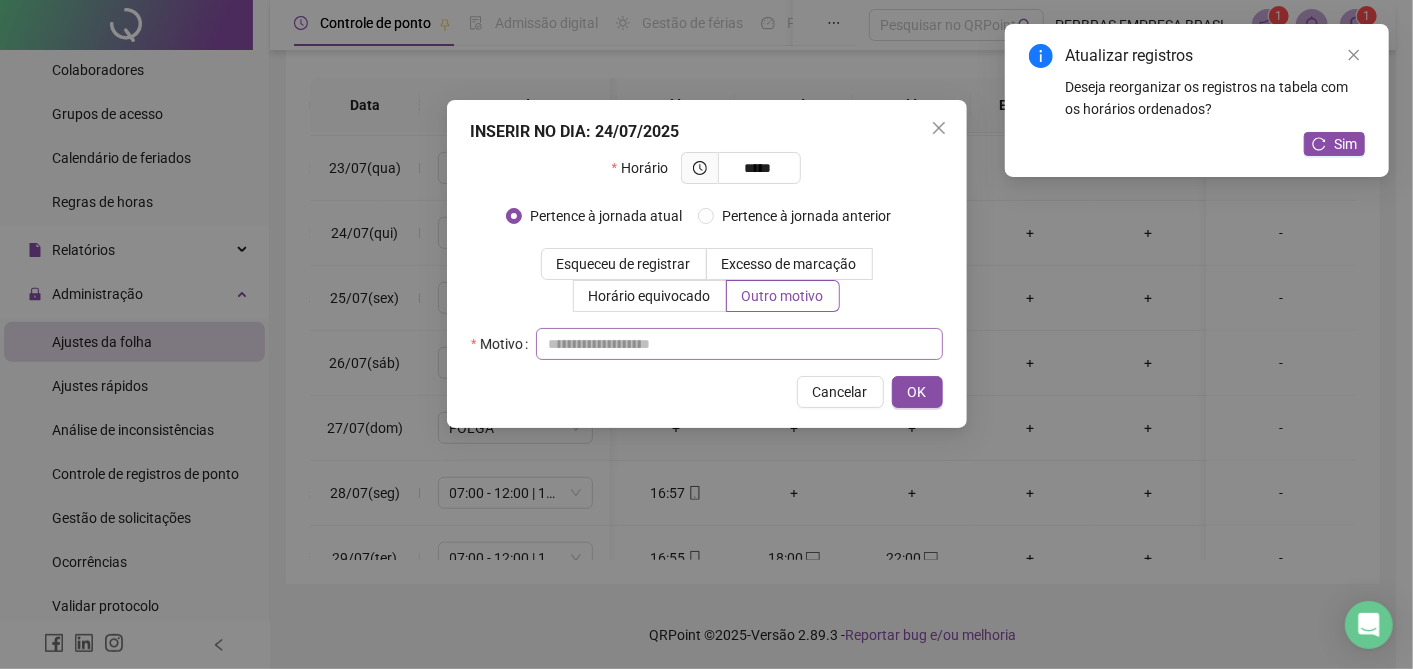 click on "Horário ***** Pertence à jornada atual Pertence à jornada anterior Esqueceu de registrar Excesso de marcação Horário equivocado Outro motivo Motivo" at bounding box center [707, 256] 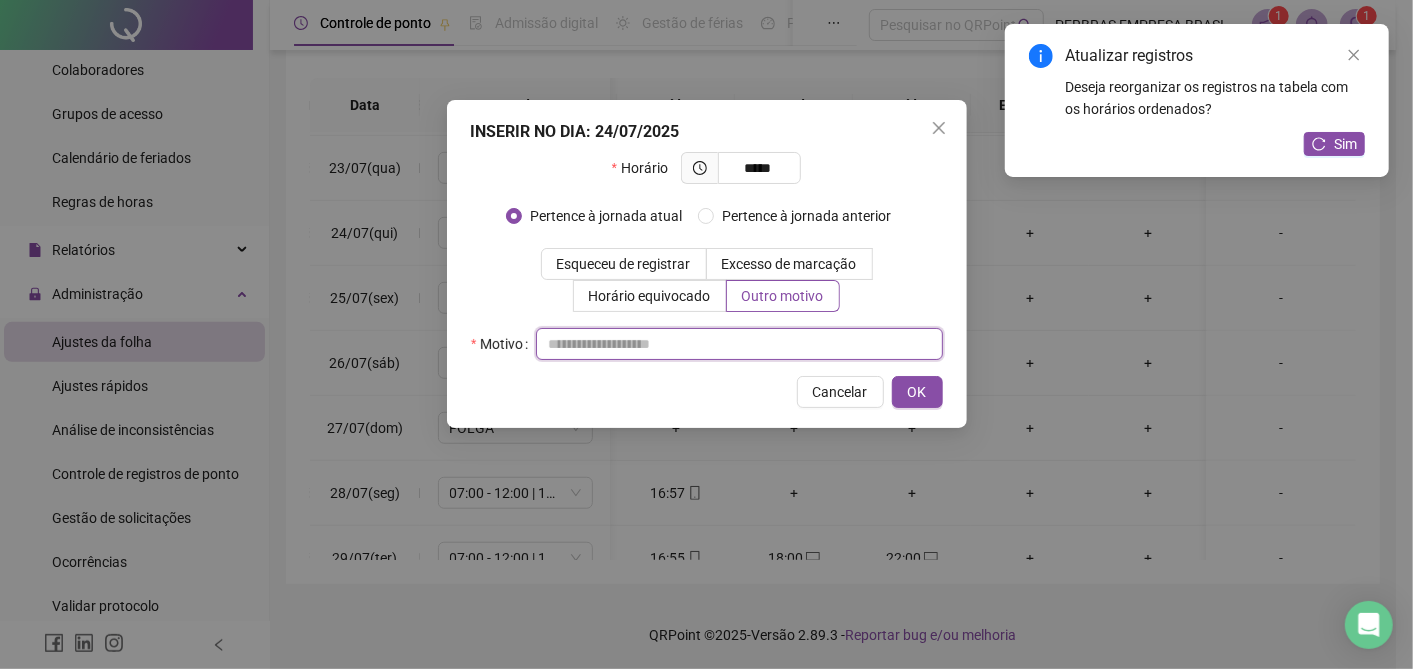 click at bounding box center [739, 344] 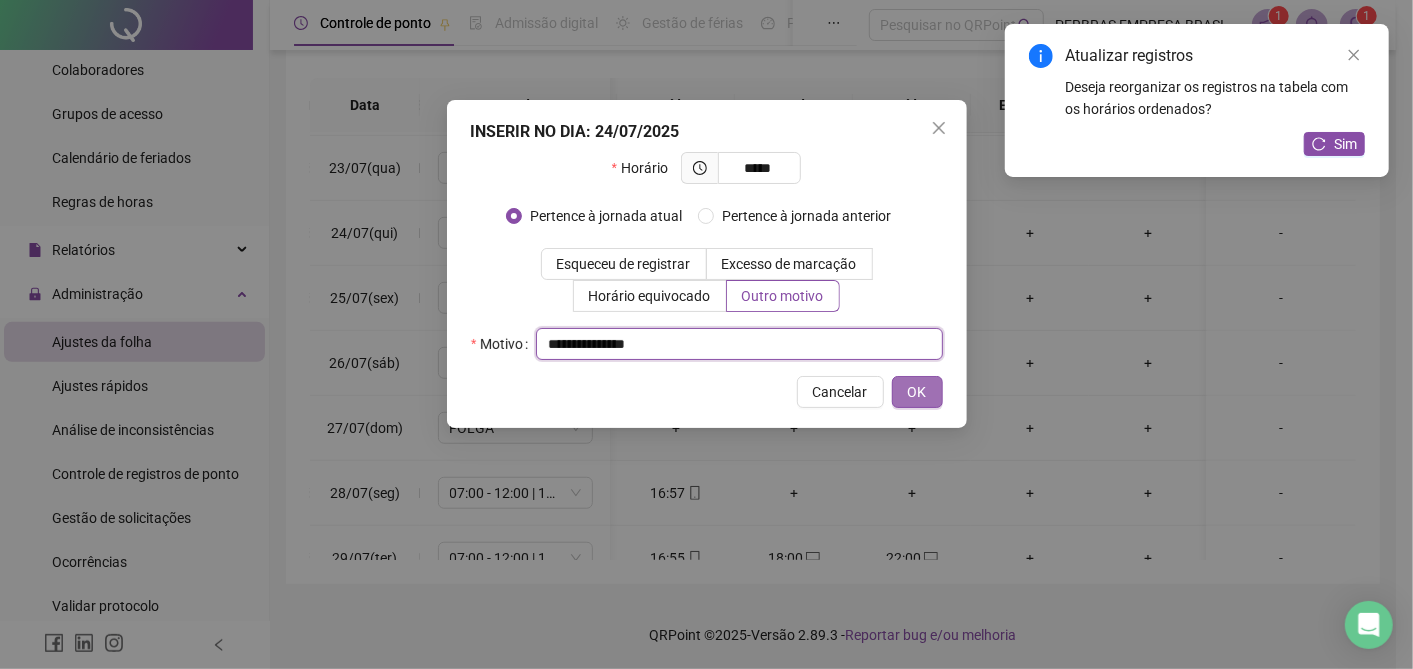 type on "**********" 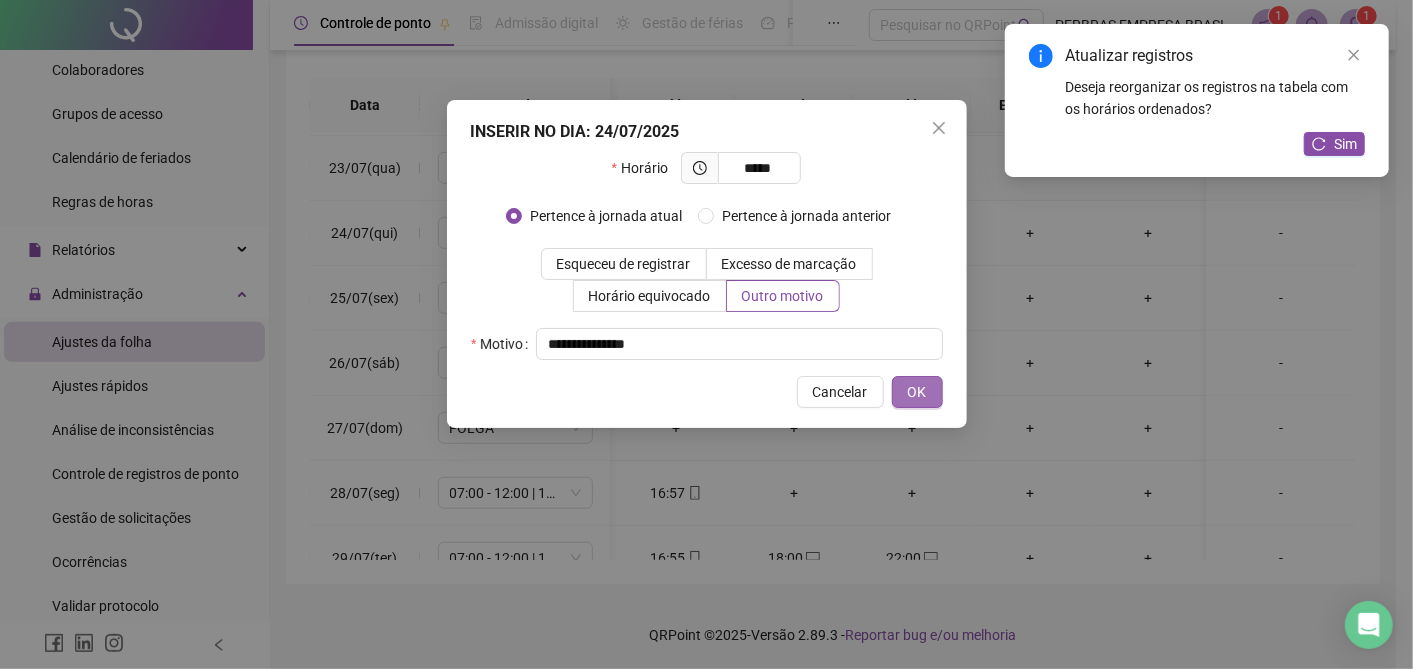 click on "OK" at bounding box center [917, 392] 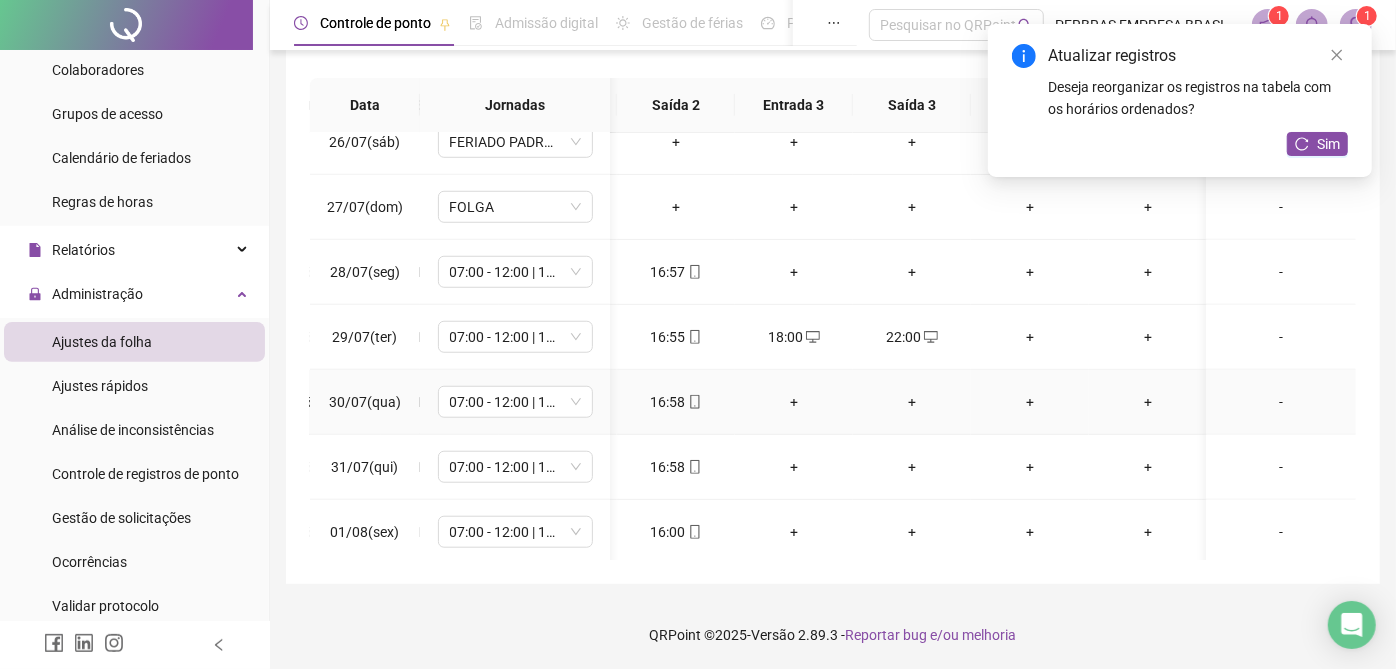 scroll, scrollTop: 1000, scrollLeft: 347, axis: both 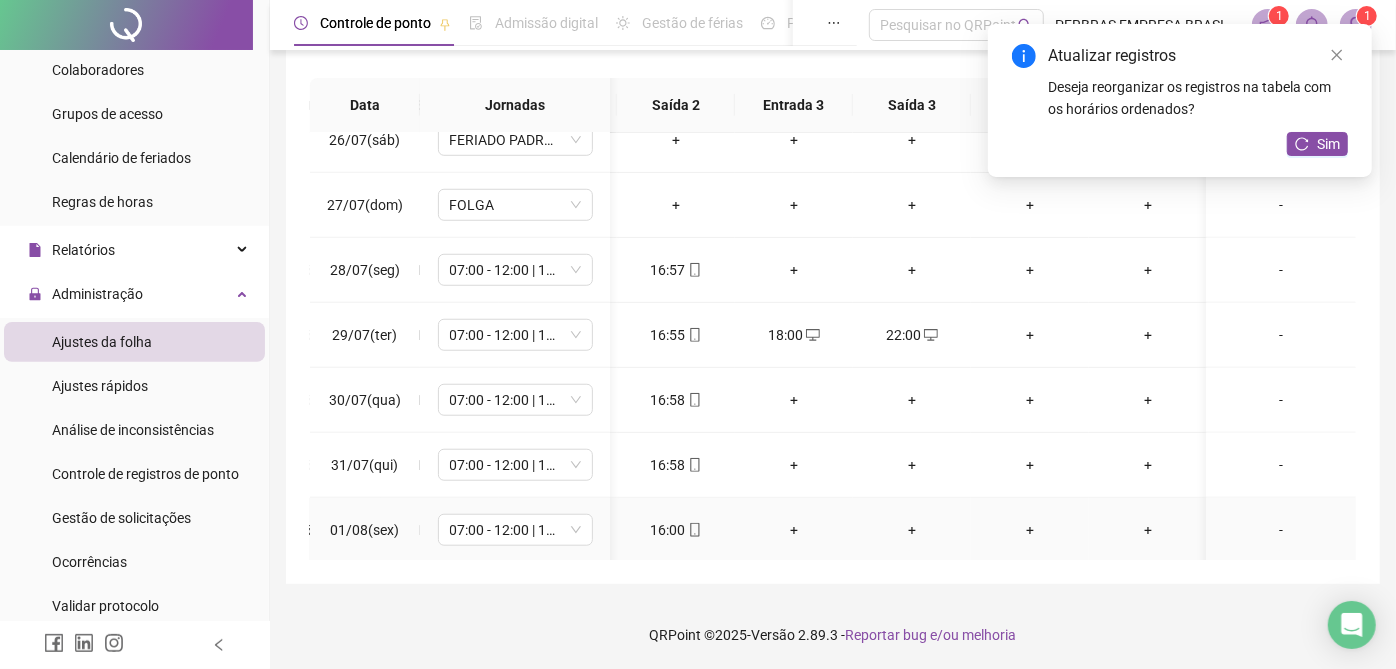 click on "+" at bounding box center [794, 530] 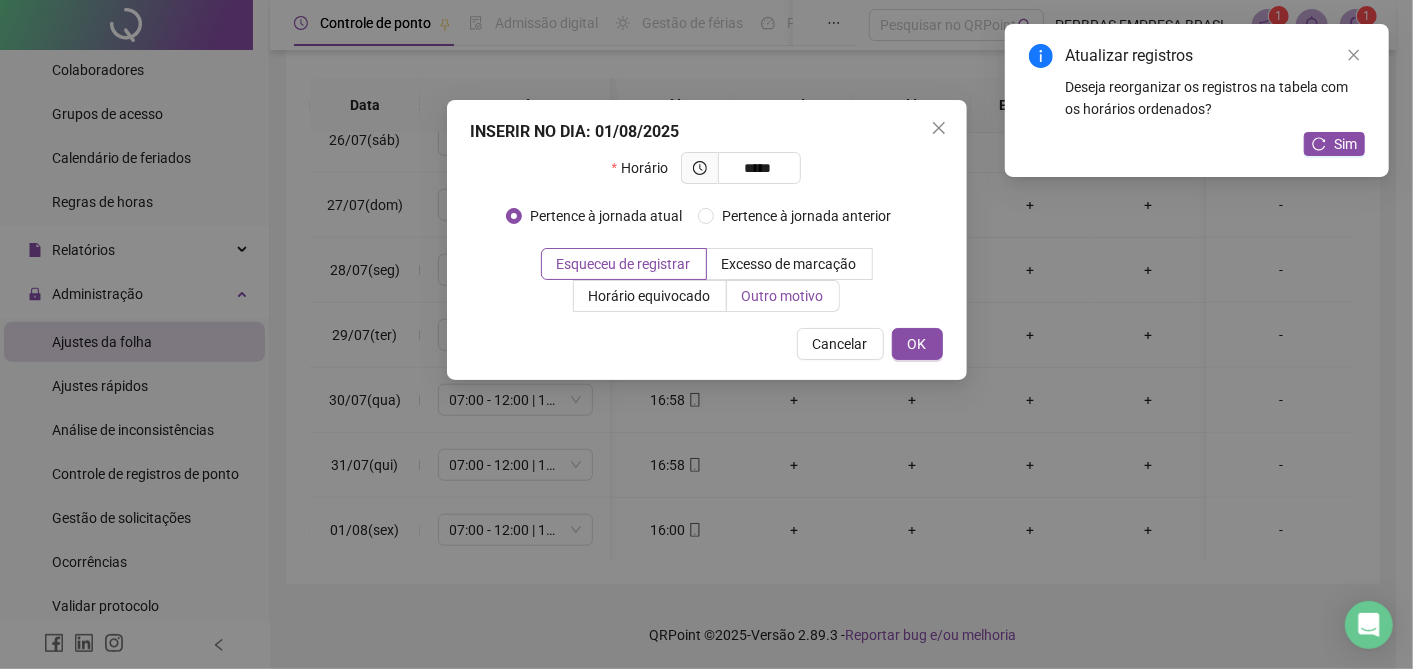type on "*****" 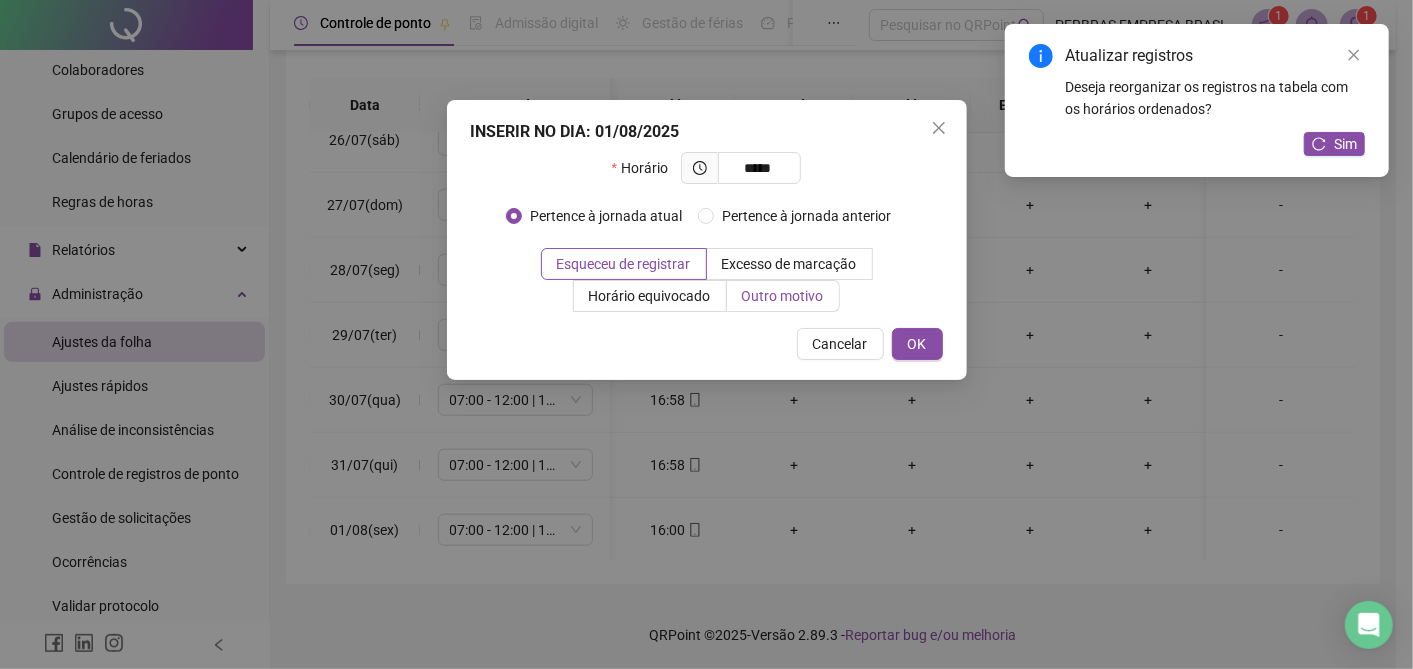 click on "Outro motivo" at bounding box center [783, 296] 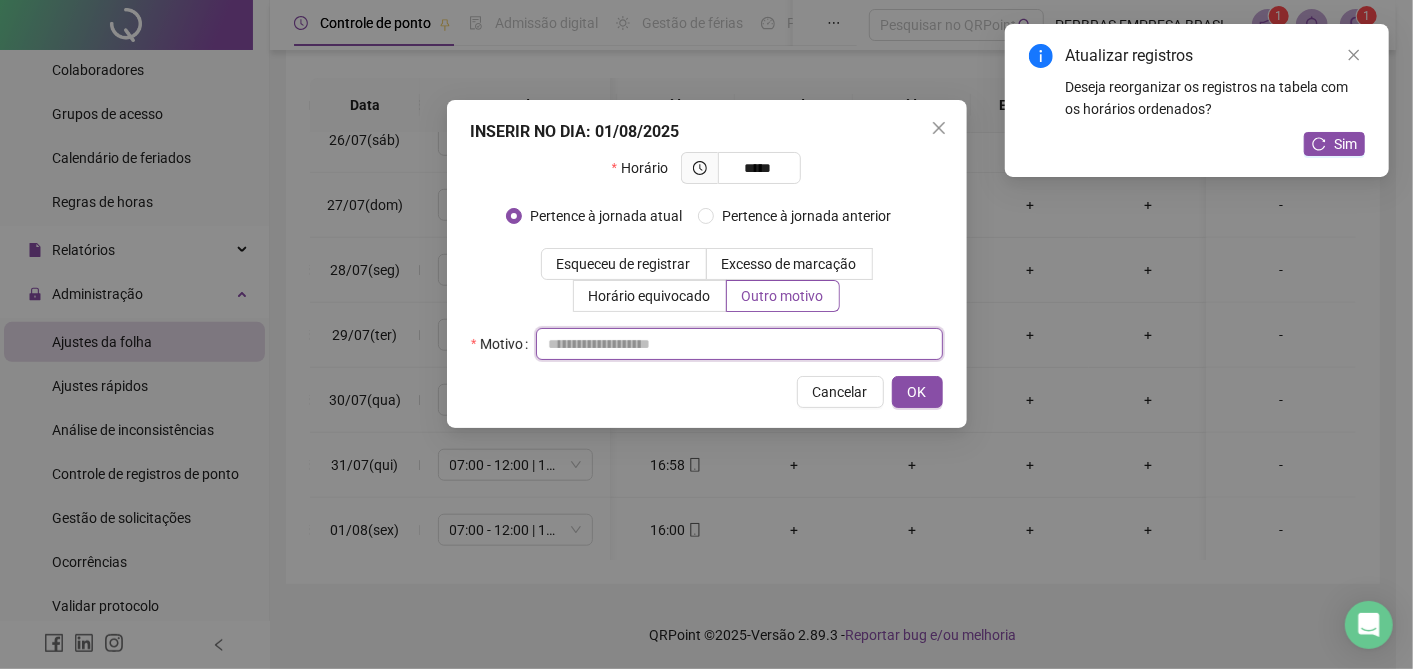 click at bounding box center (739, 344) 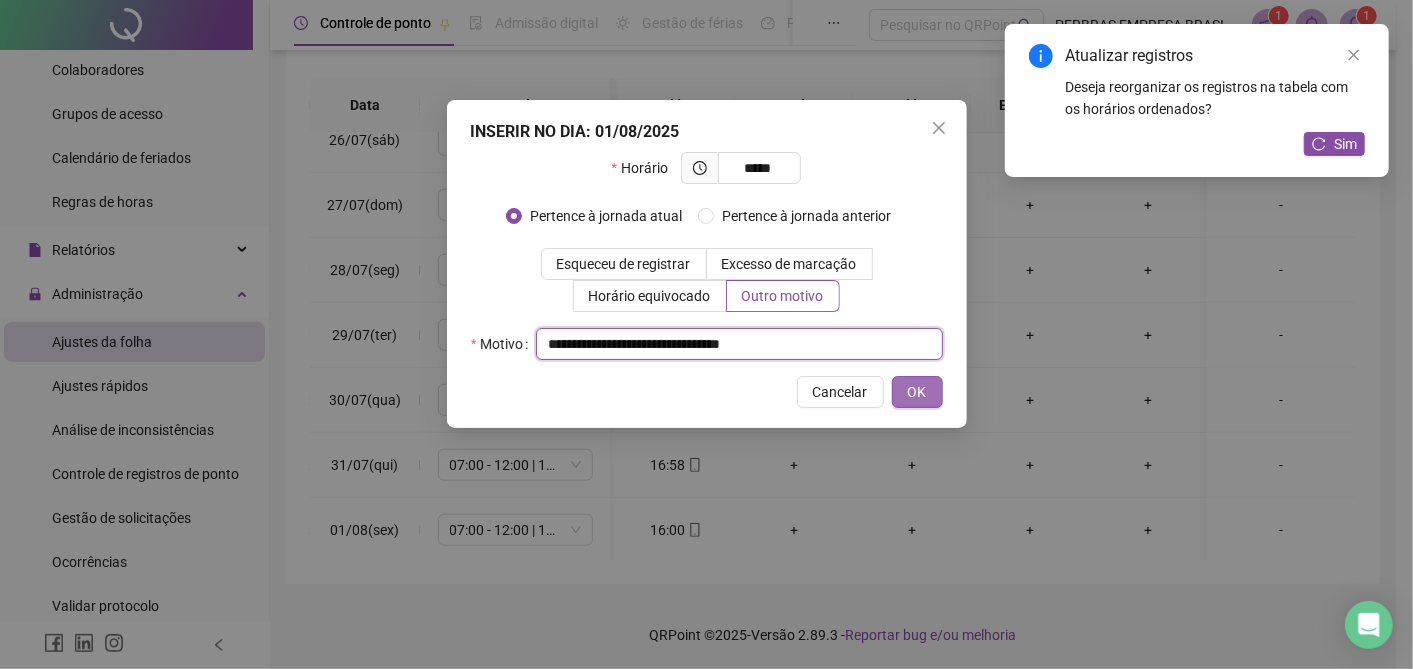 type on "**********" 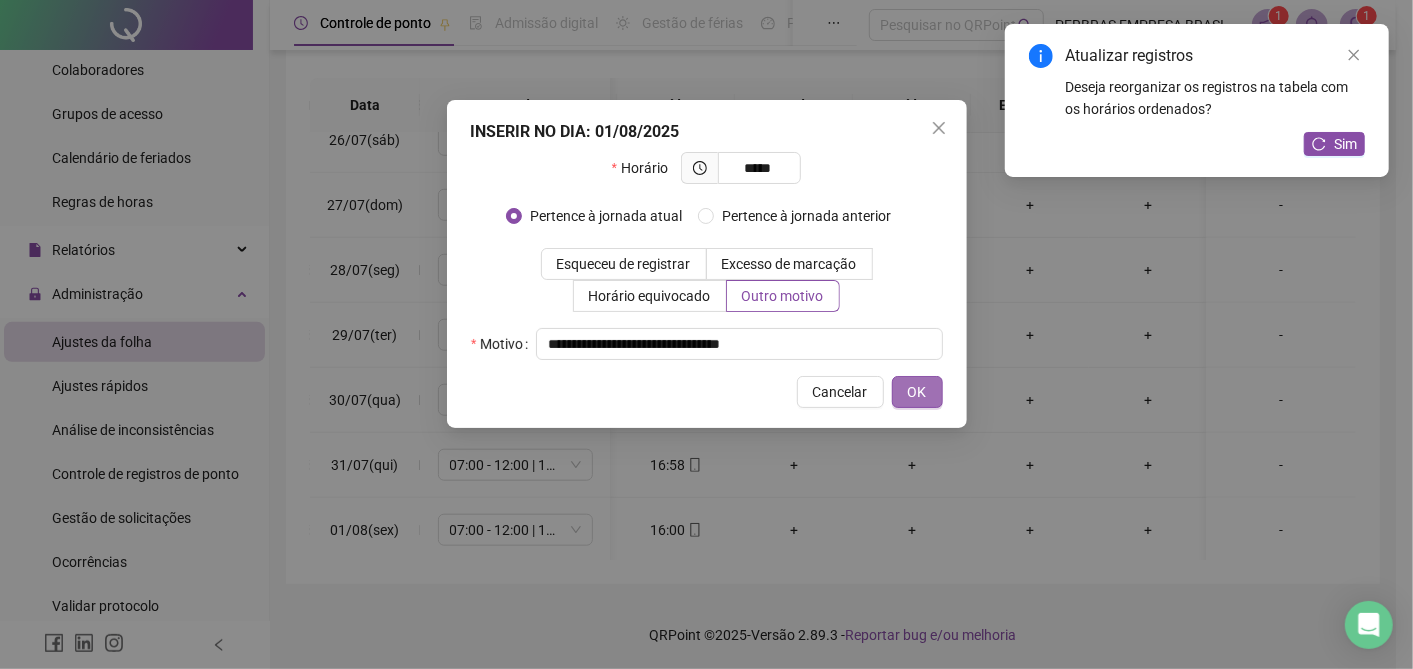 click on "OK" at bounding box center (917, 392) 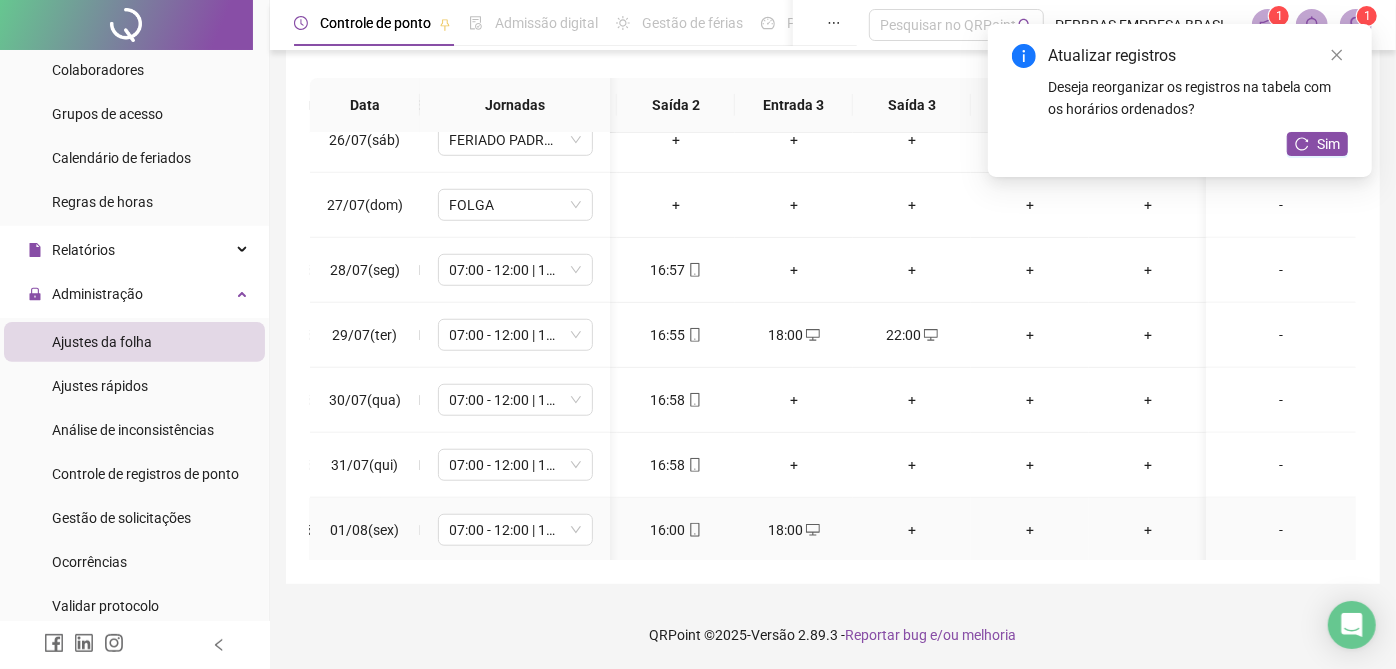 click on "+" at bounding box center (912, 530) 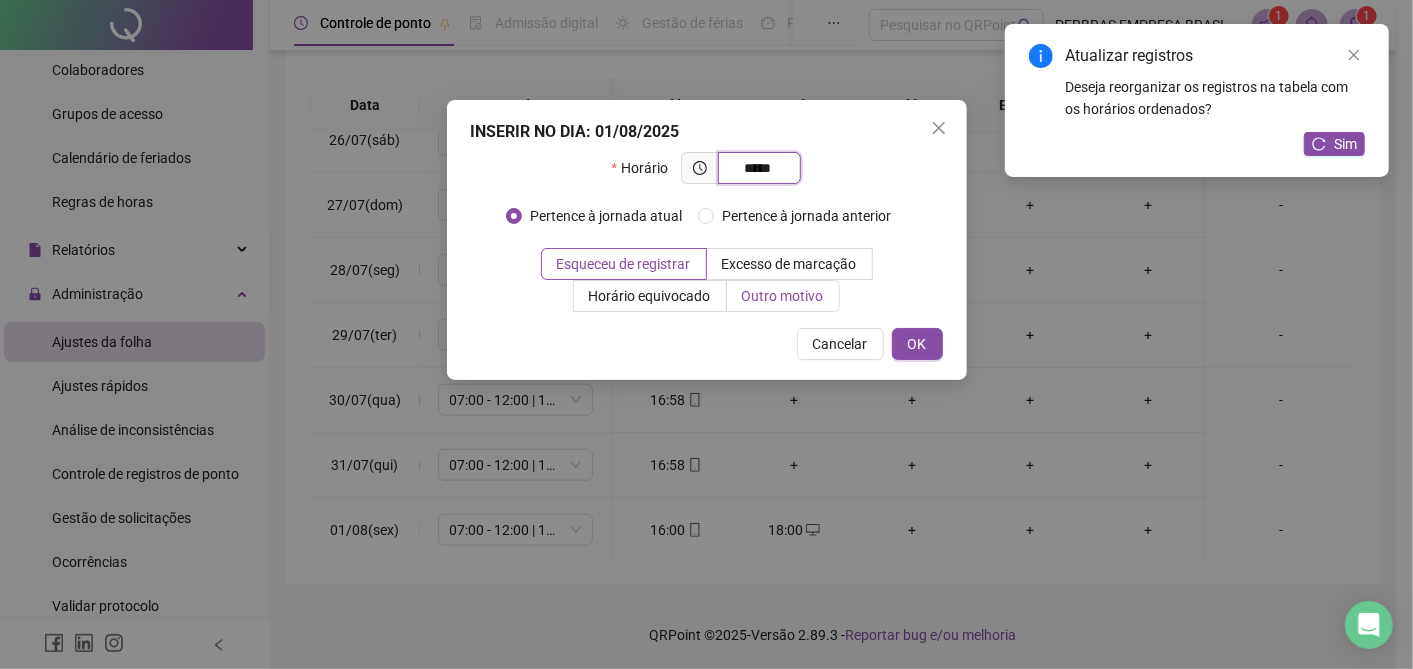 type on "*****" 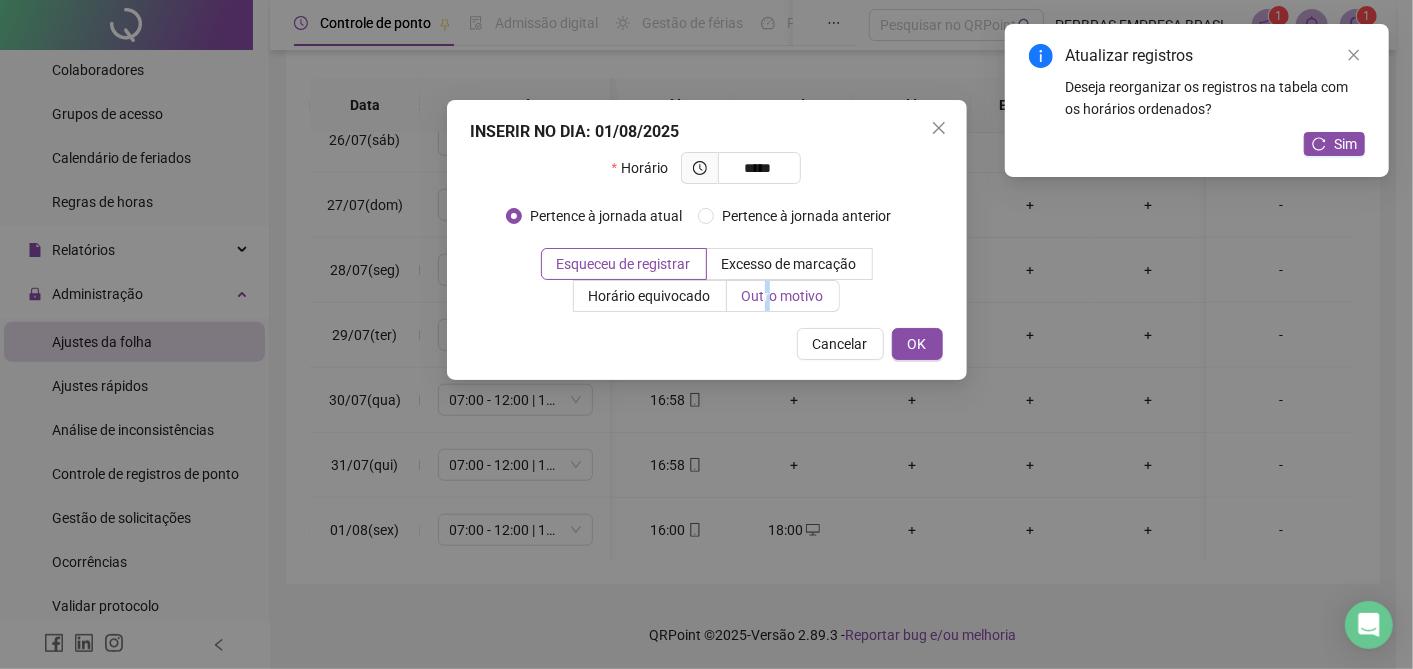 click on "Outro motivo" at bounding box center (783, 296) 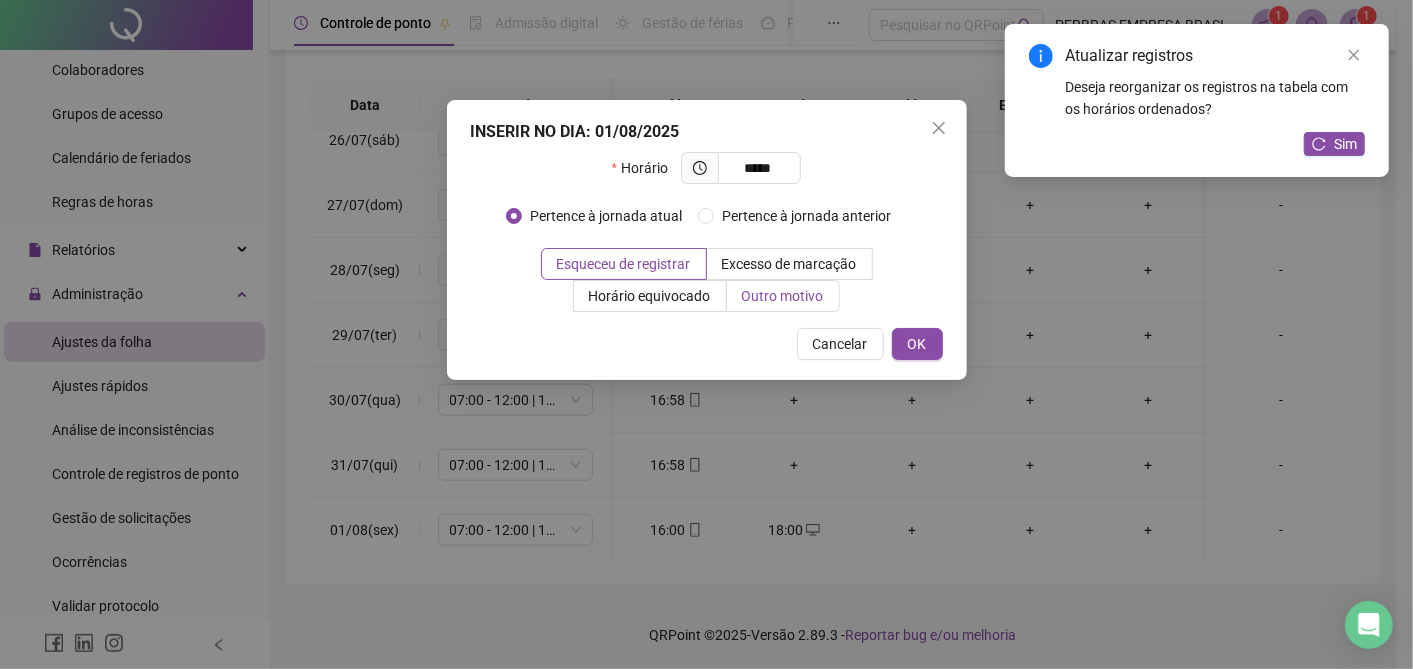 click on "Outro motivo" at bounding box center [783, 296] 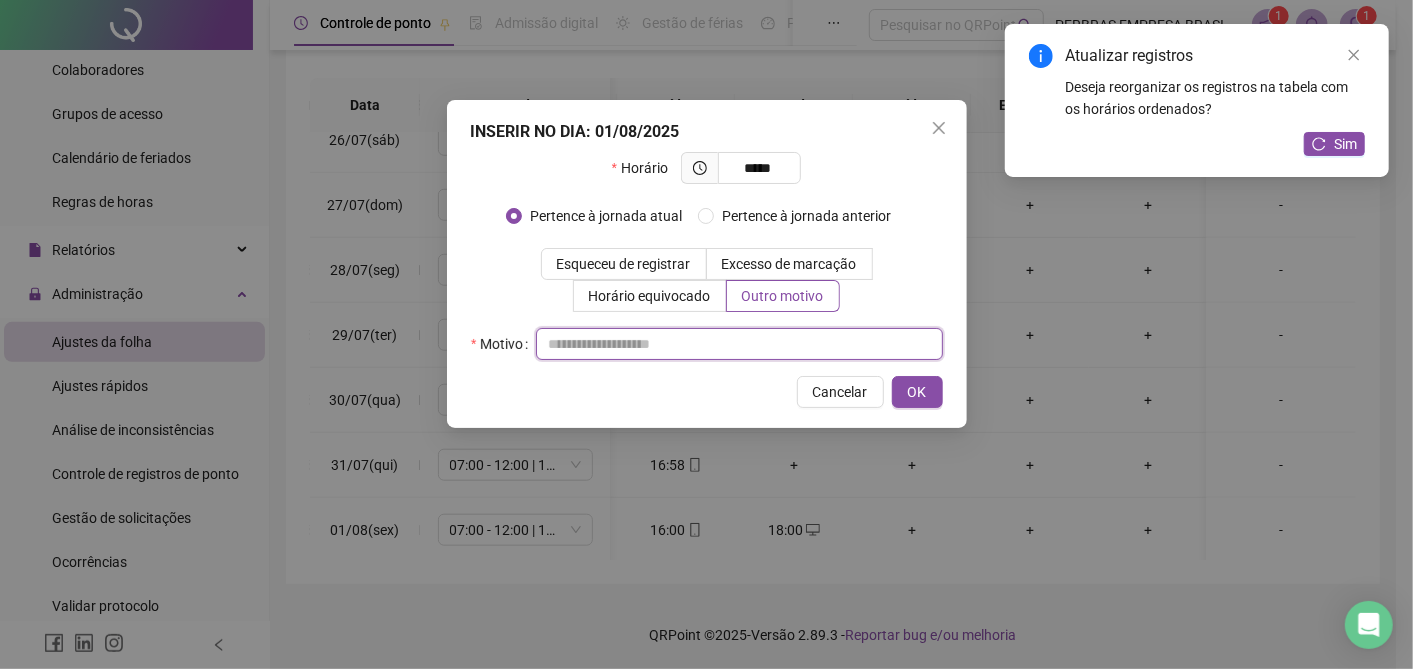 click at bounding box center [739, 344] 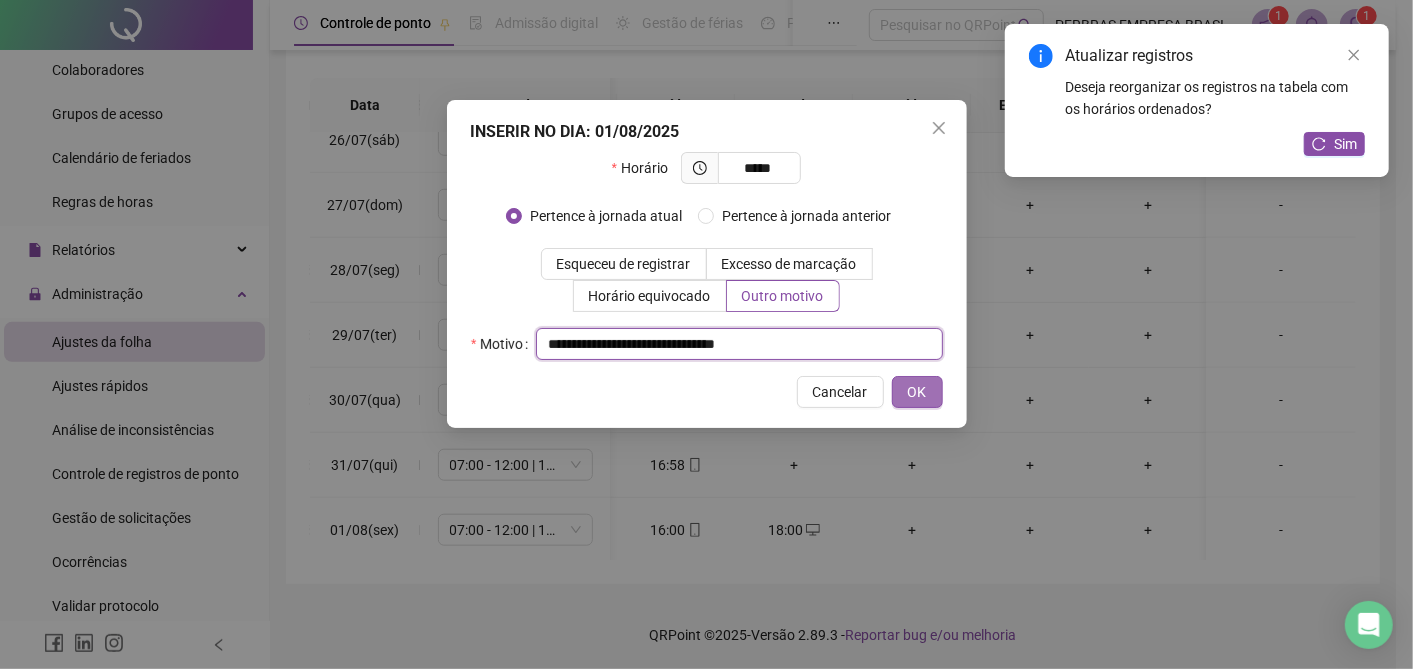 type on "**********" 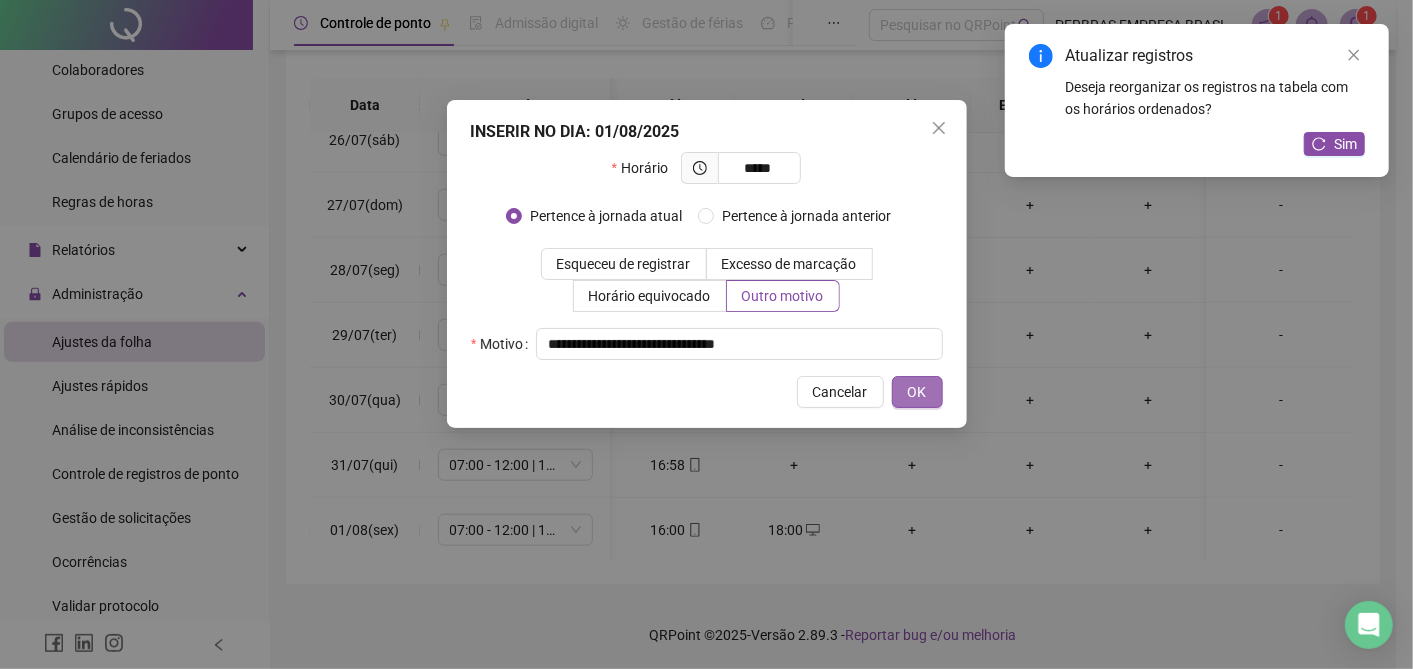 click on "OK" at bounding box center (917, 392) 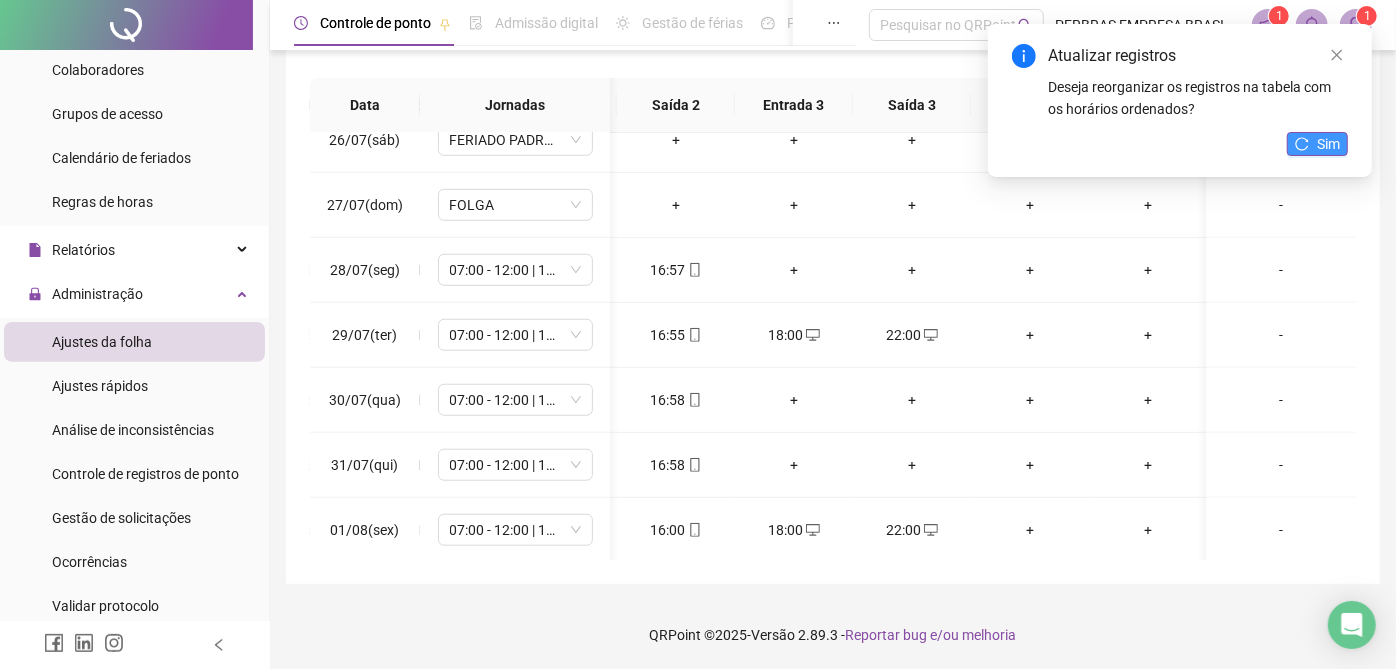 click on "Sim" at bounding box center (1328, 144) 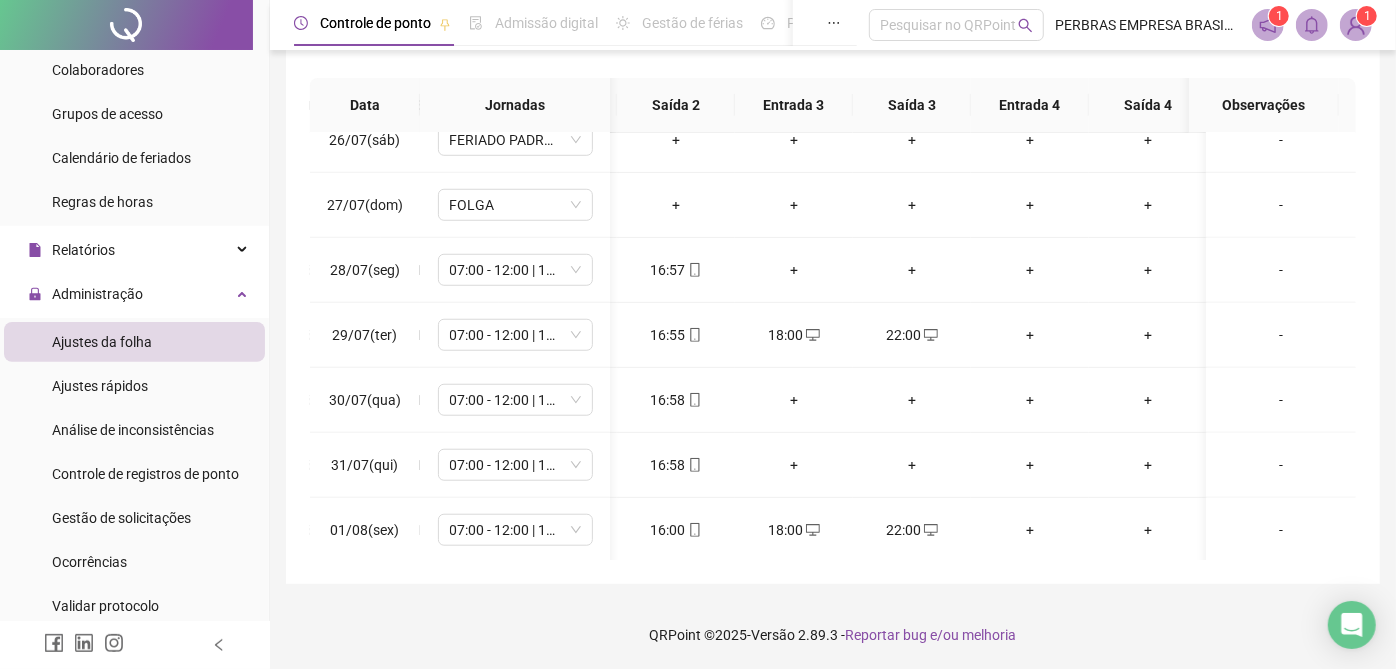 scroll, scrollTop: 1000, scrollLeft: 276, axis: both 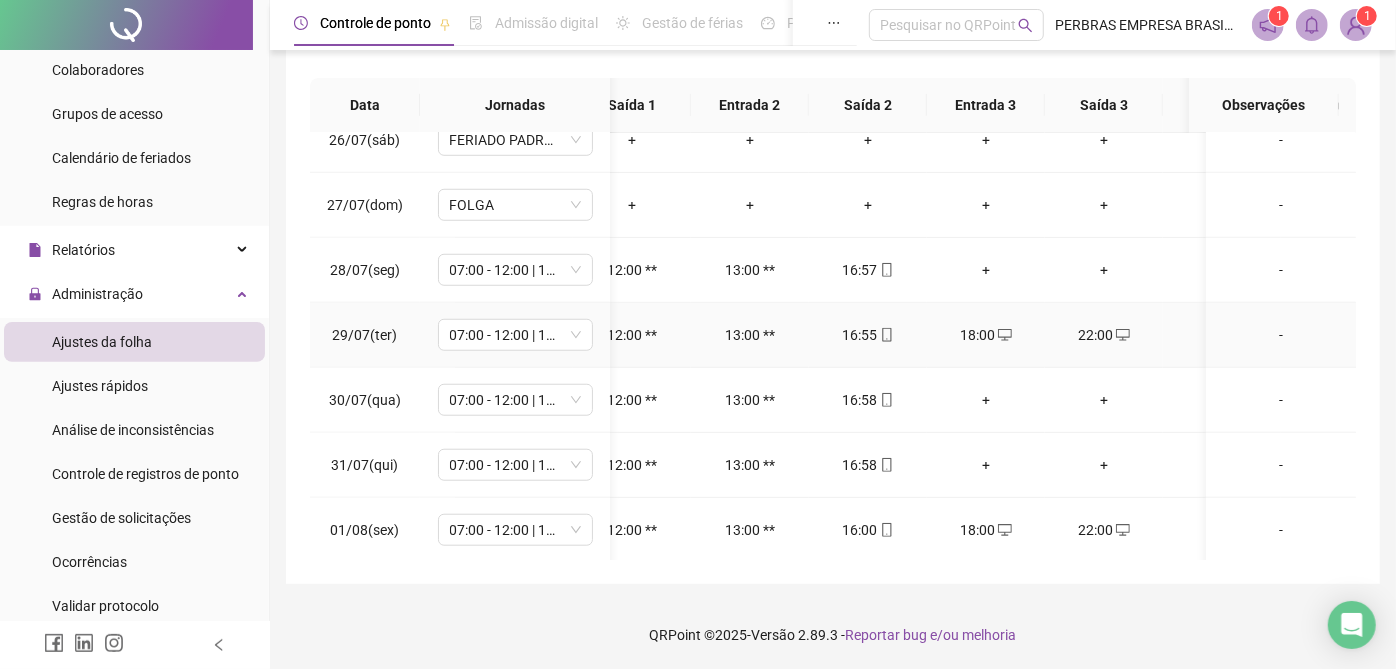 click 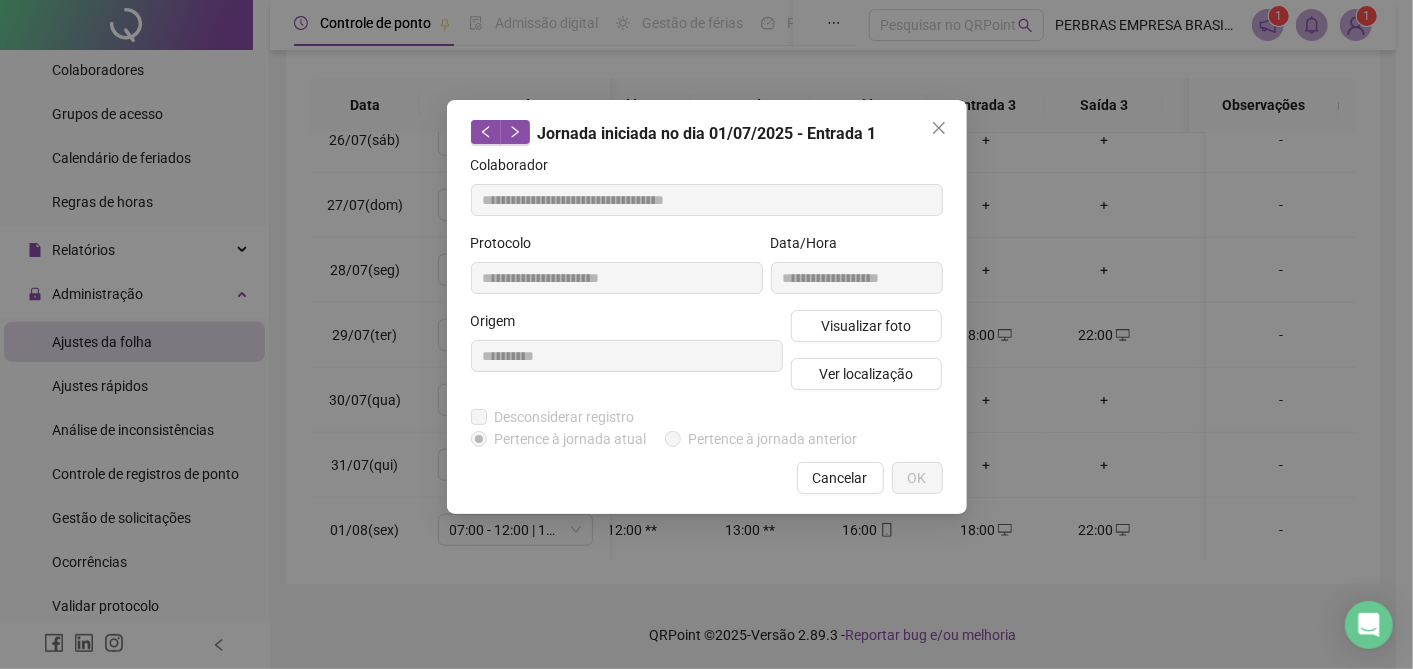 type on "**********" 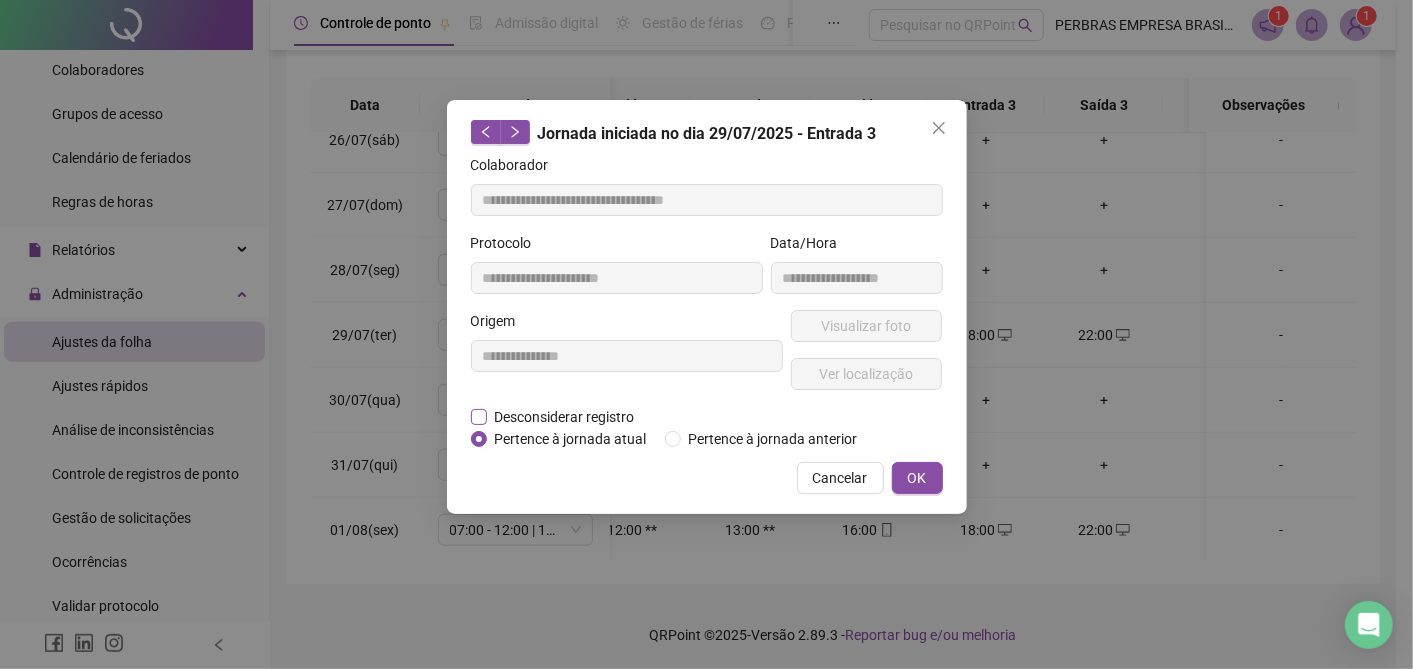 click on "Desconsiderar registro" at bounding box center [565, 417] 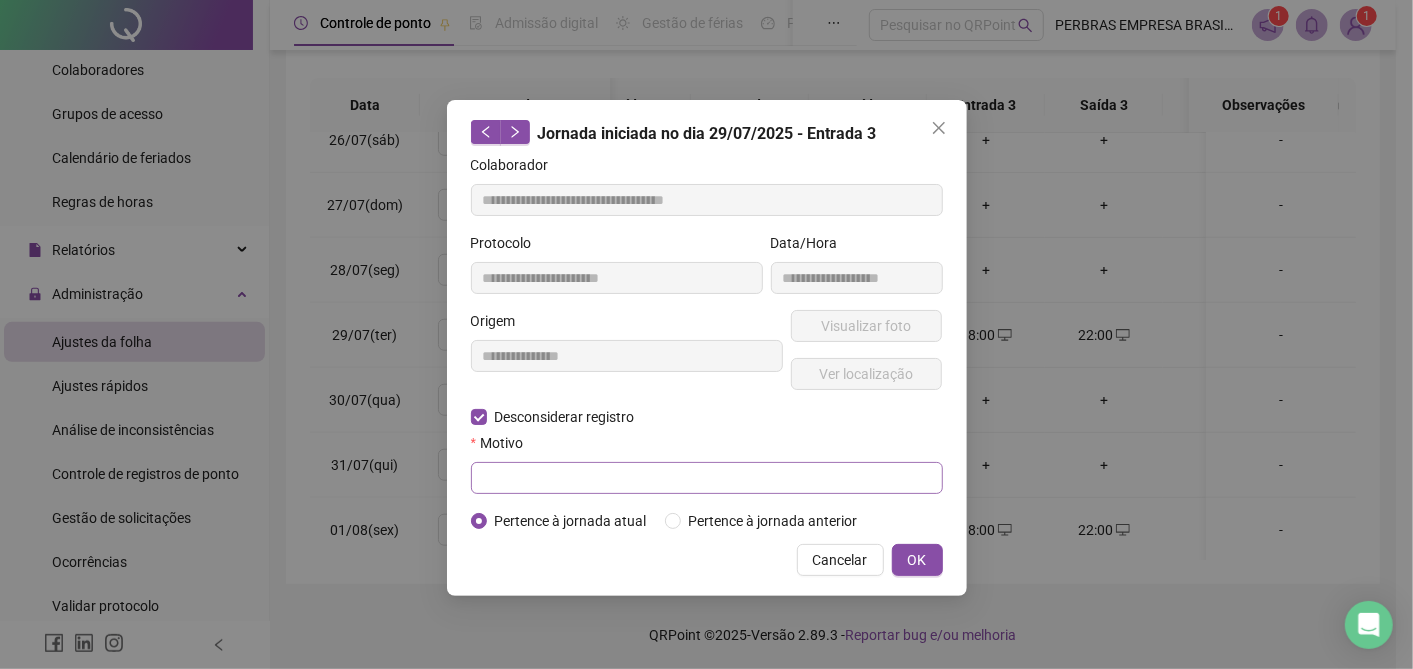 drag, startPoint x: 529, startPoint y: 417, endPoint x: 527, endPoint y: 463, distance: 46.043457 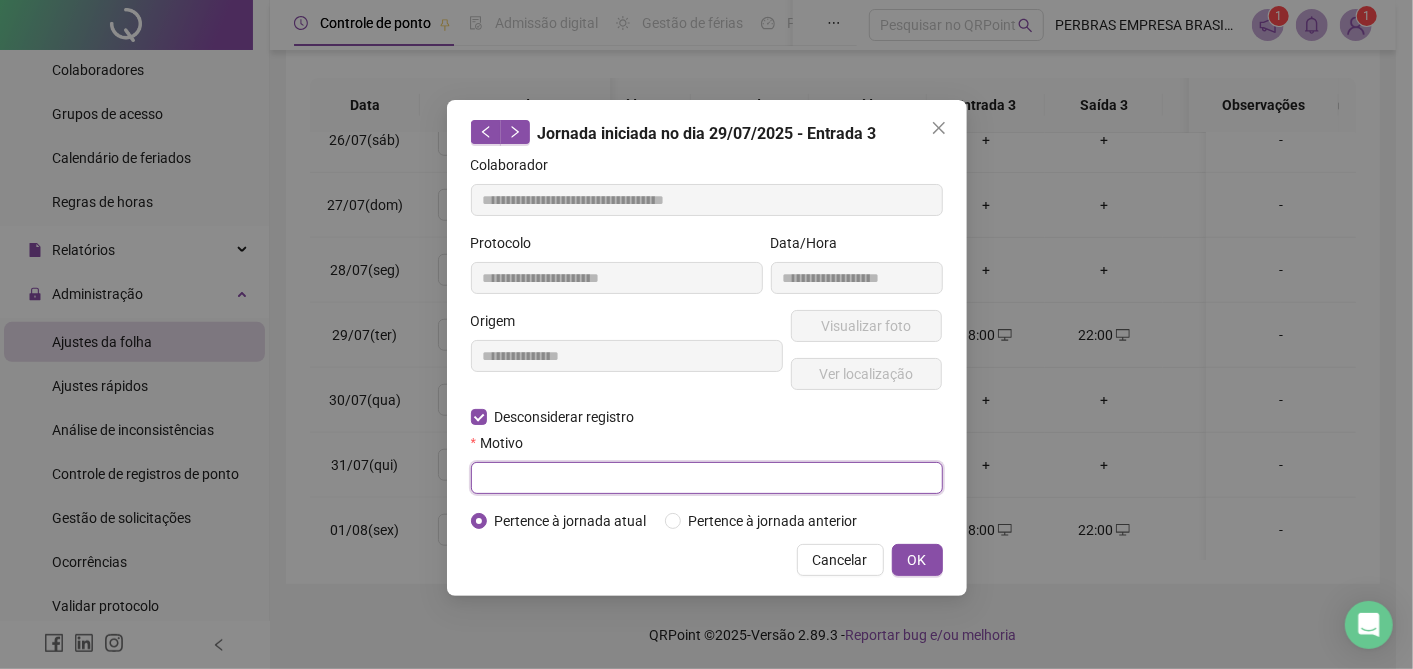 click at bounding box center (707, 478) 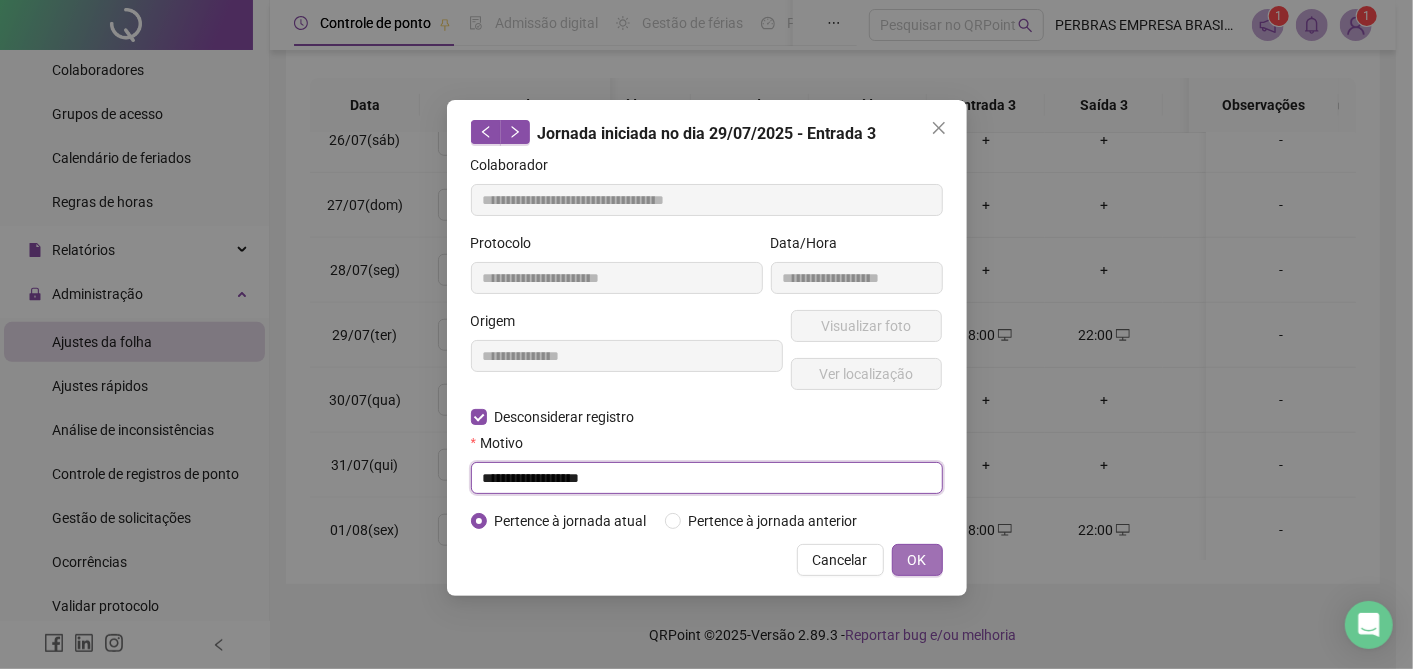 type on "**********" 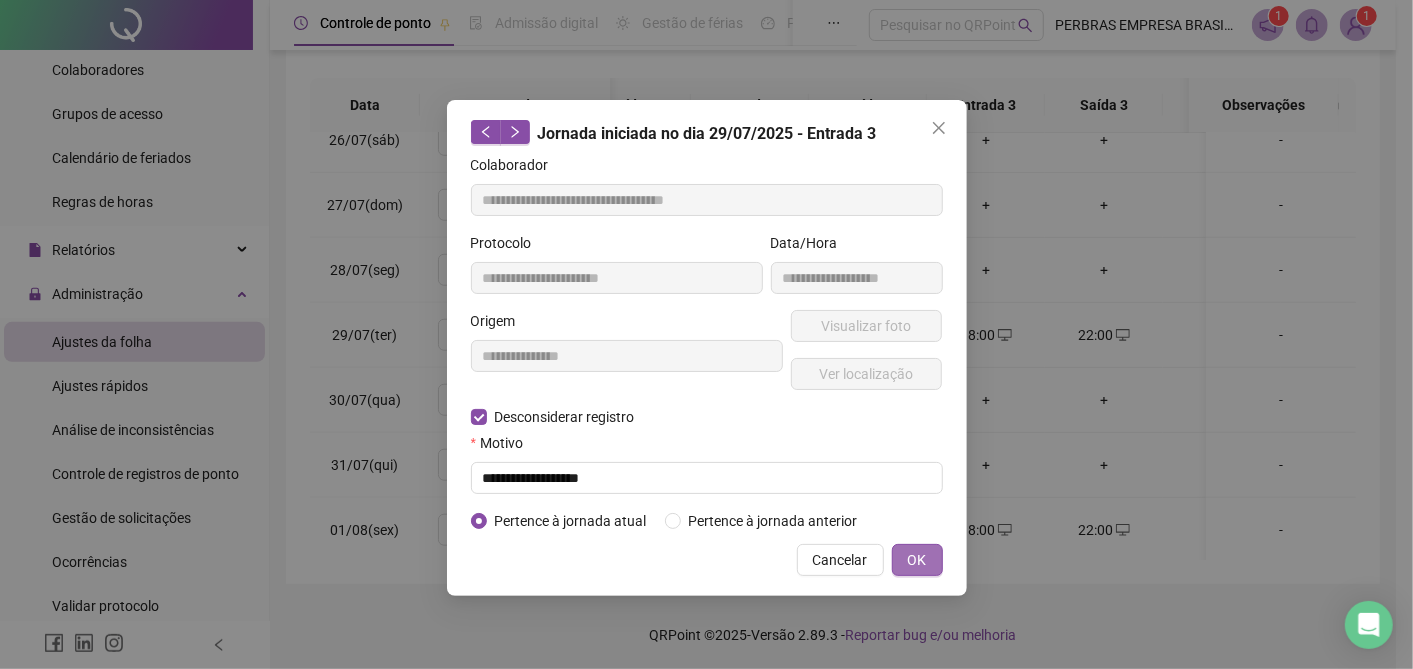 click on "OK" at bounding box center (917, 560) 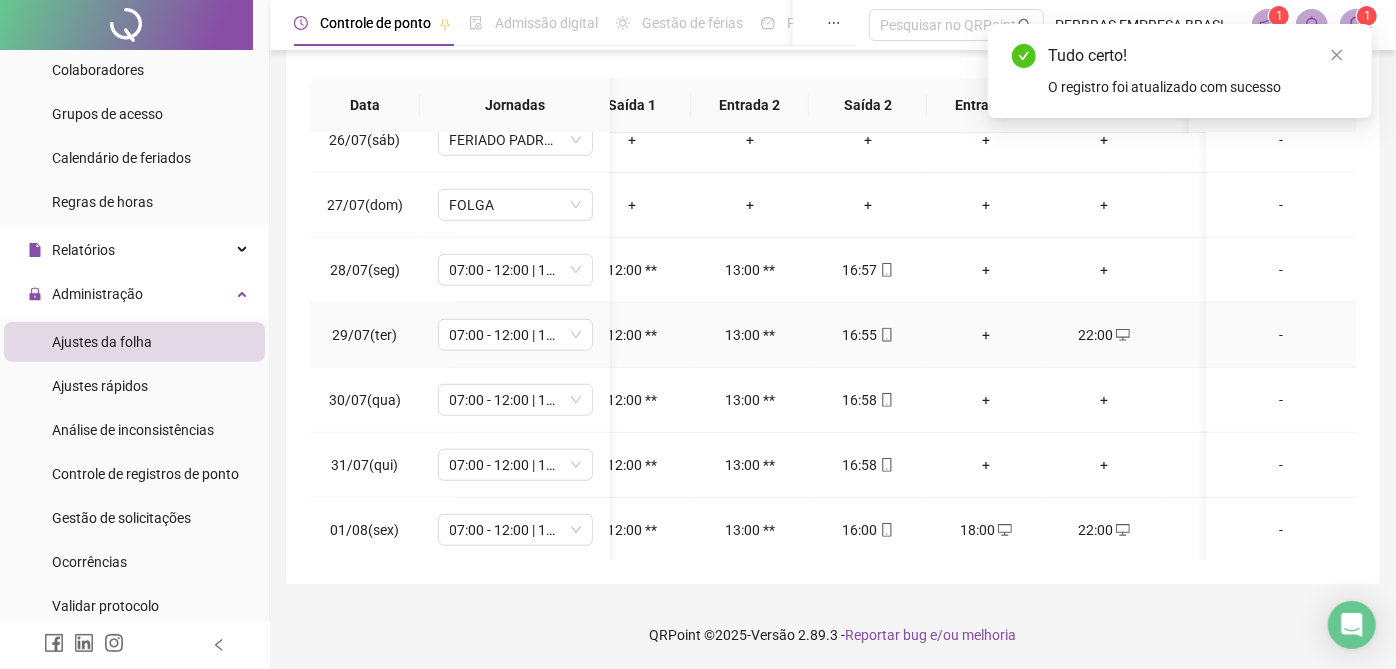 click 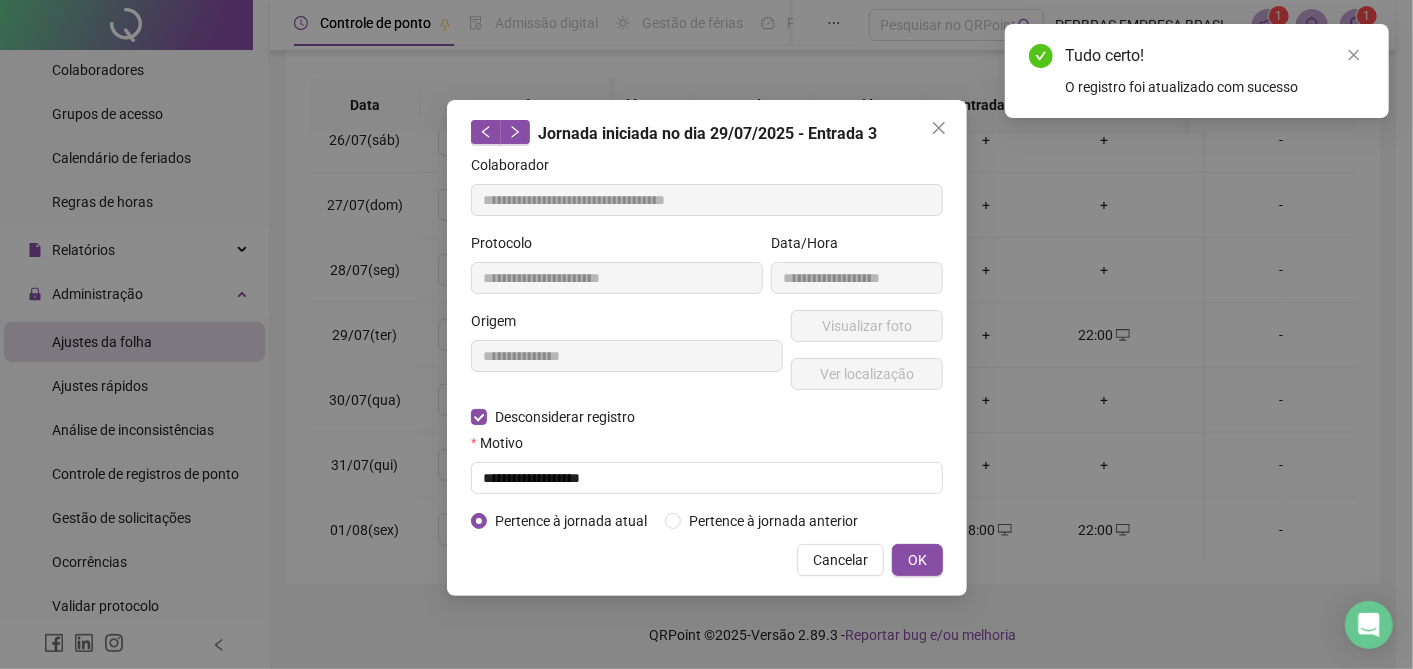 type on "**********" 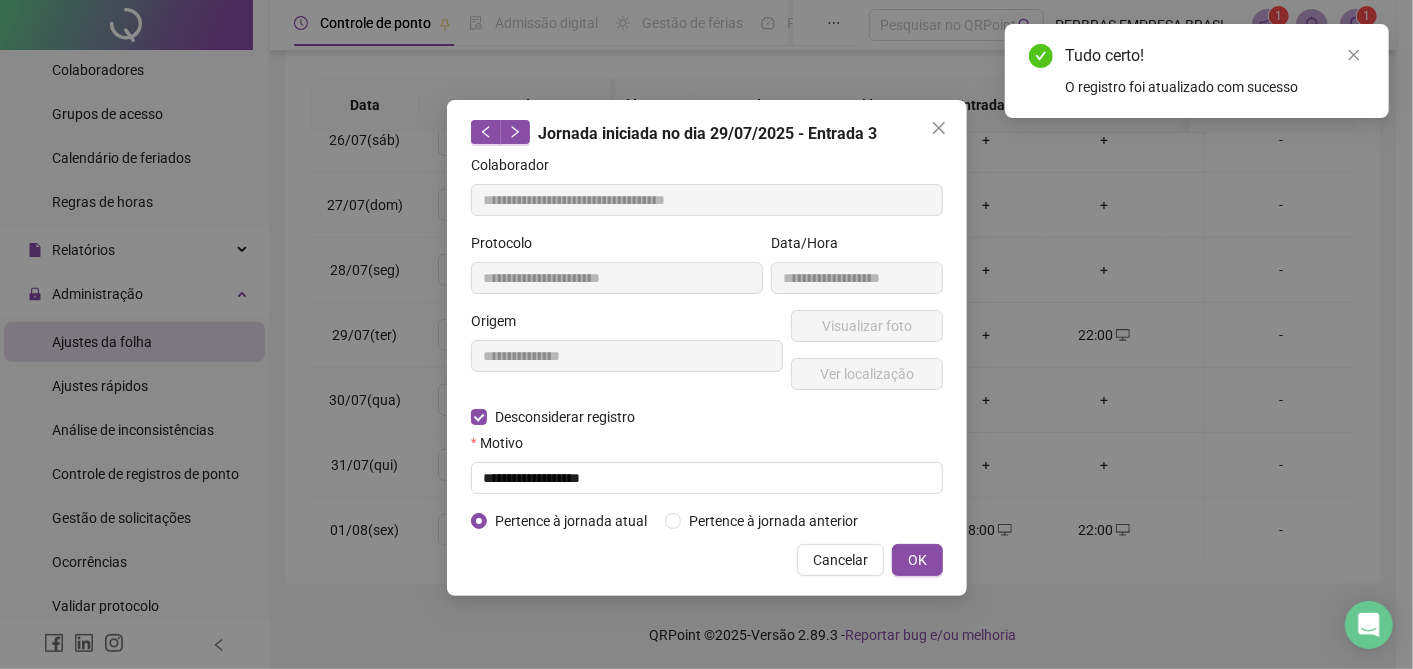 type on "**********" 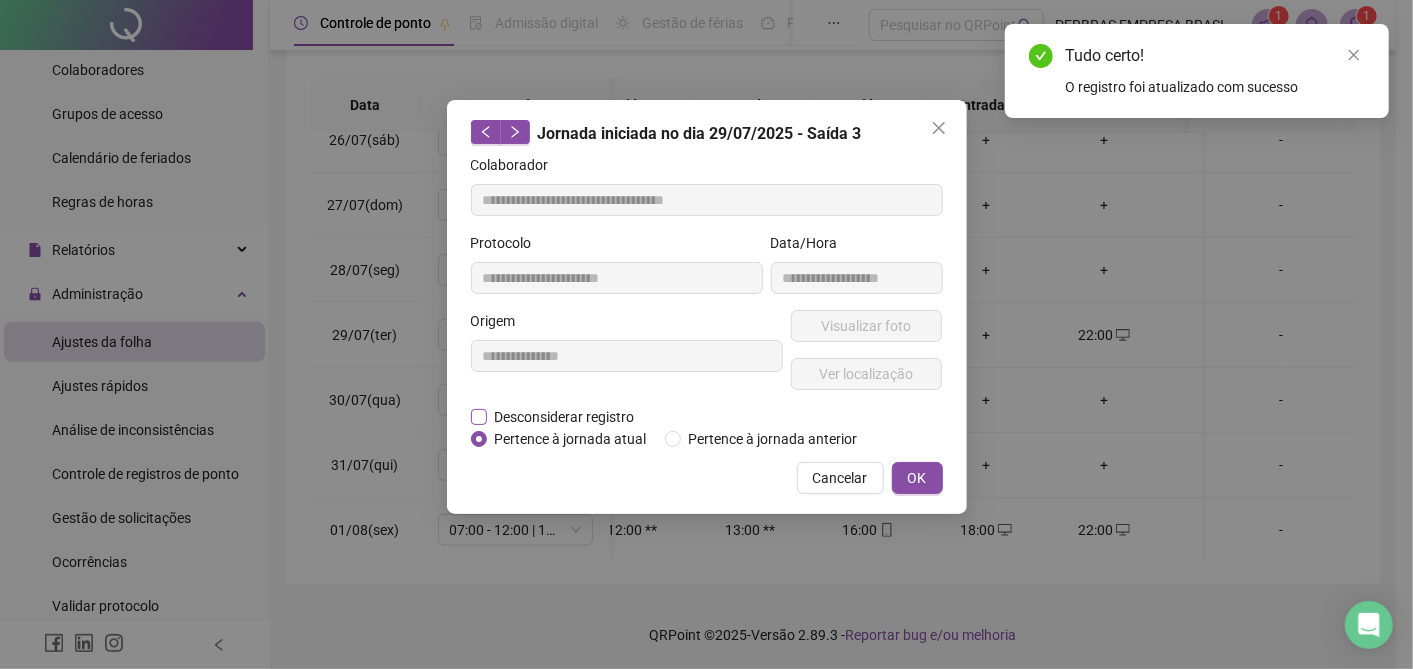click on "Desconsiderar registro" at bounding box center [565, 417] 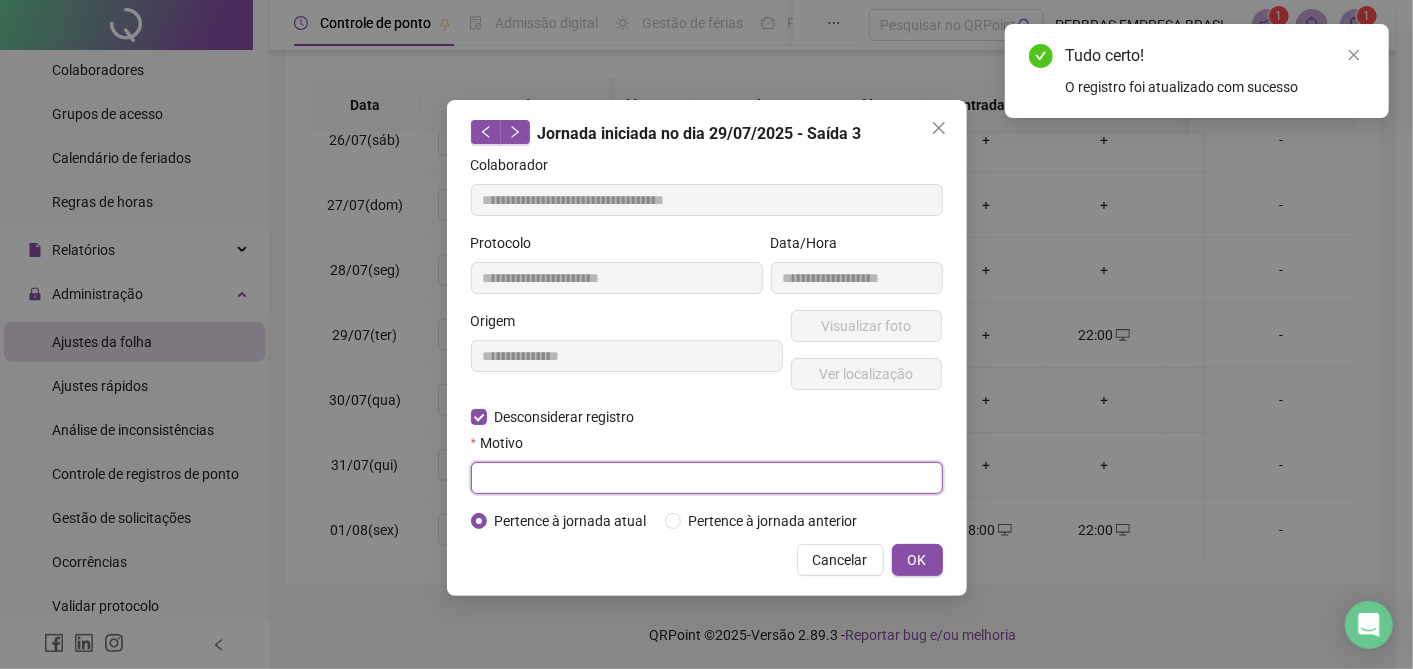 click at bounding box center (707, 478) 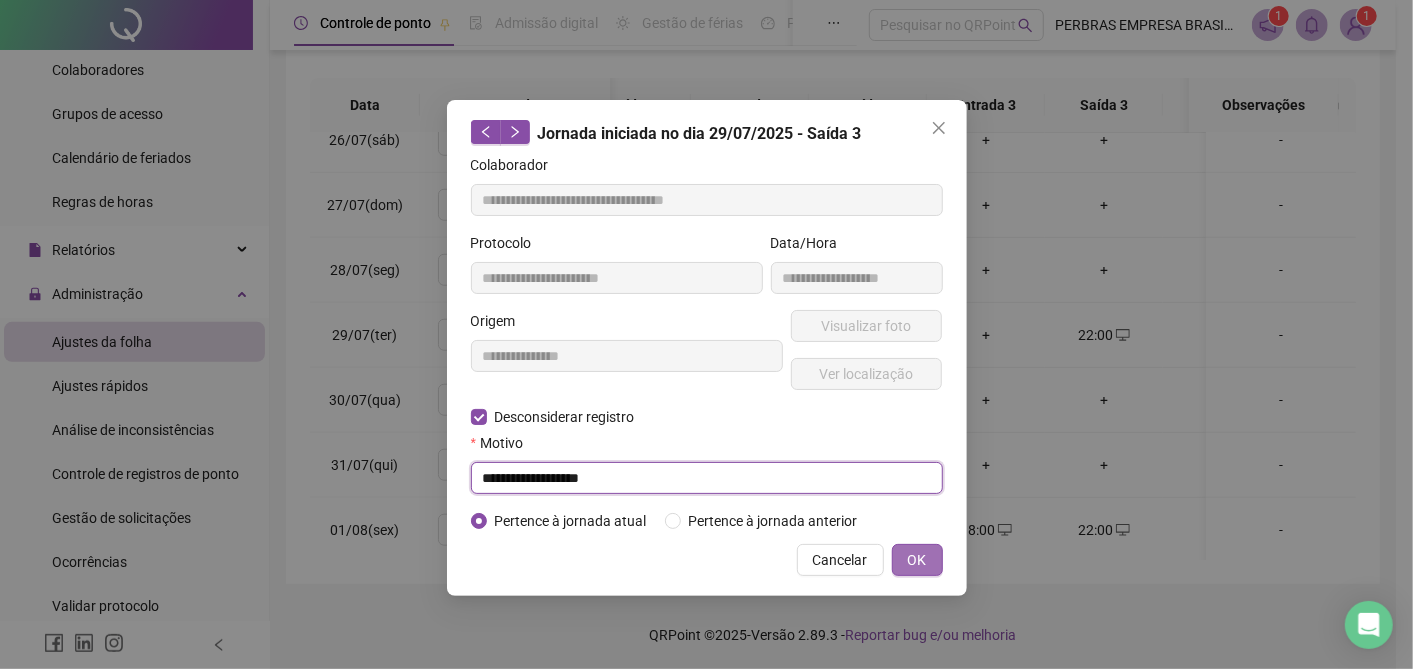 type on "**********" 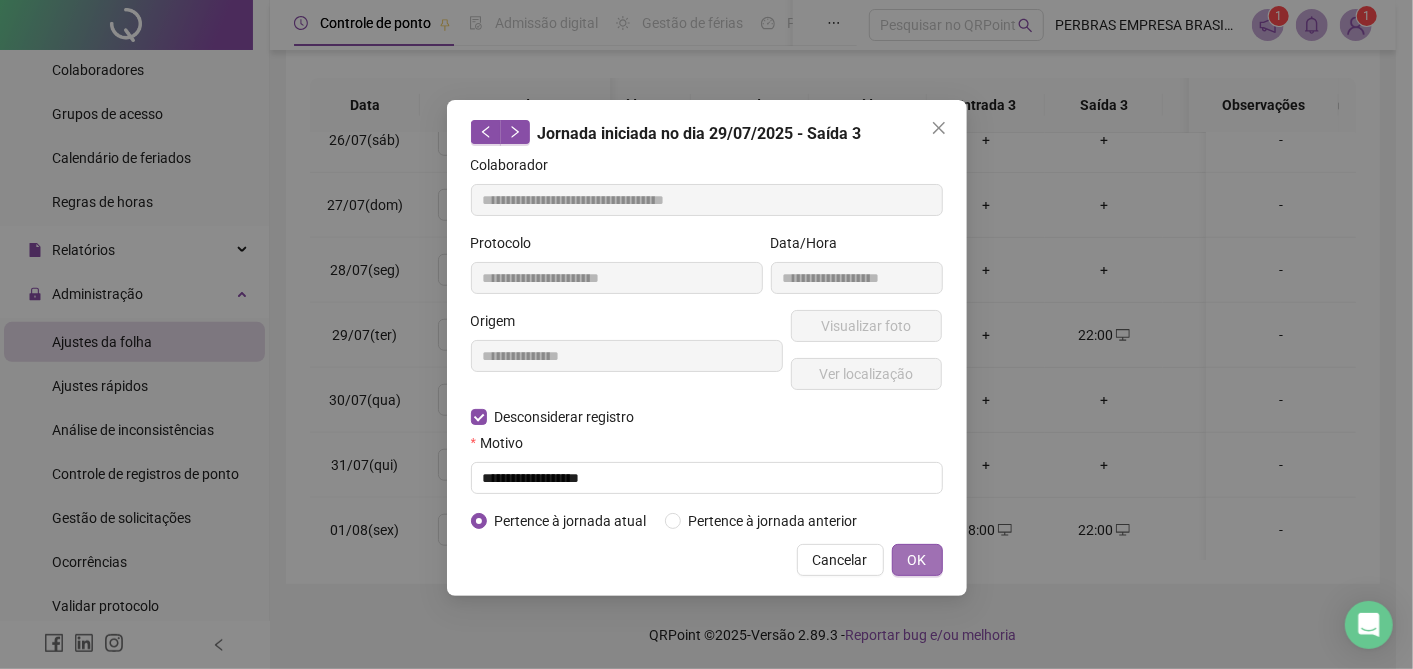 click on "OK" at bounding box center (917, 560) 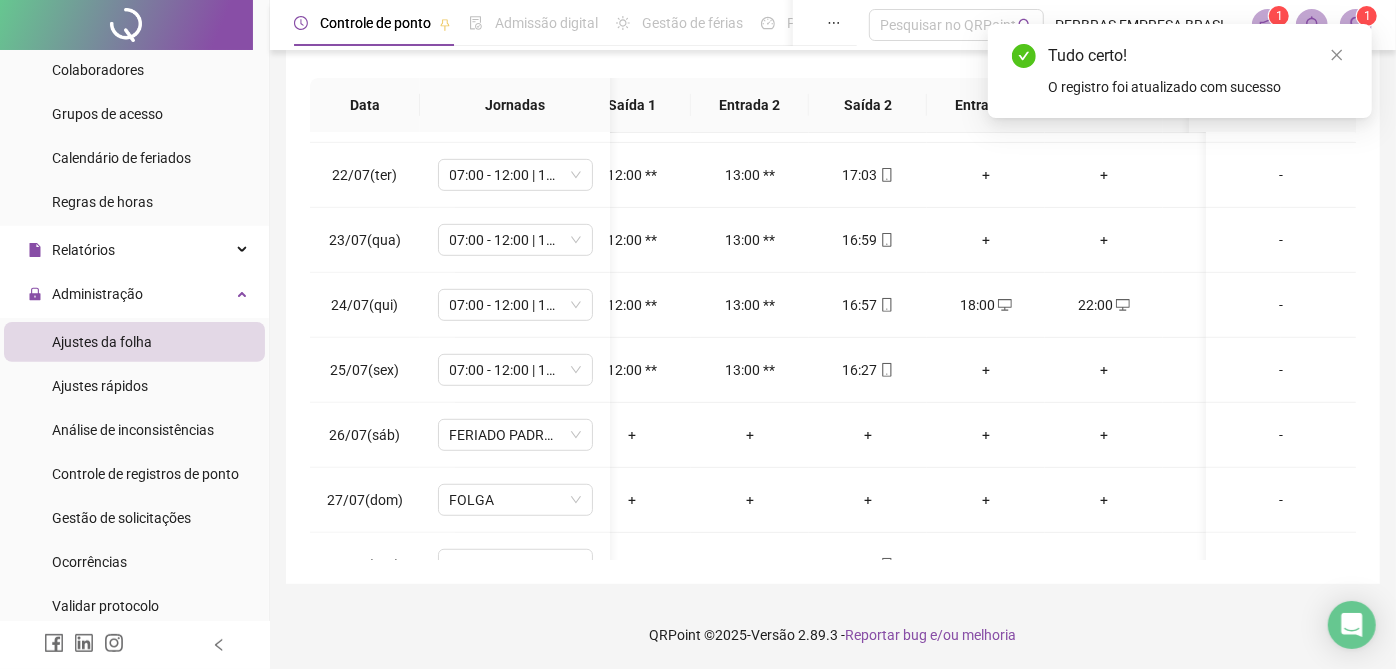scroll, scrollTop: 666, scrollLeft: 155, axis: both 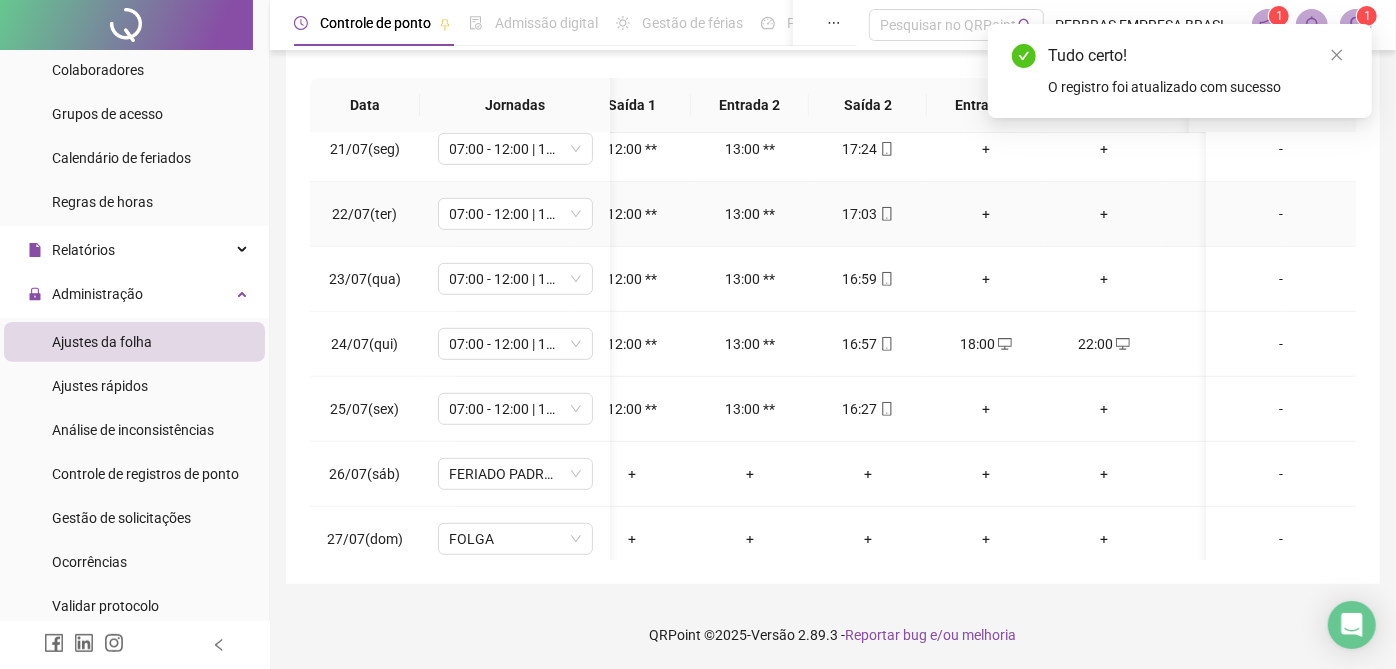 click on "+" at bounding box center (986, 214) 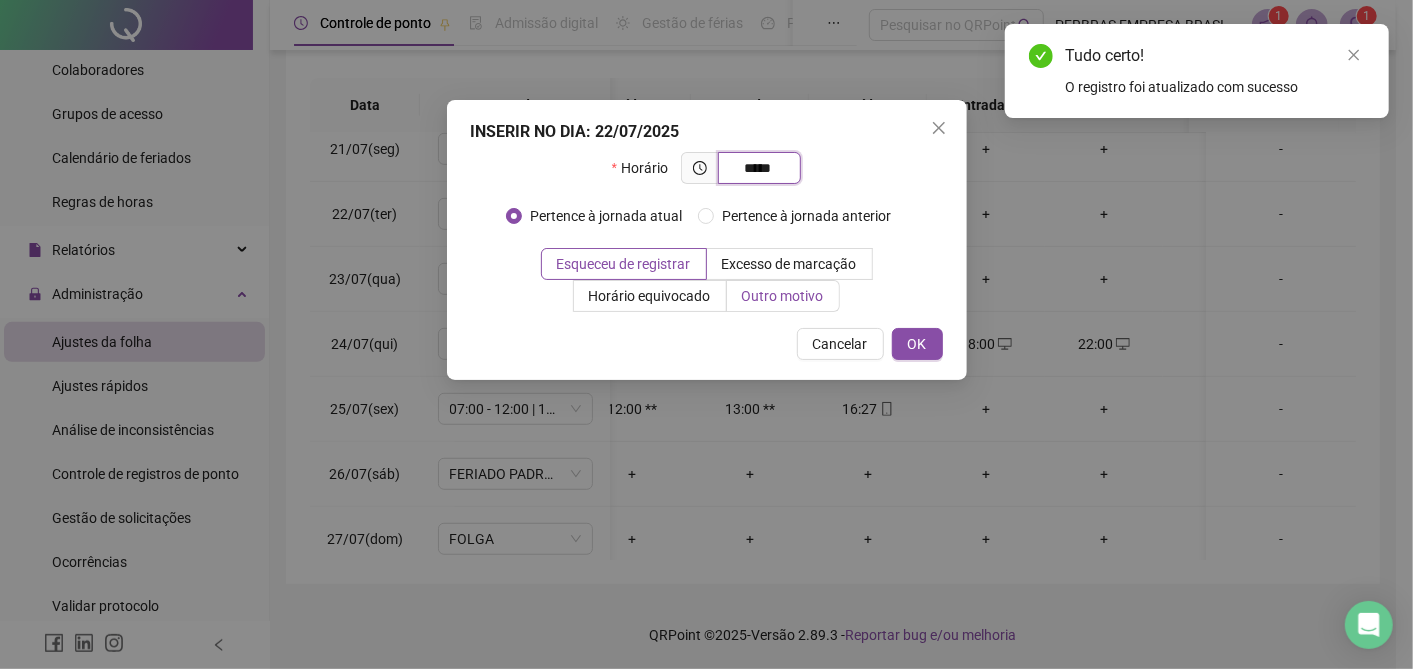 type on "*****" 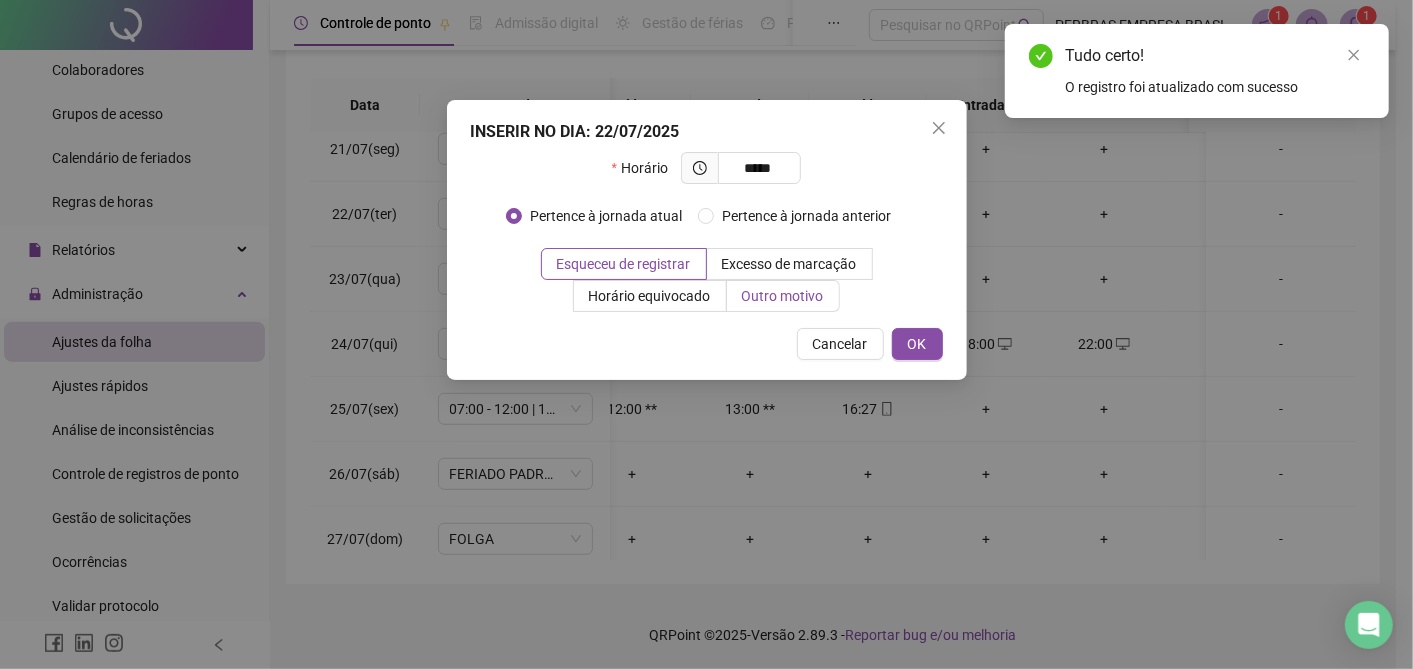 click on "Outro motivo" at bounding box center (783, 296) 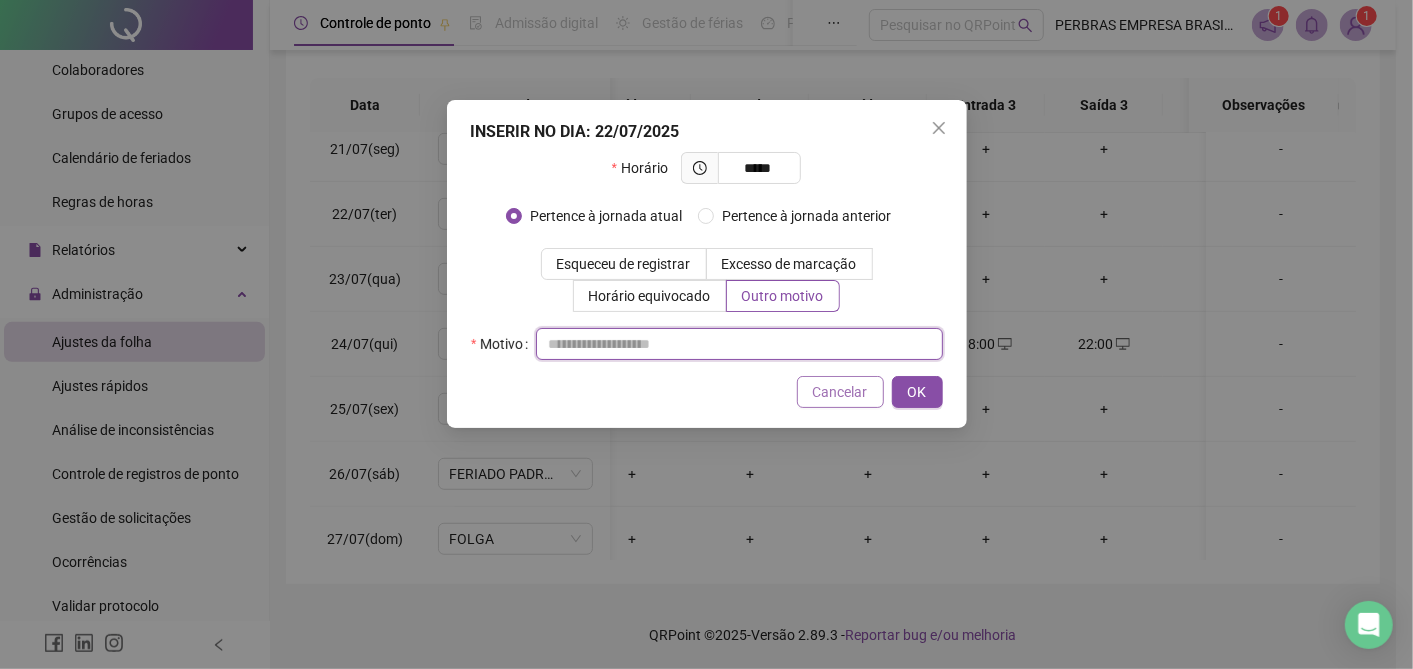 click at bounding box center [739, 344] 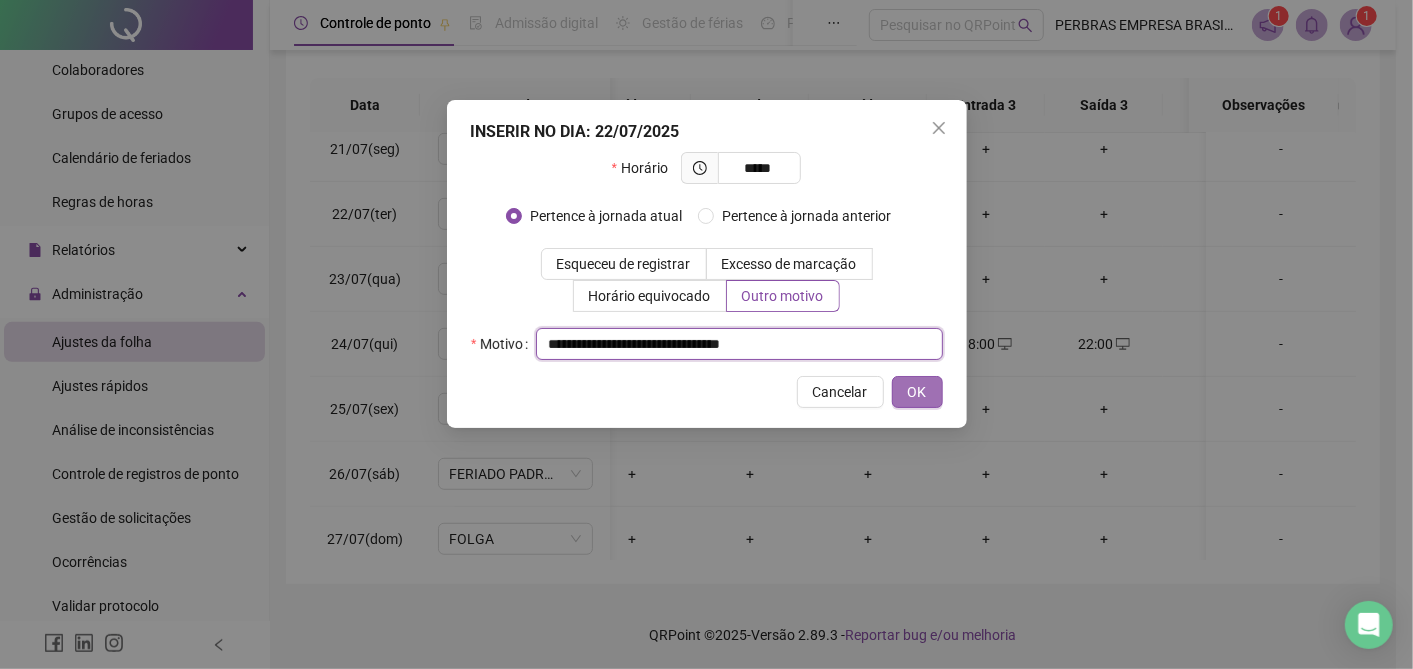 type on "**********" 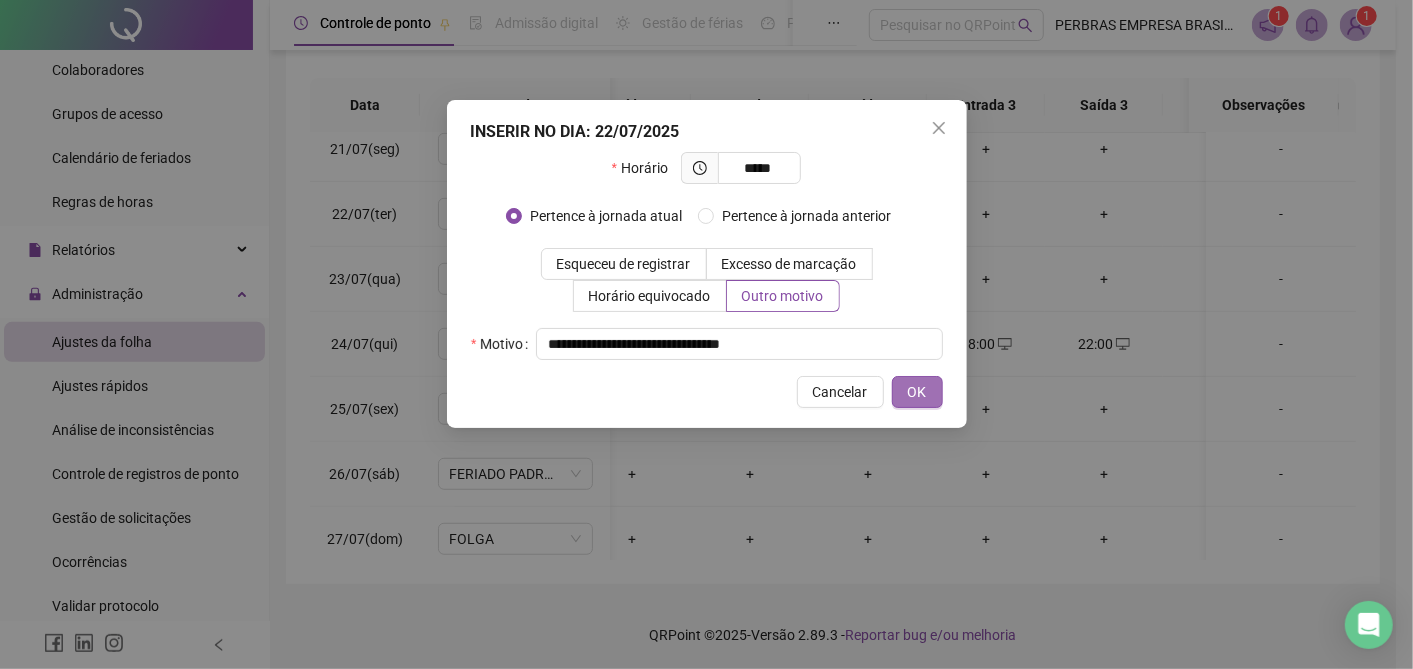 click on "OK" at bounding box center (917, 392) 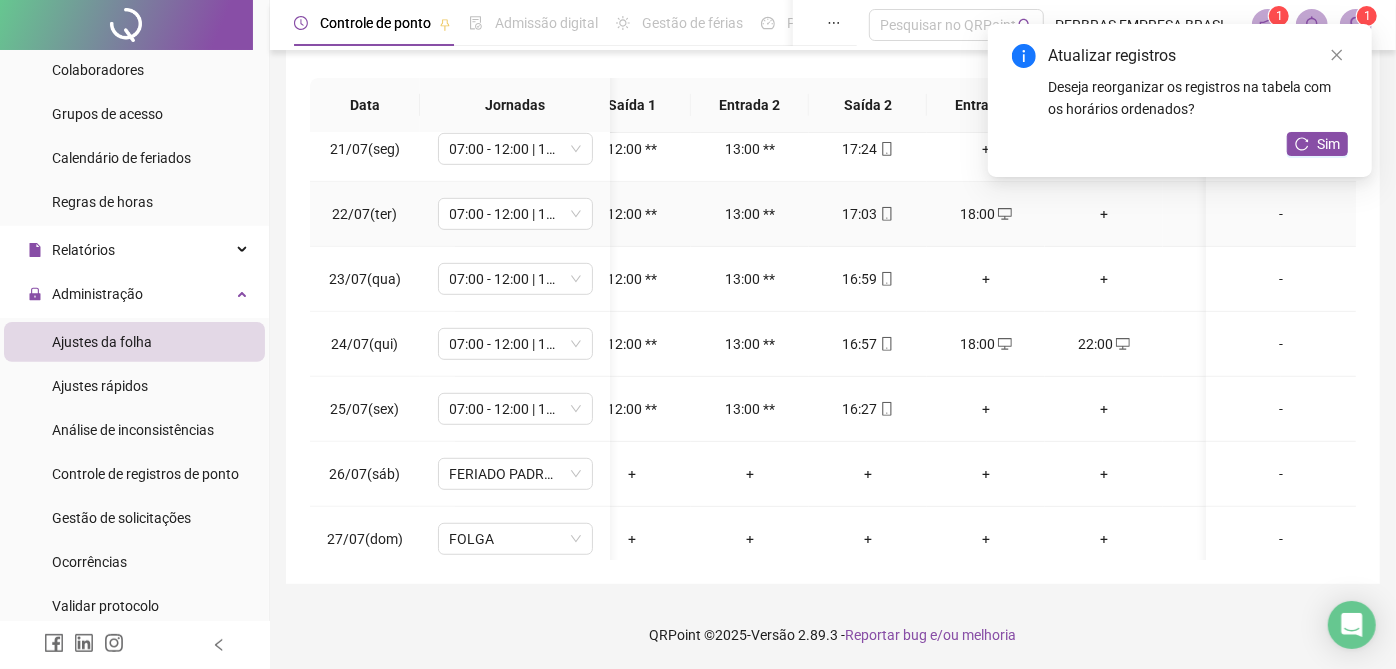 click on "+" at bounding box center (1104, 214) 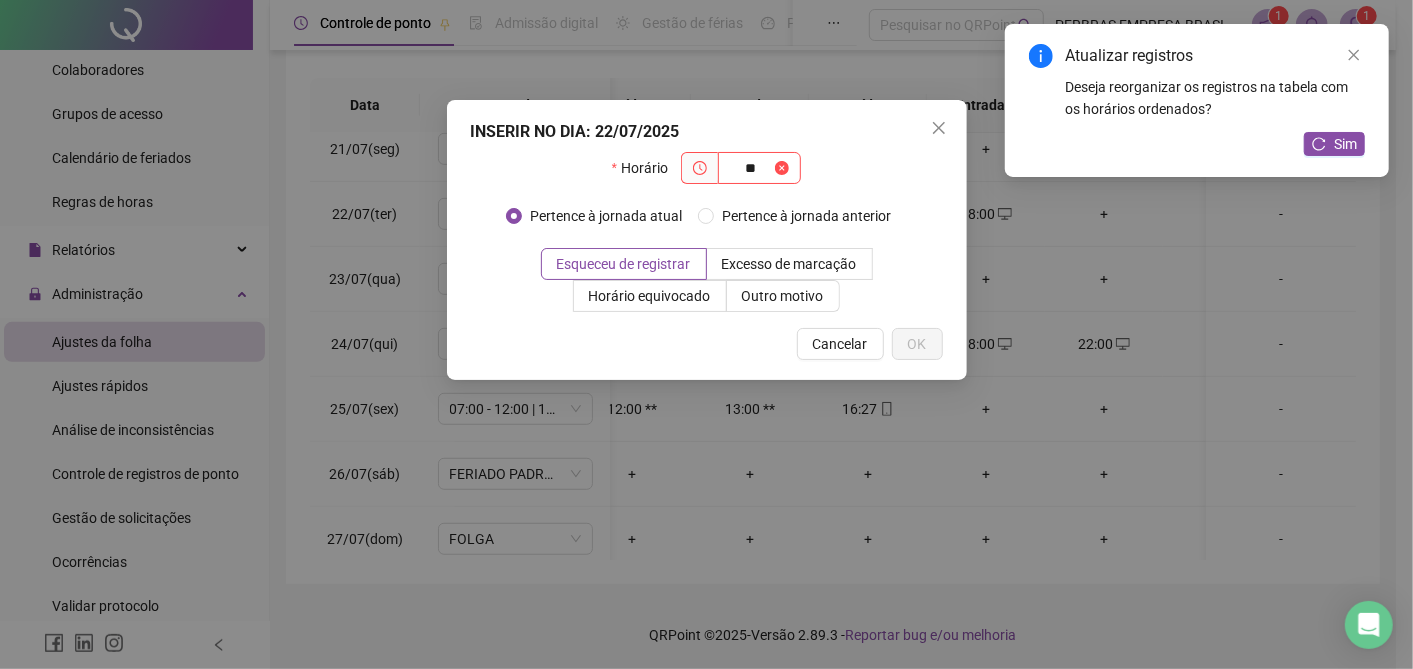 type on "*" 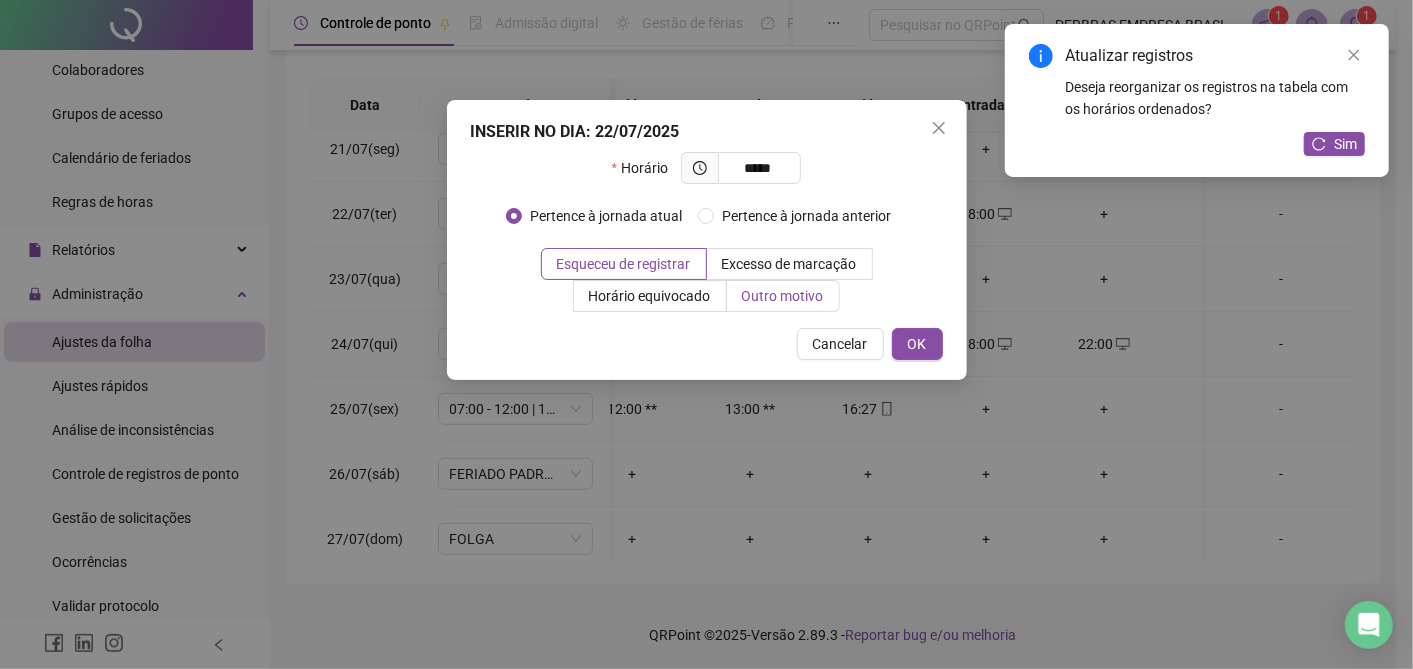 type on "*****" 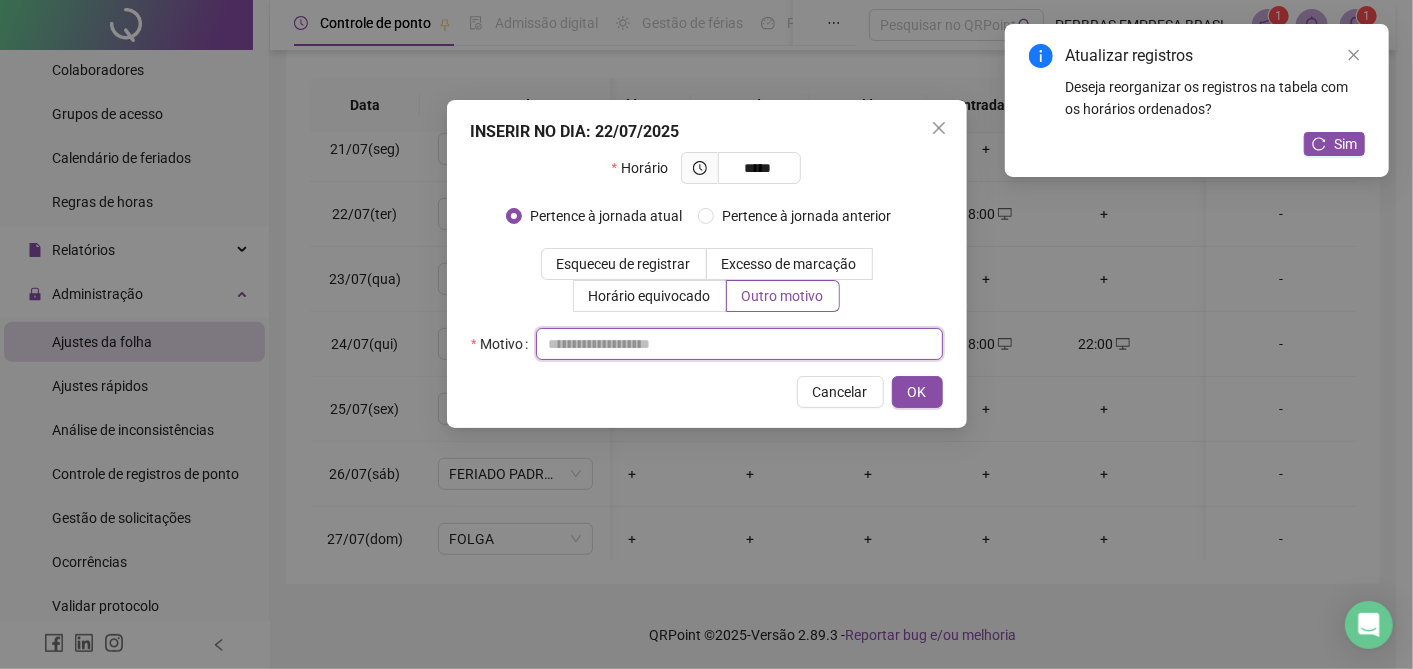 click at bounding box center (739, 344) 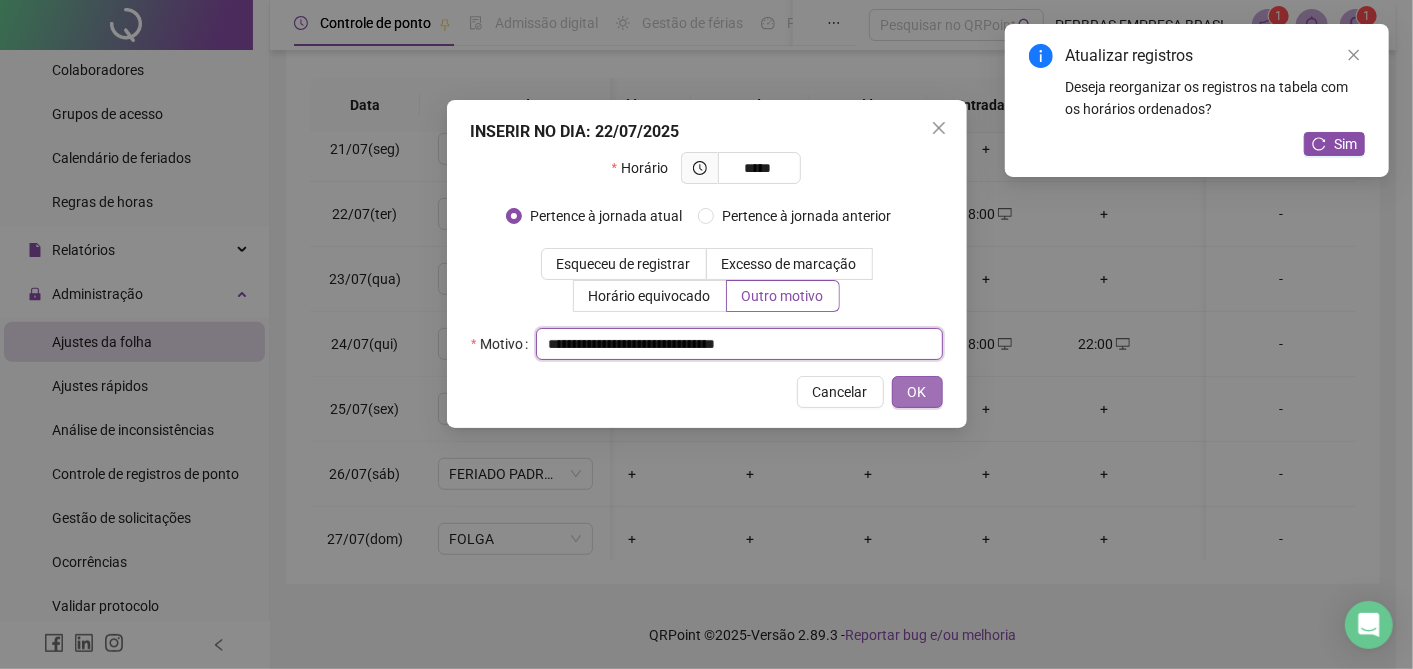type on "**********" 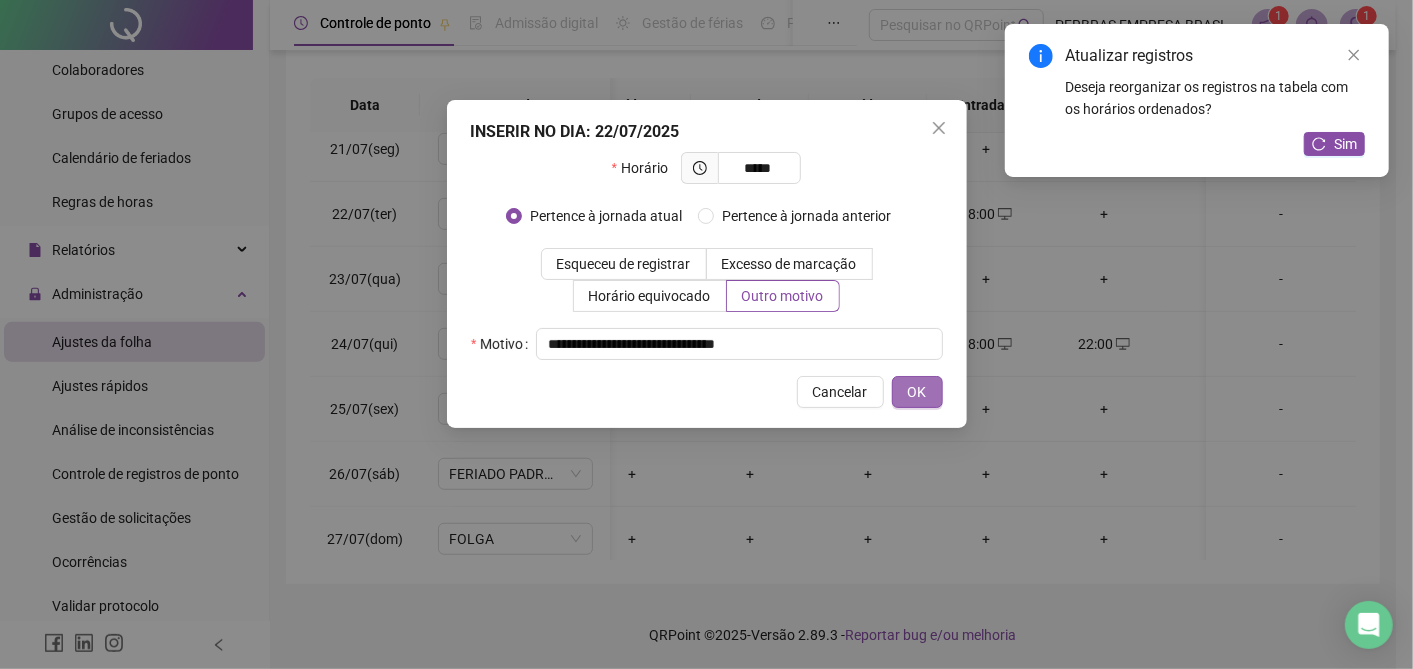 click on "OK" at bounding box center [917, 392] 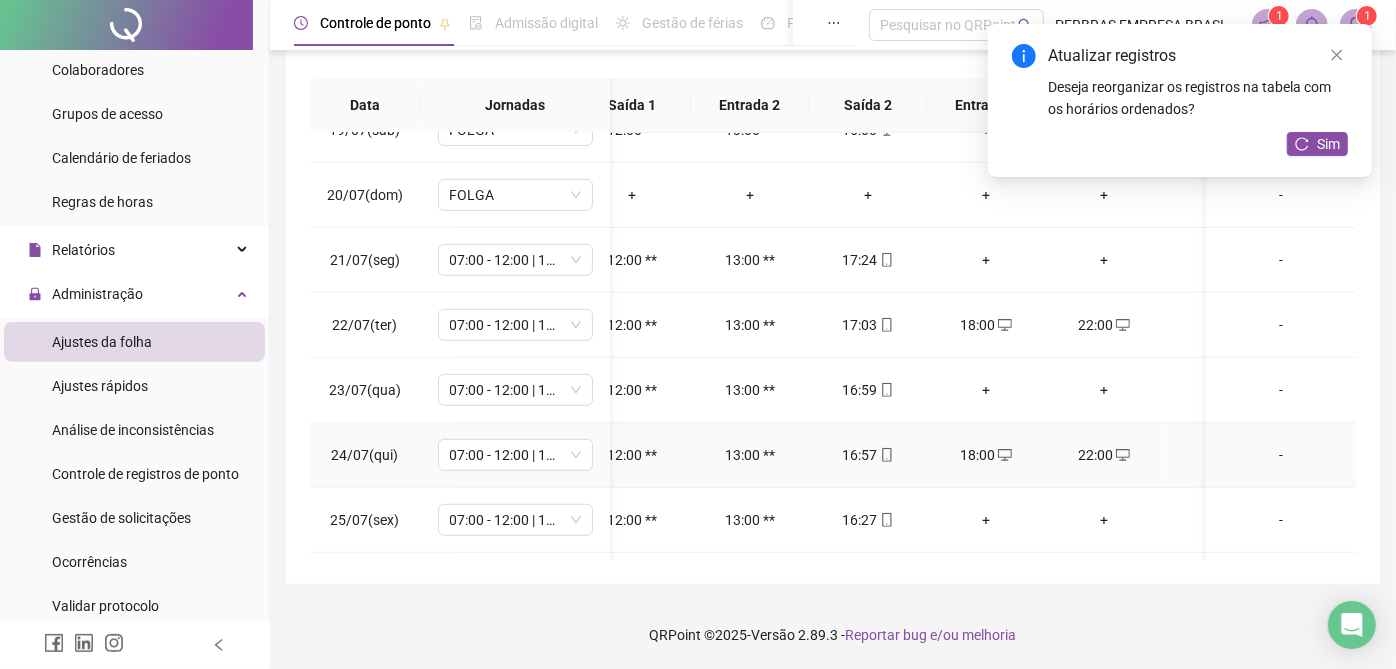 scroll, scrollTop: 444, scrollLeft: 155, axis: both 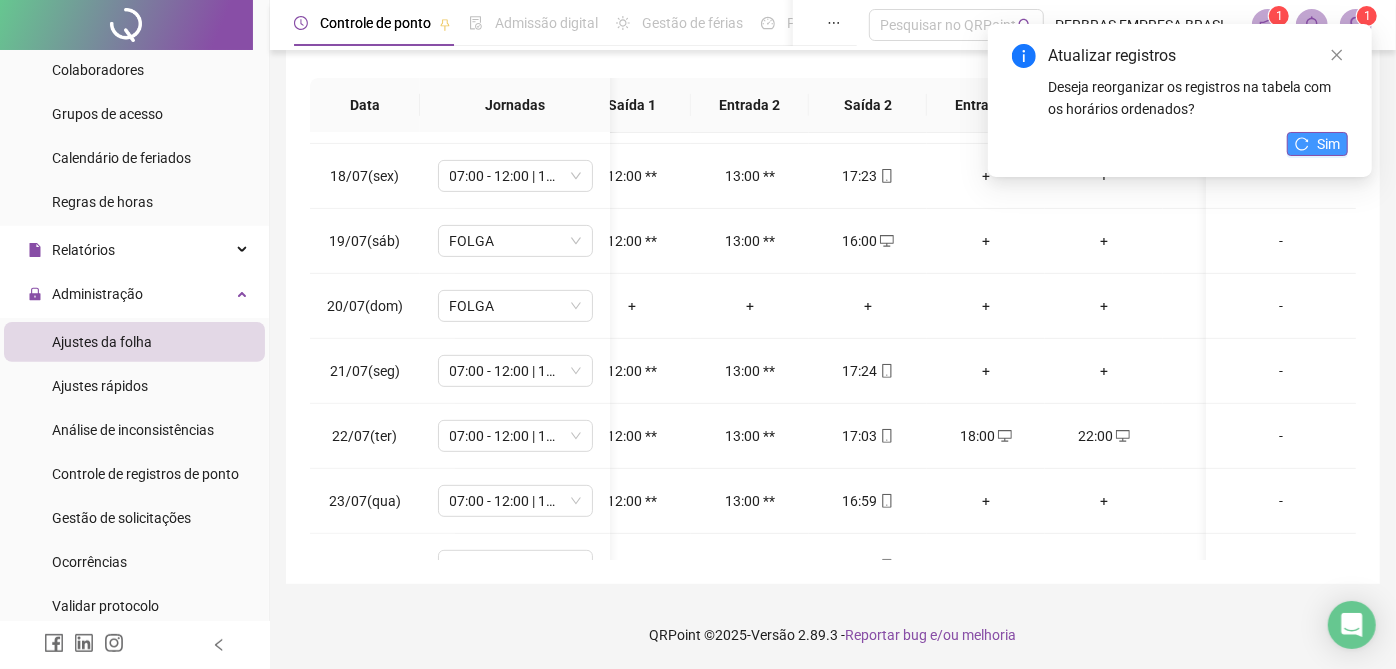 click on "Sim" at bounding box center (1328, 144) 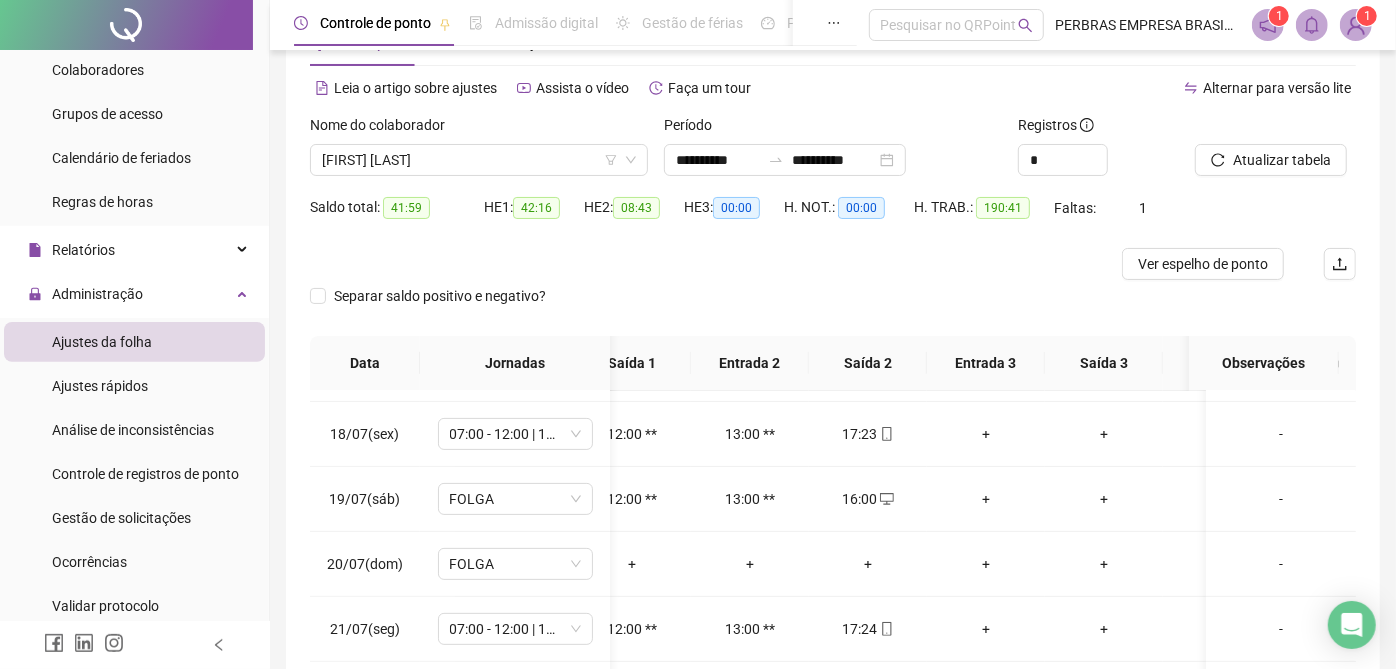 scroll, scrollTop: 0, scrollLeft: 0, axis: both 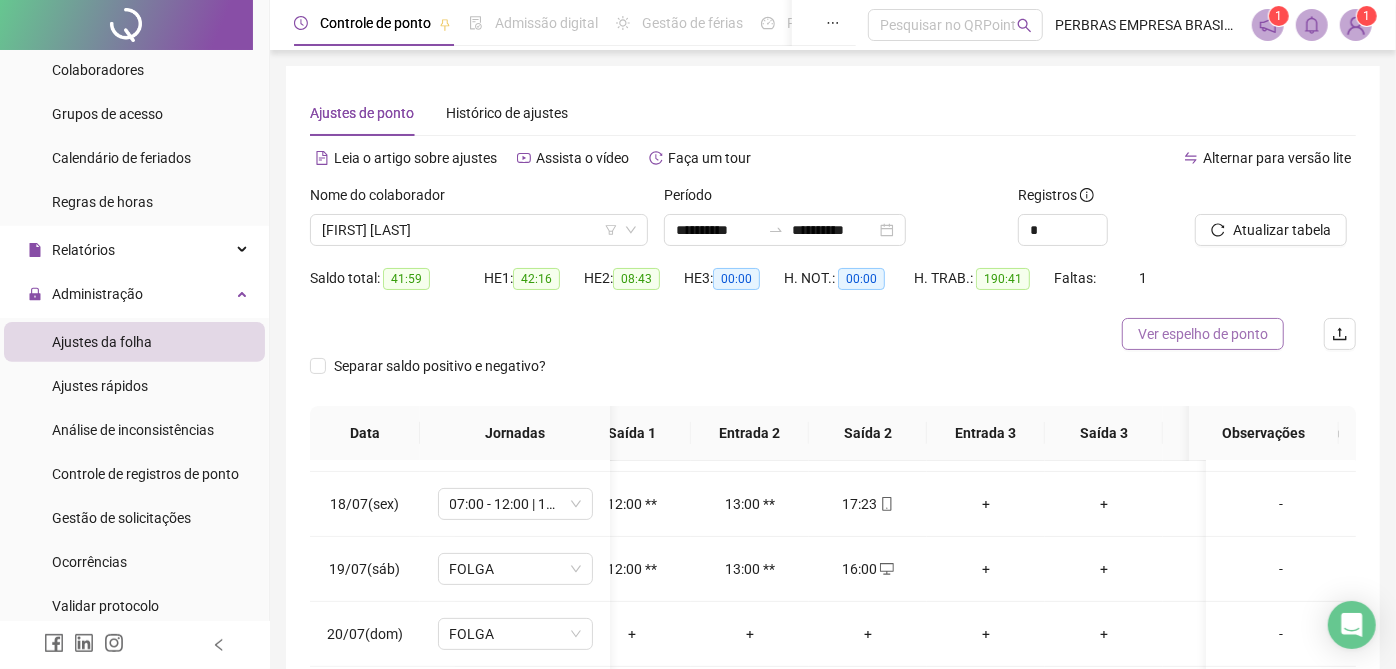 click on "Ver espelho de ponto" at bounding box center [1203, 334] 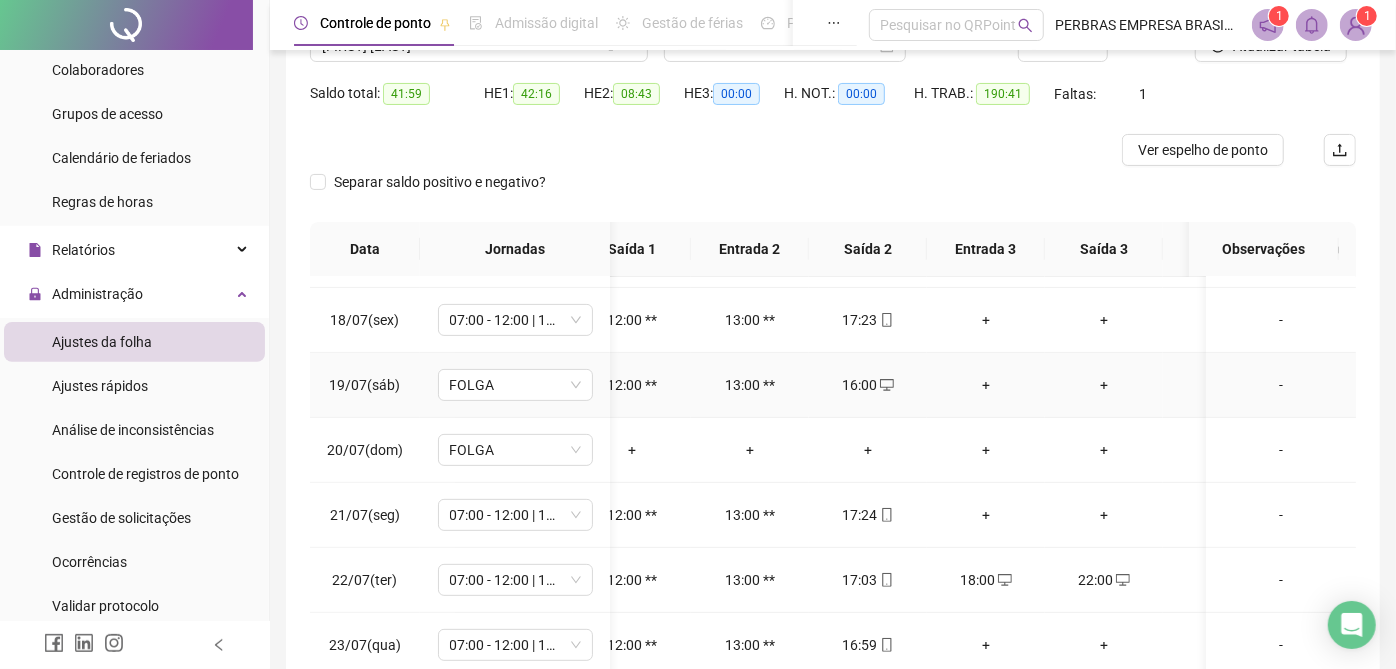 scroll, scrollTop: 328, scrollLeft: 0, axis: vertical 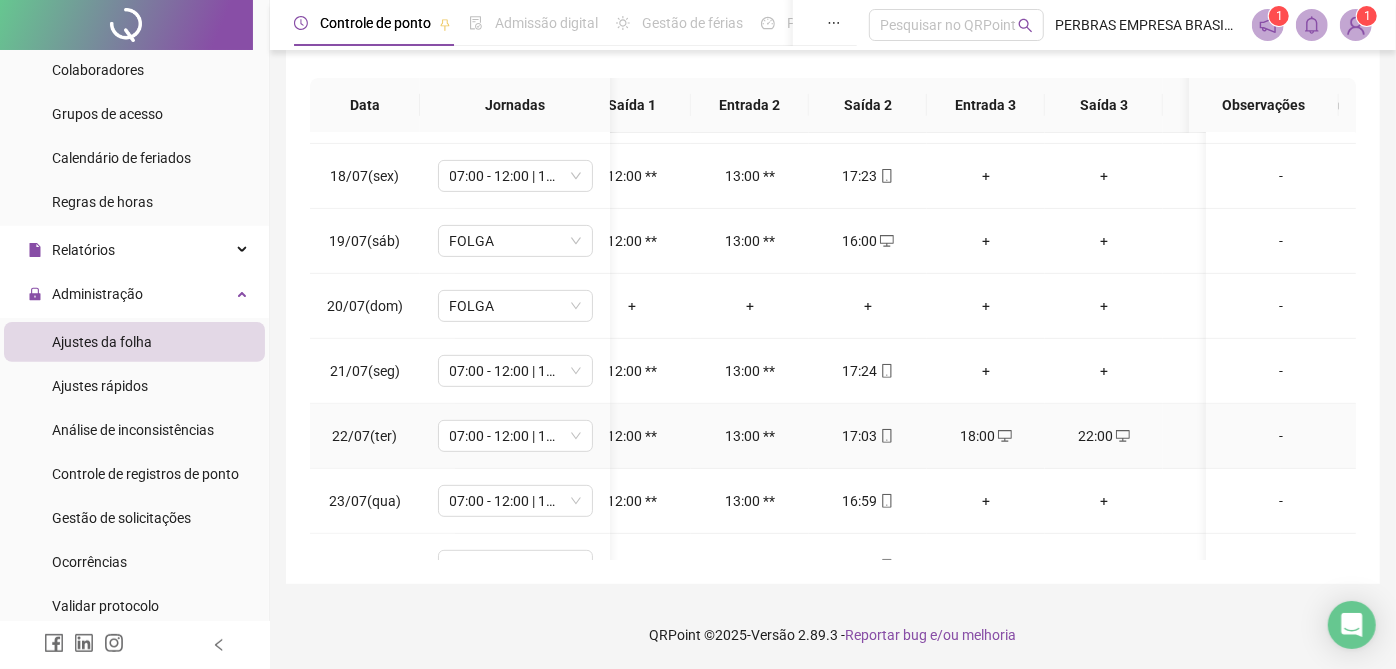 click 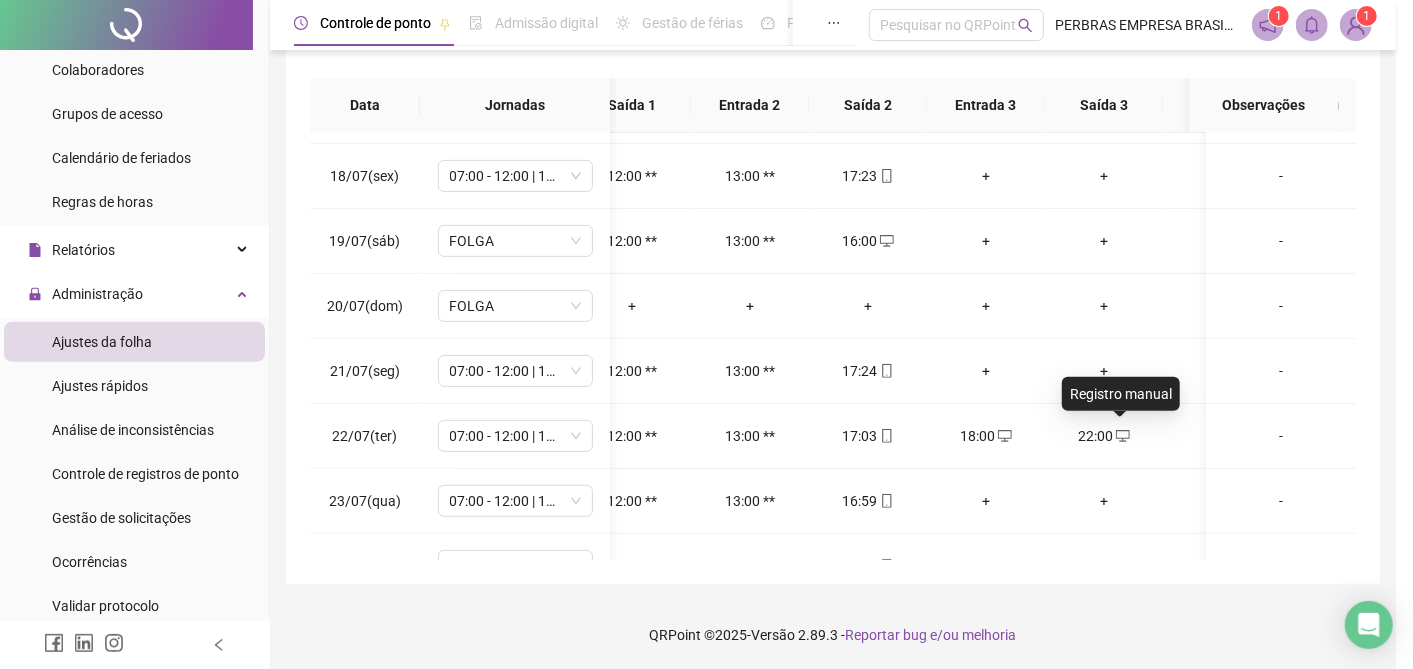 type on "**********" 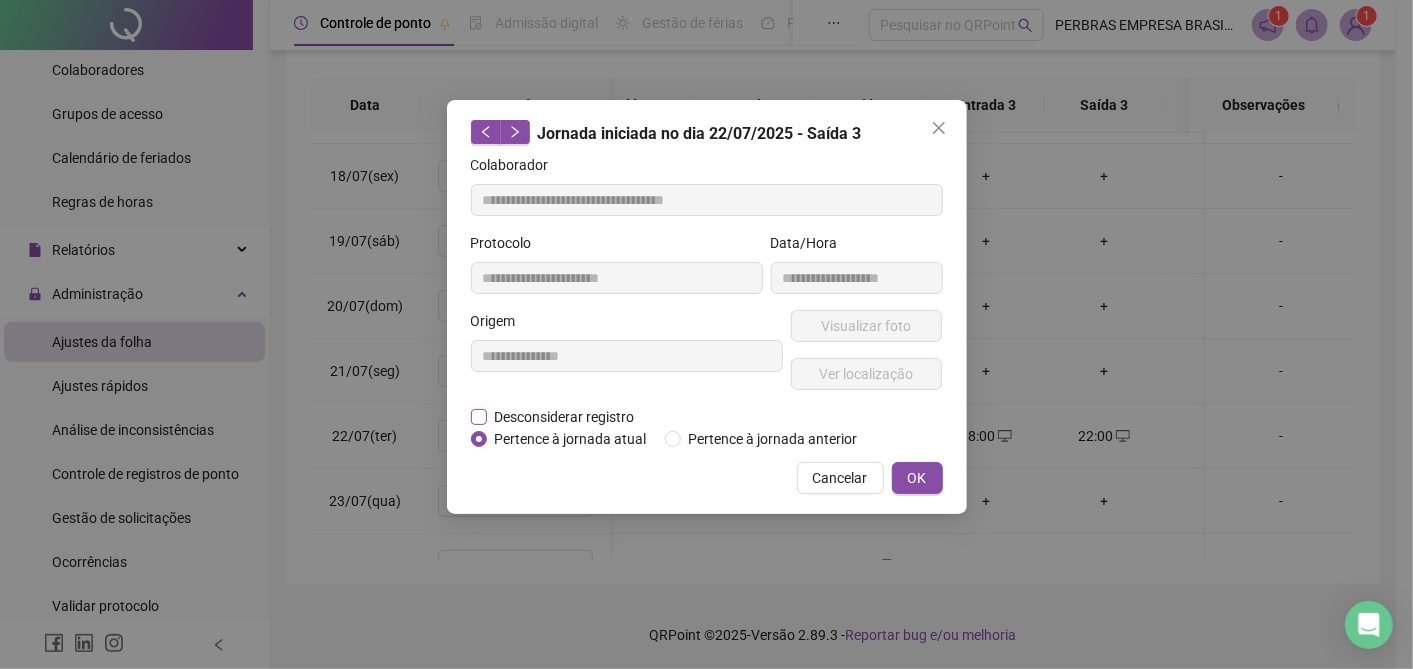 click on "Desconsiderar registro" at bounding box center [565, 417] 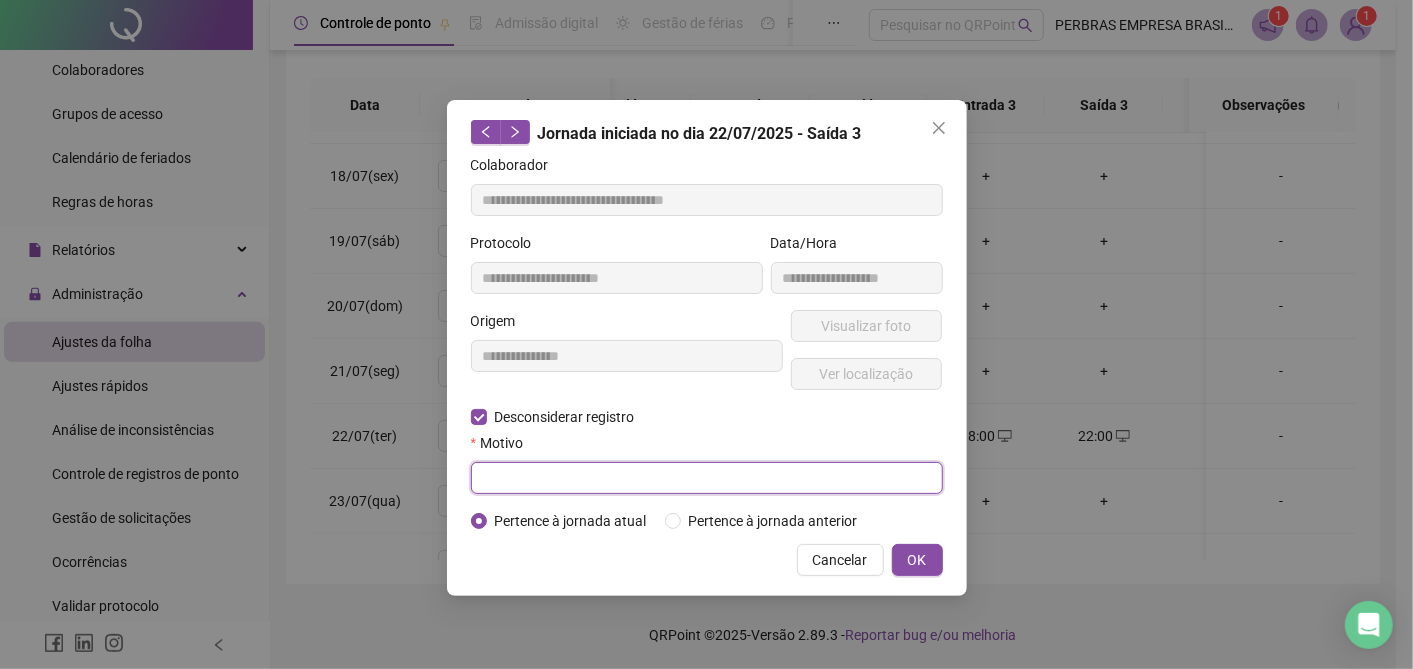 click at bounding box center (707, 478) 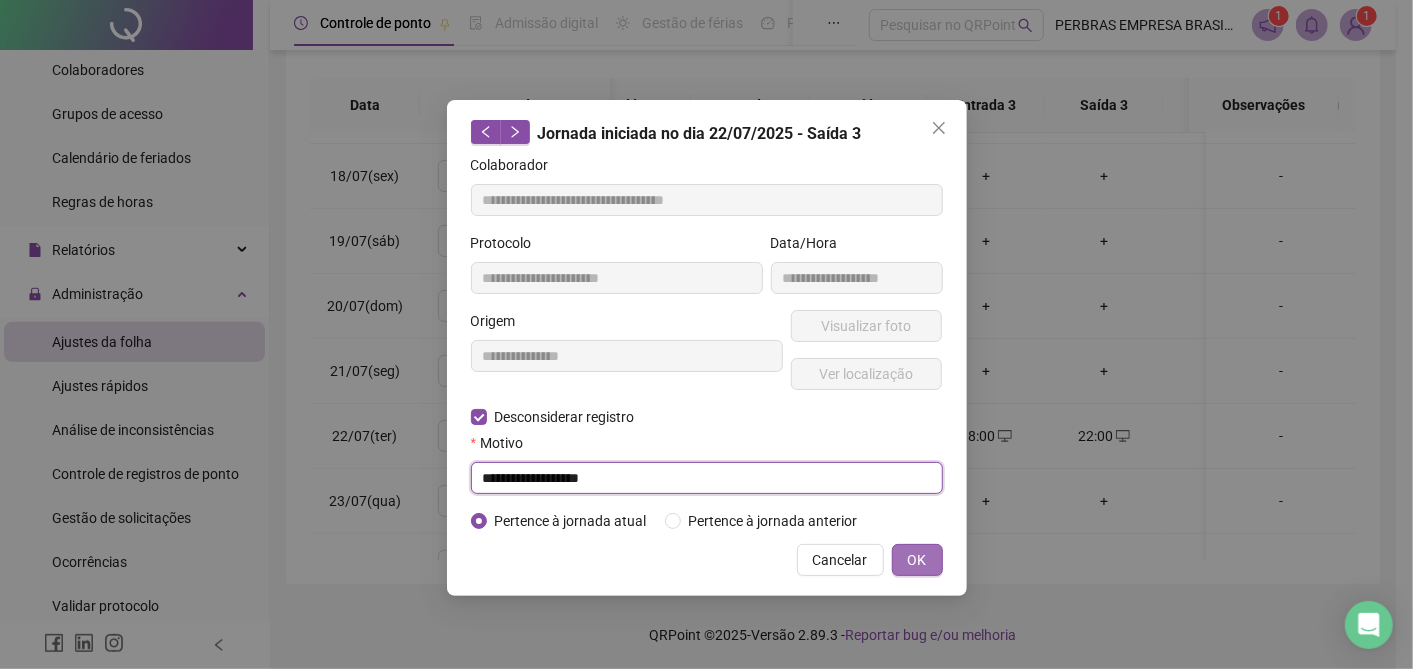 type on "**********" 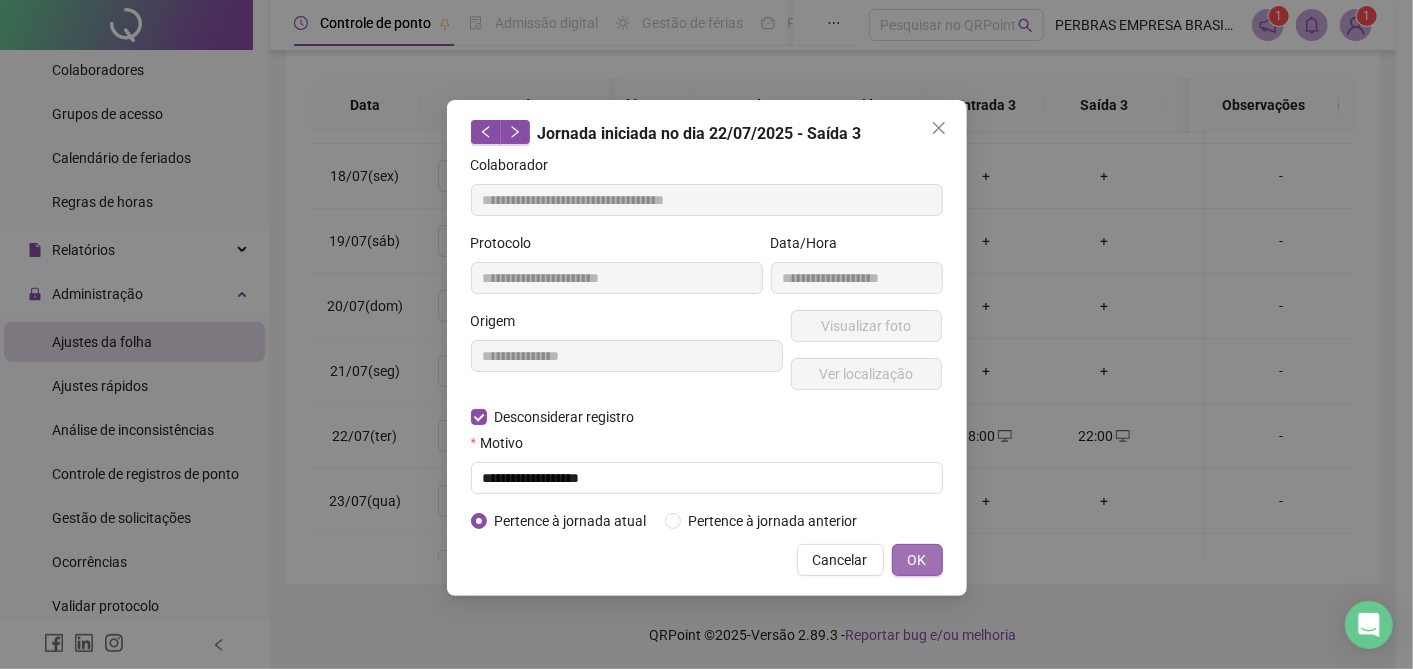 click on "OK" at bounding box center [917, 560] 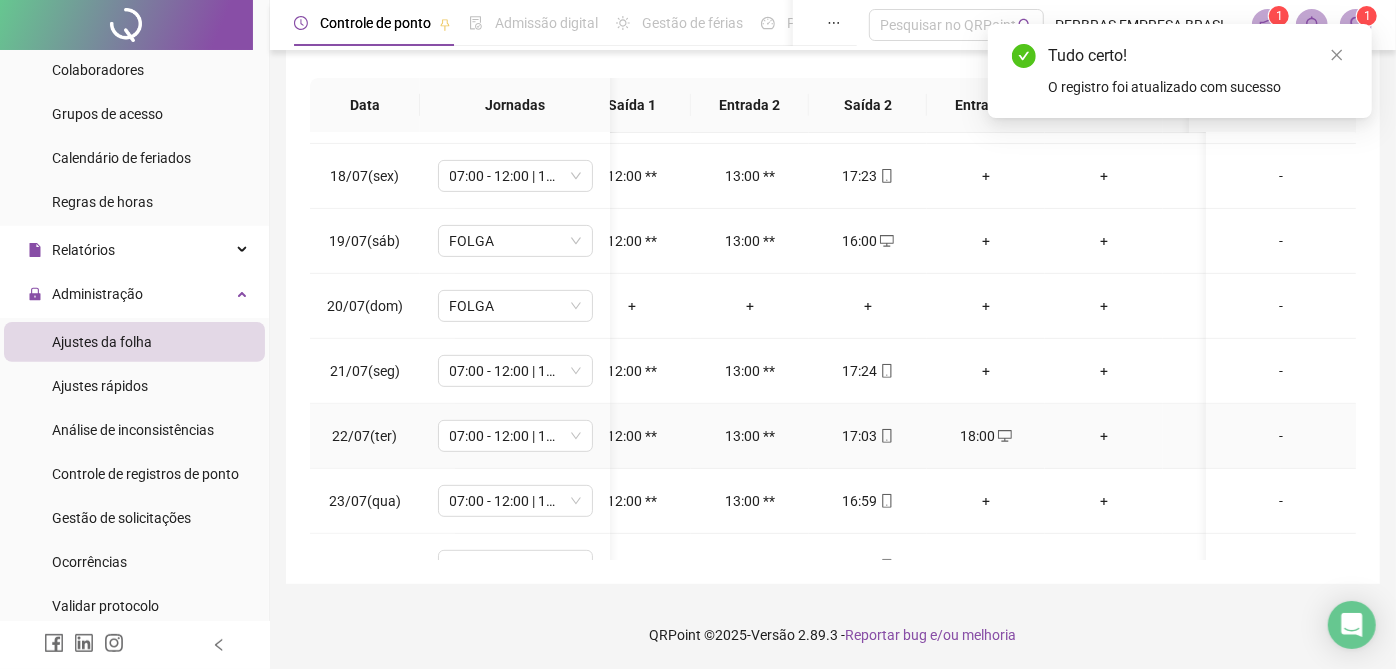click on "+" at bounding box center (1104, 436) 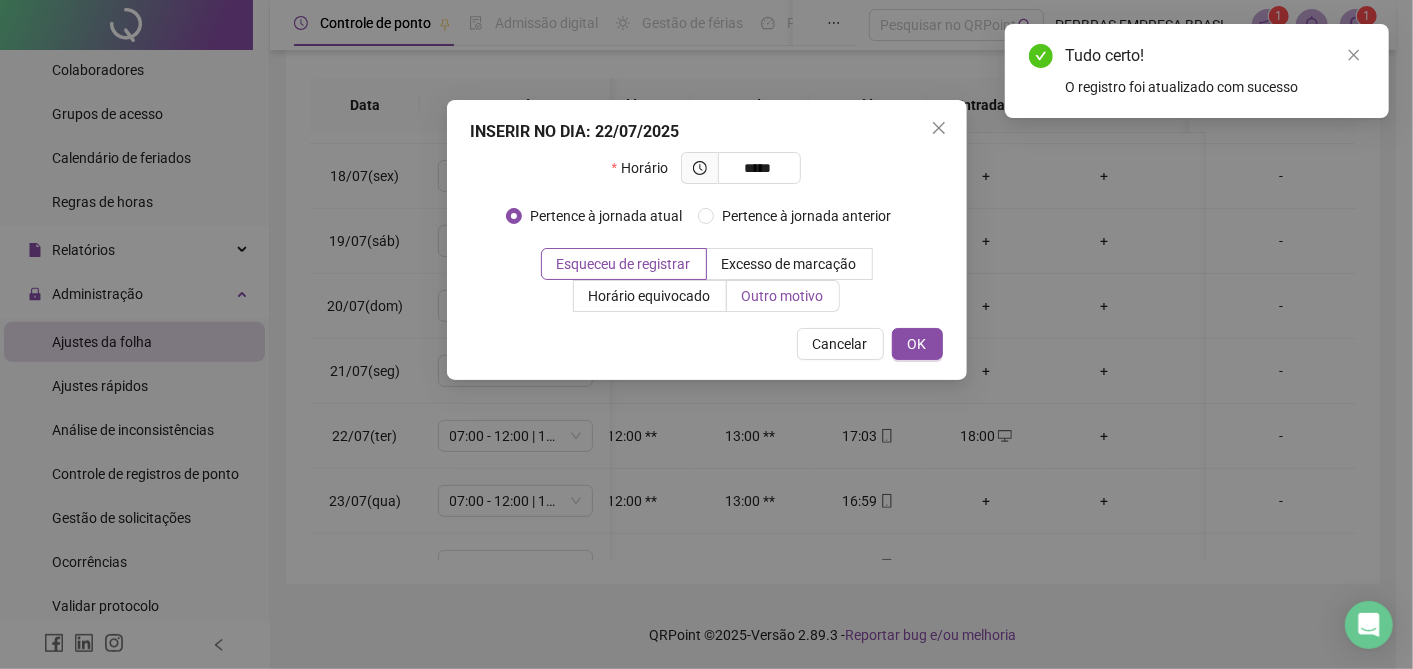 type on "*****" 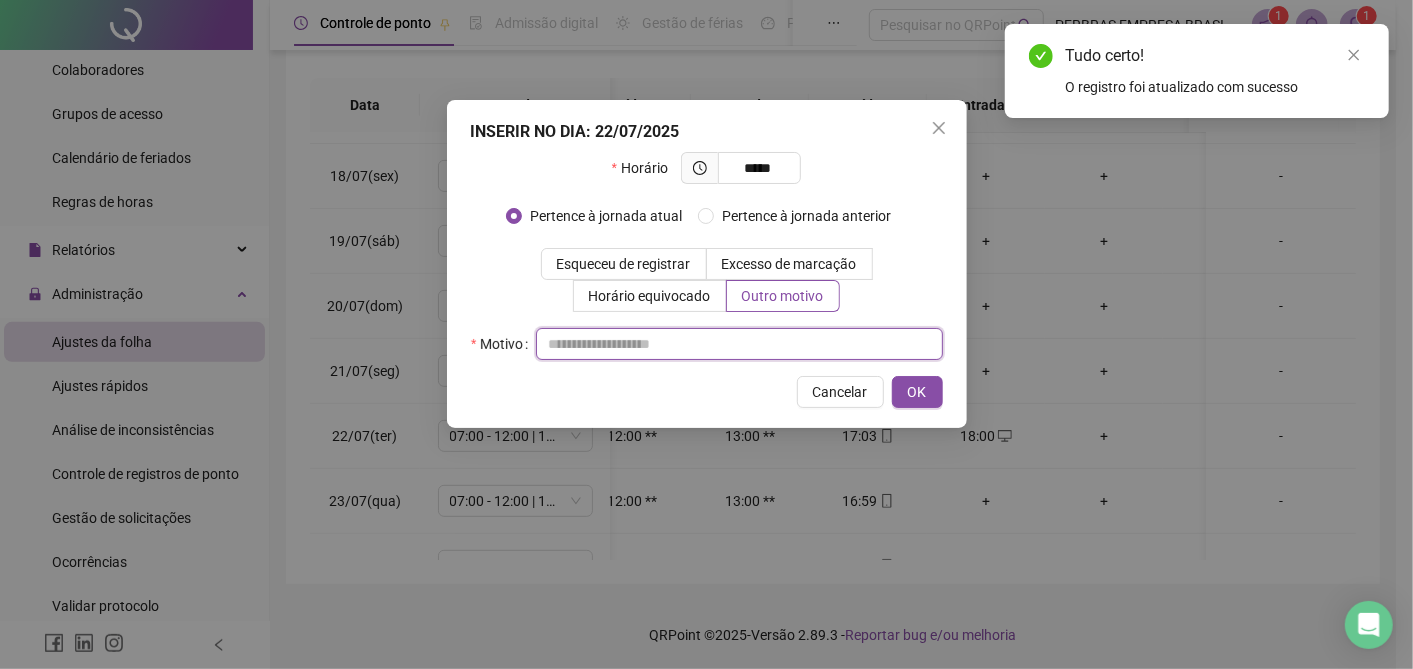 click at bounding box center [739, 344] 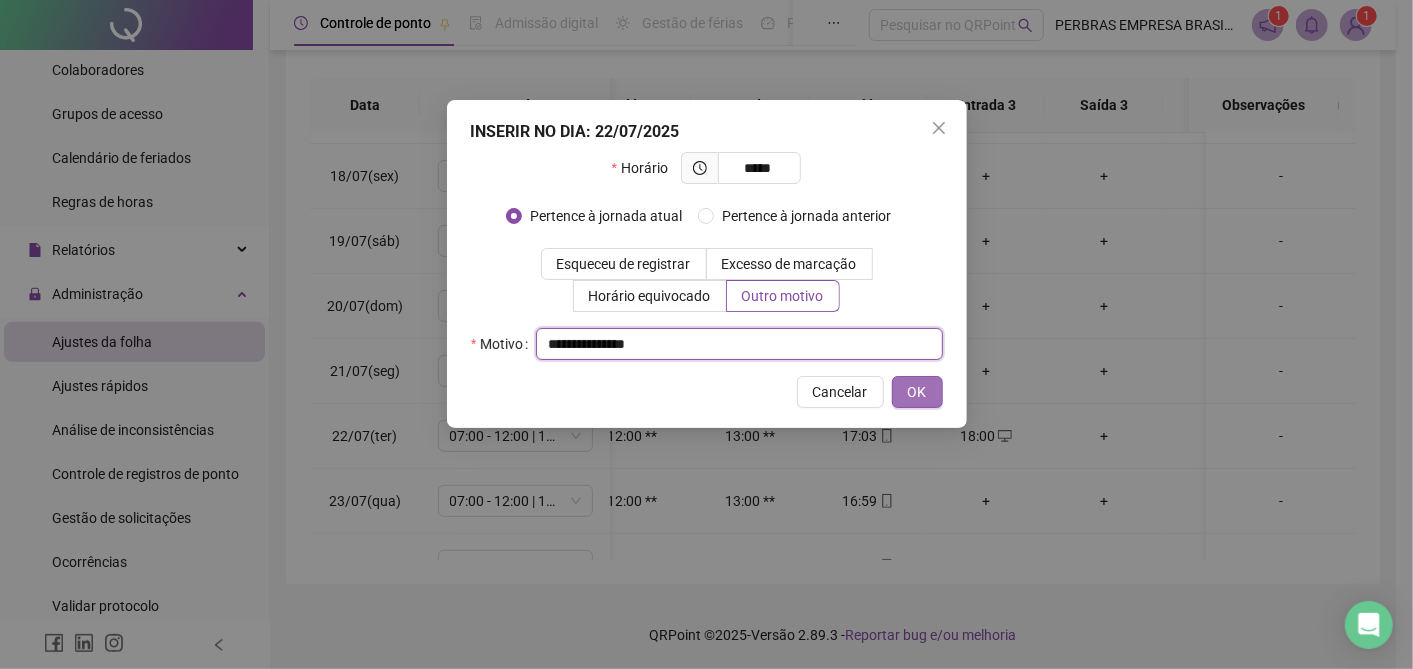 type on "**********" 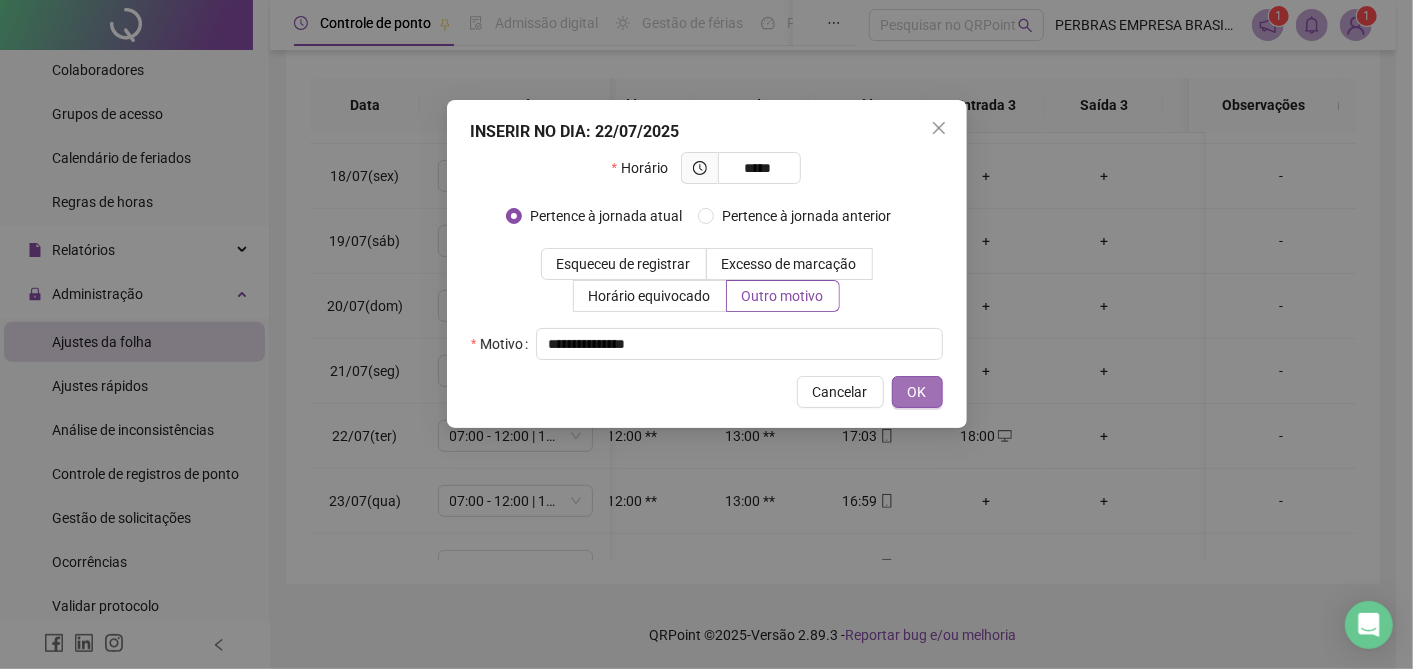 click on "OK" at bounding box center (917, 392) 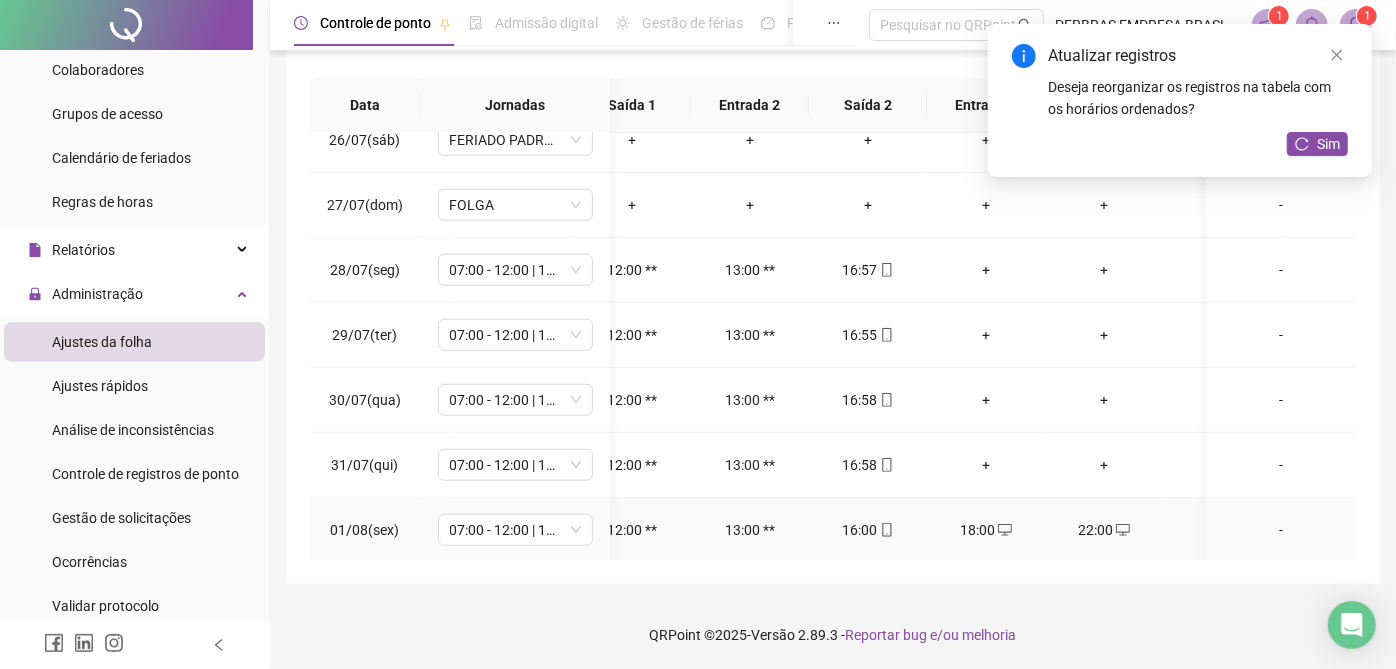 scroll, scrollTop: 1111, scrollLeft: 155, axis: both 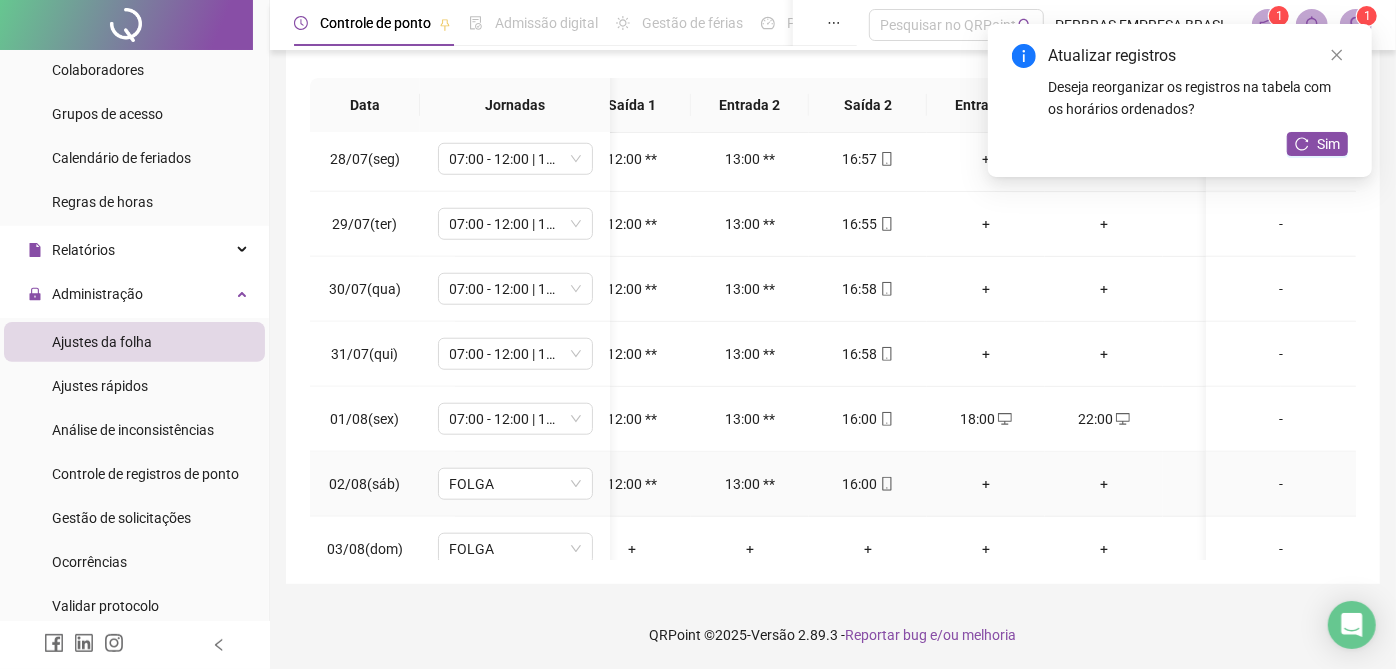 click on "+" at bounding box center (986, 484) 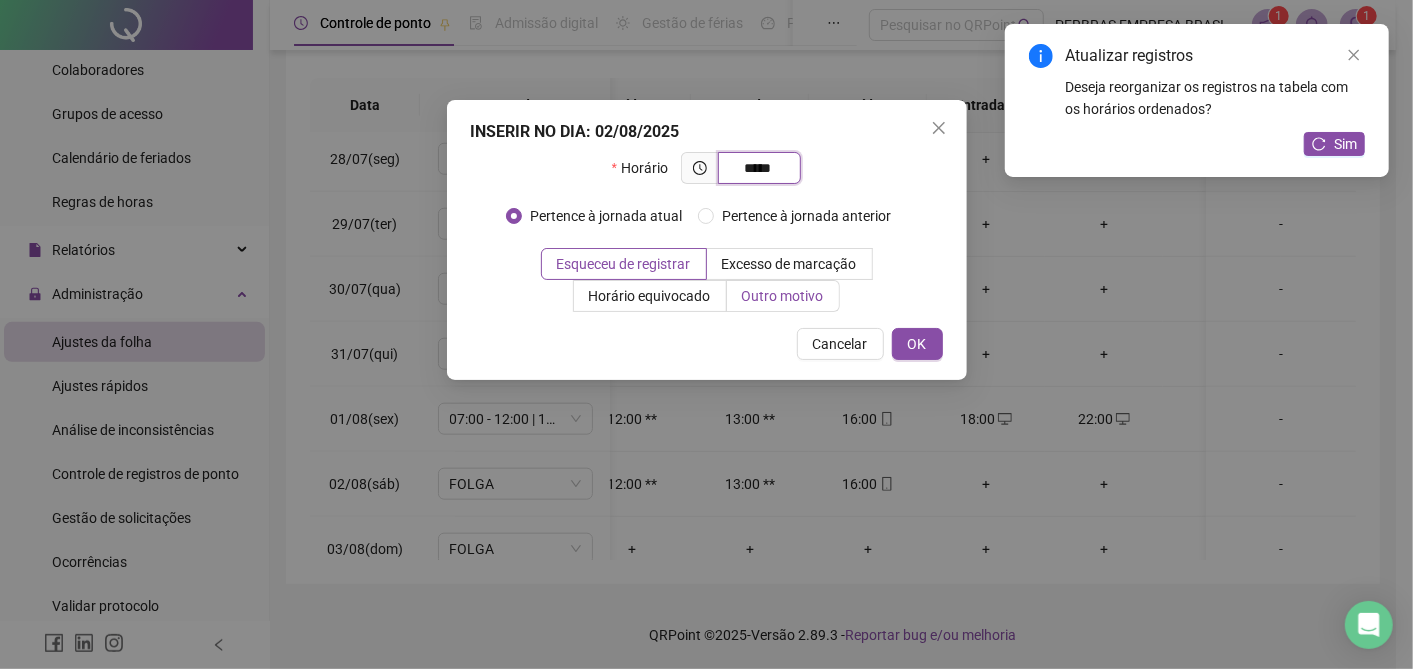 type on "*****" 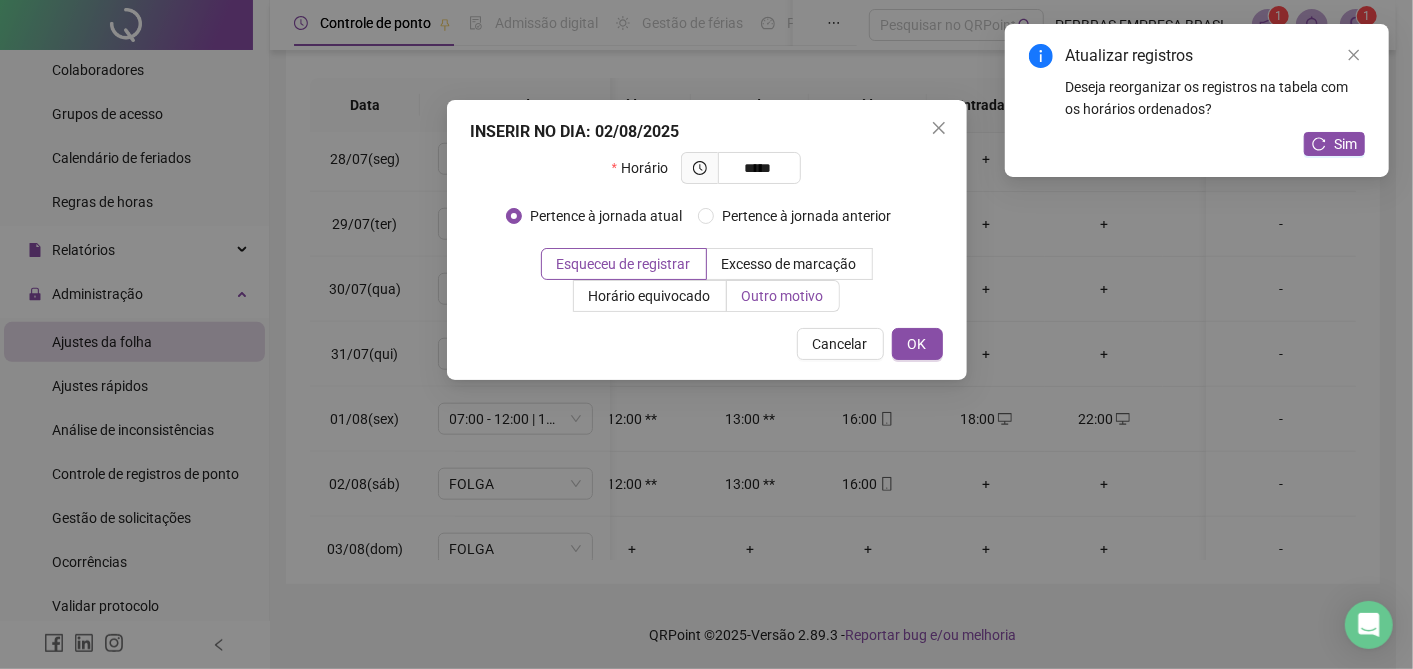 click on "Outro motivo" at bounding box center (783, 296) 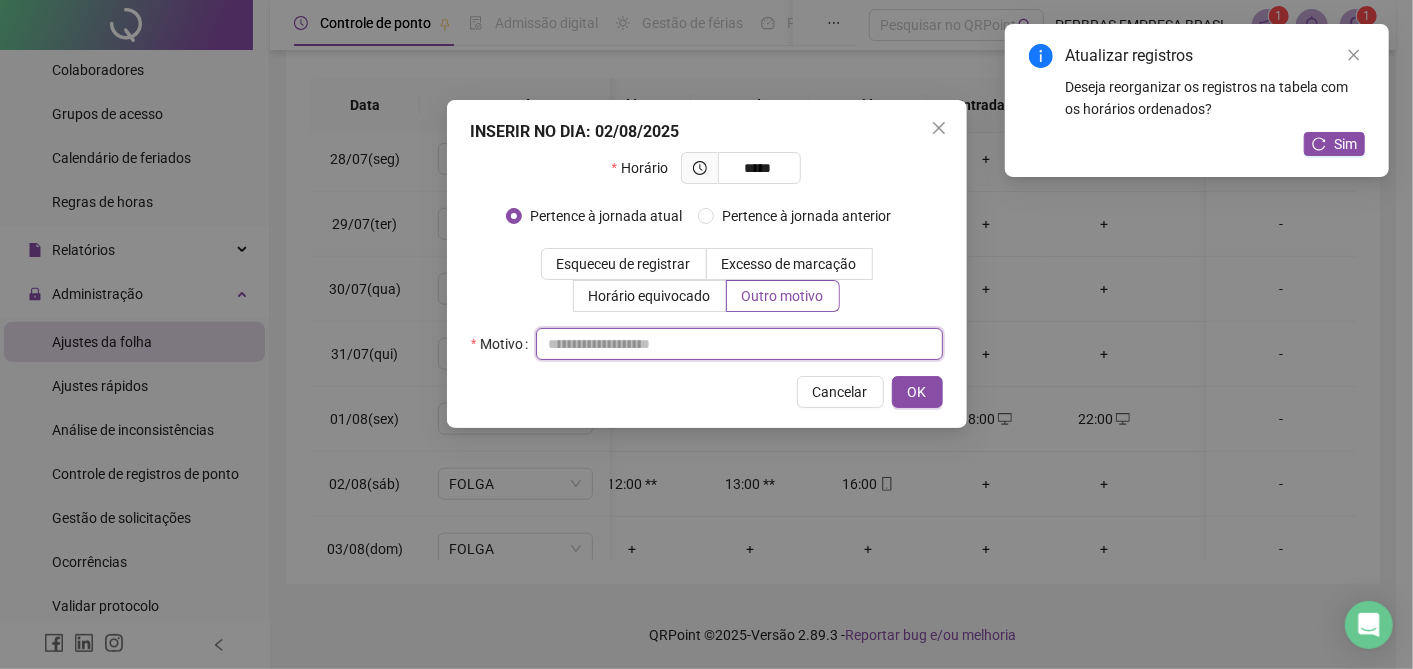 click at bounding box center (739, 344) 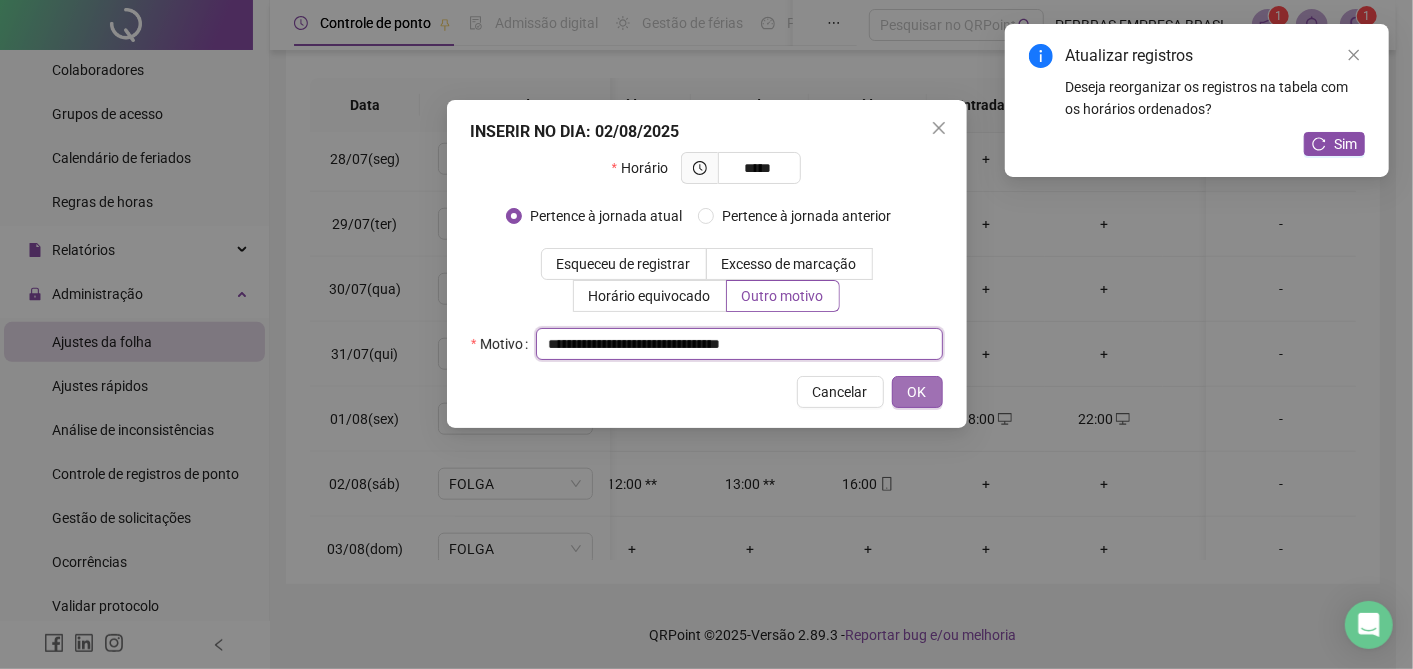 type on "**********" 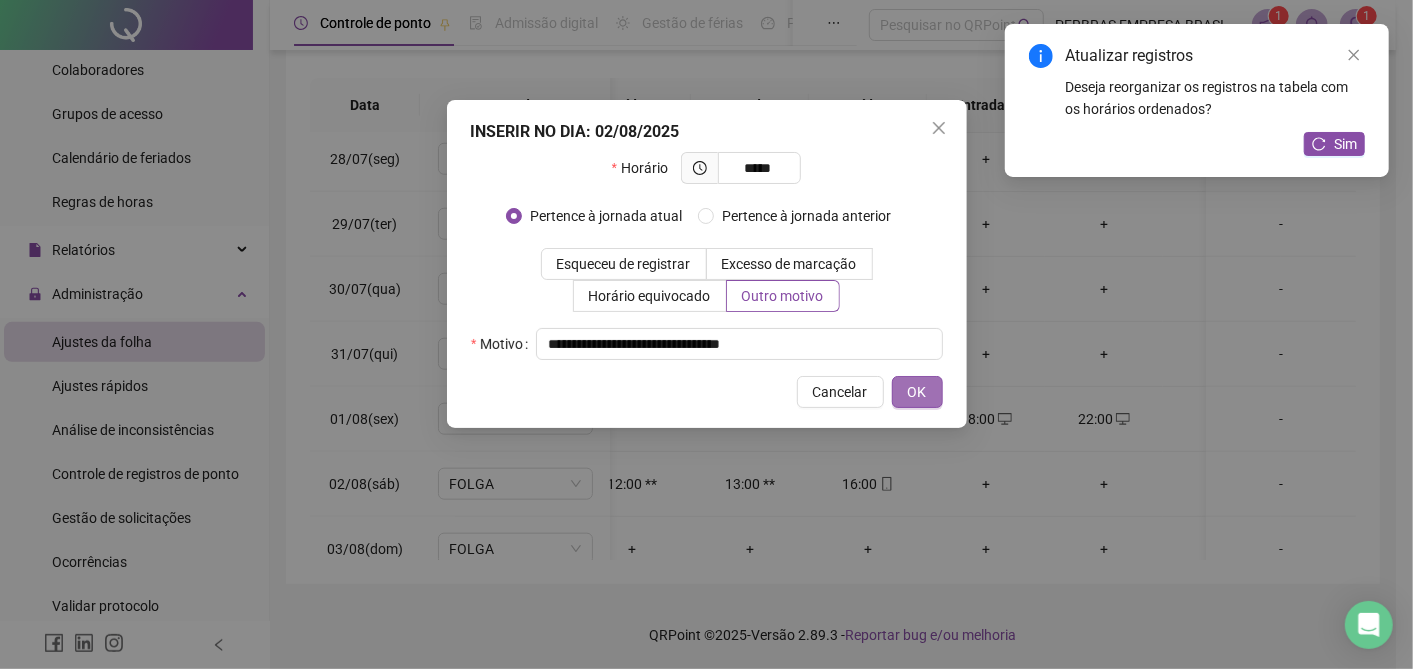 click on "OK" at bounding box center (917, 392) 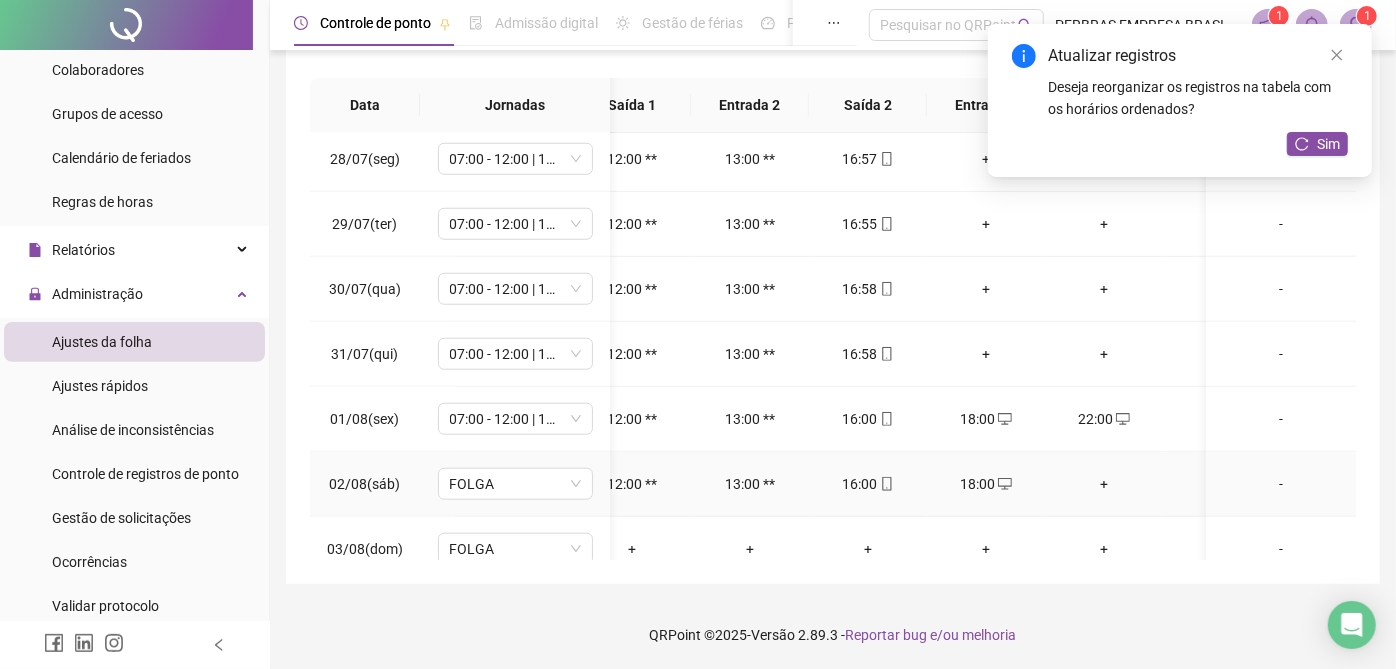 click on "+" at bounding box center [1104, 484] 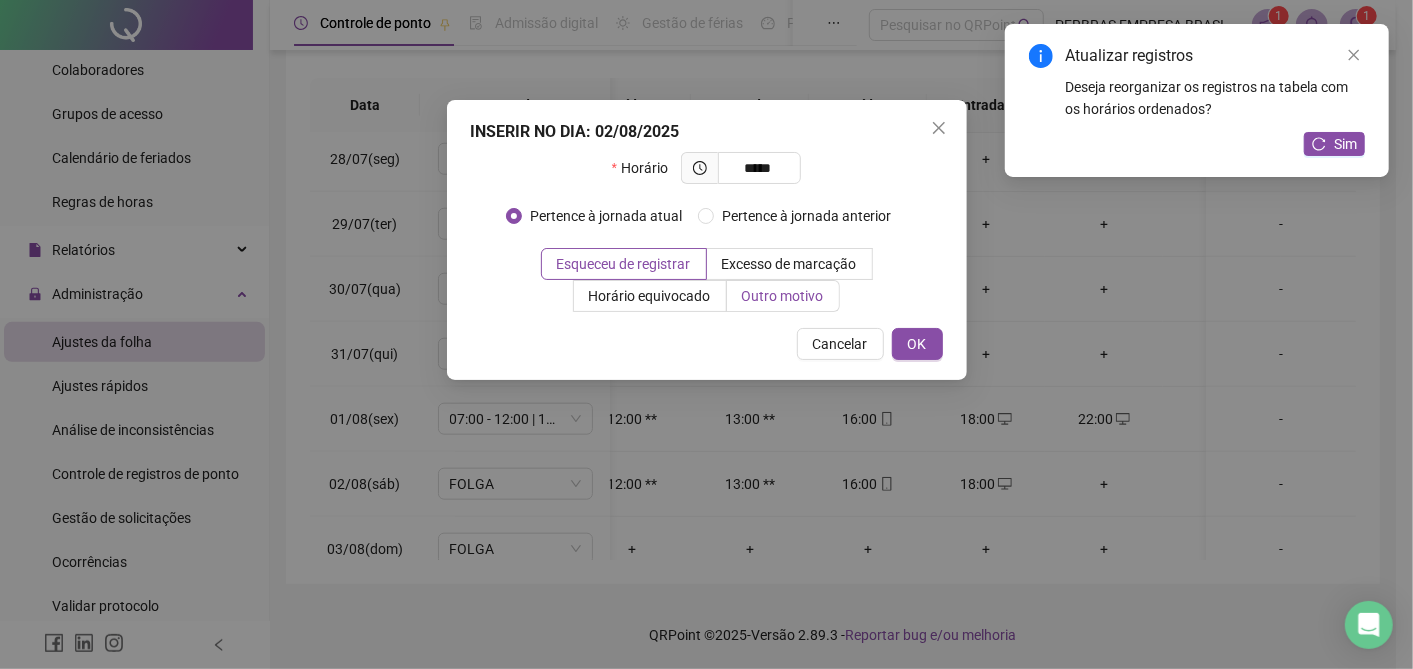 type on "*****" 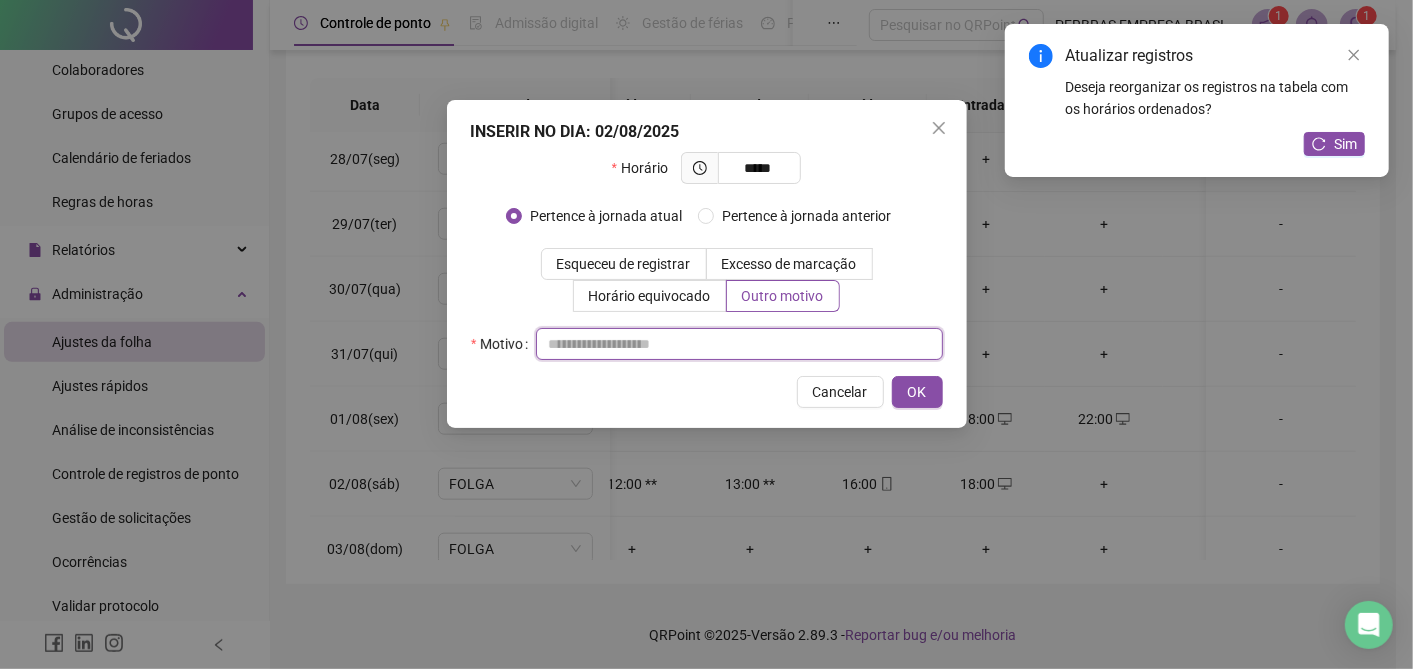 click at bounding box center [739, 344] 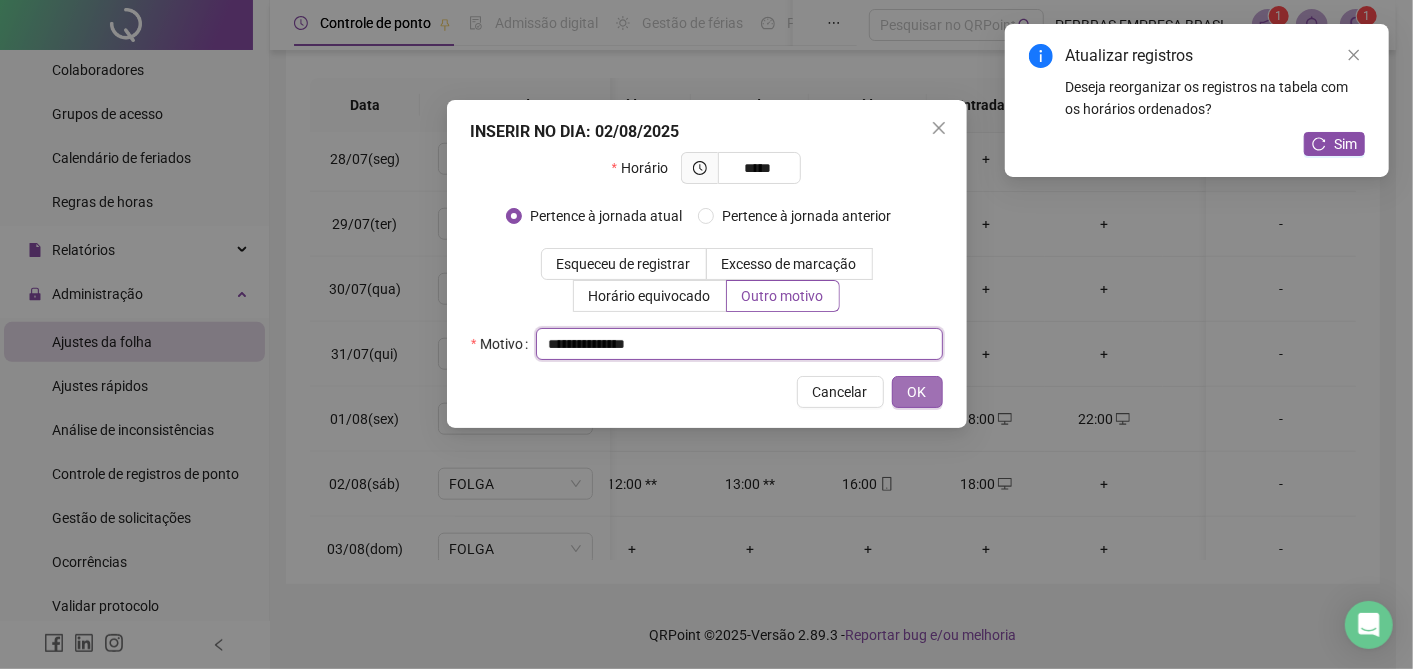 type on "**********" 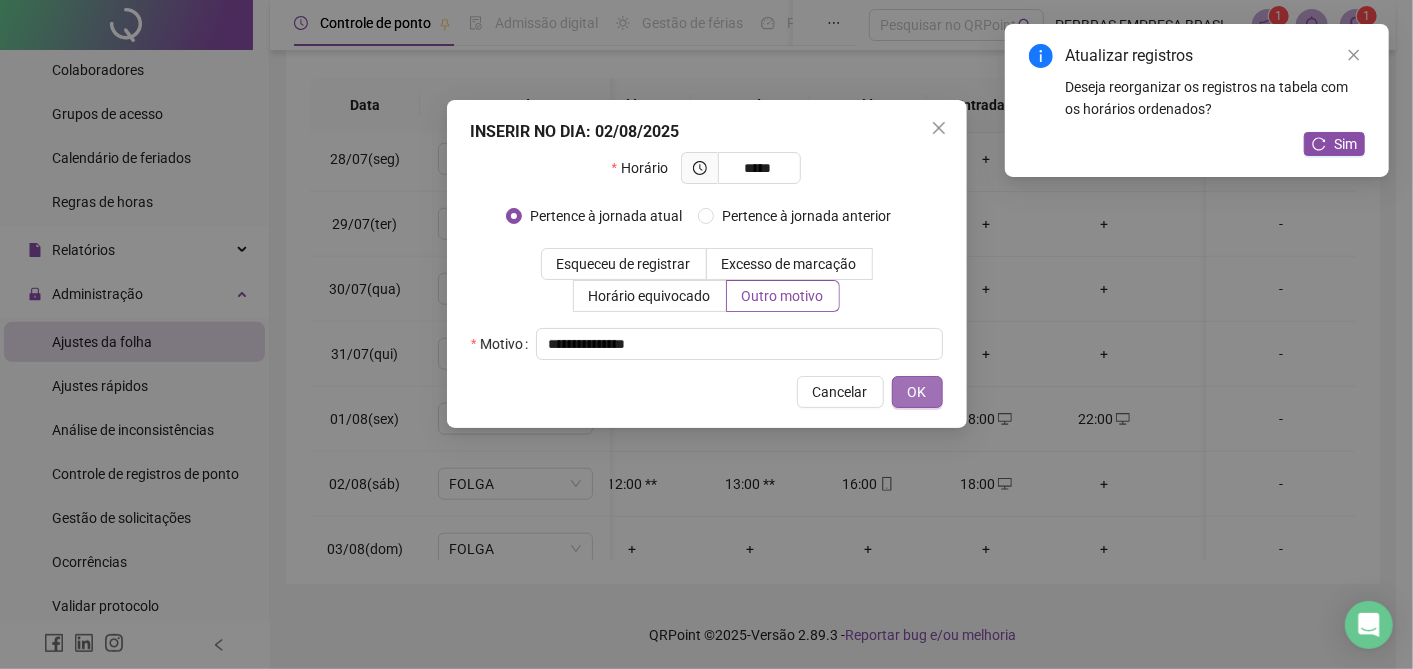 click on "OK" at bounding box center (917, 392) 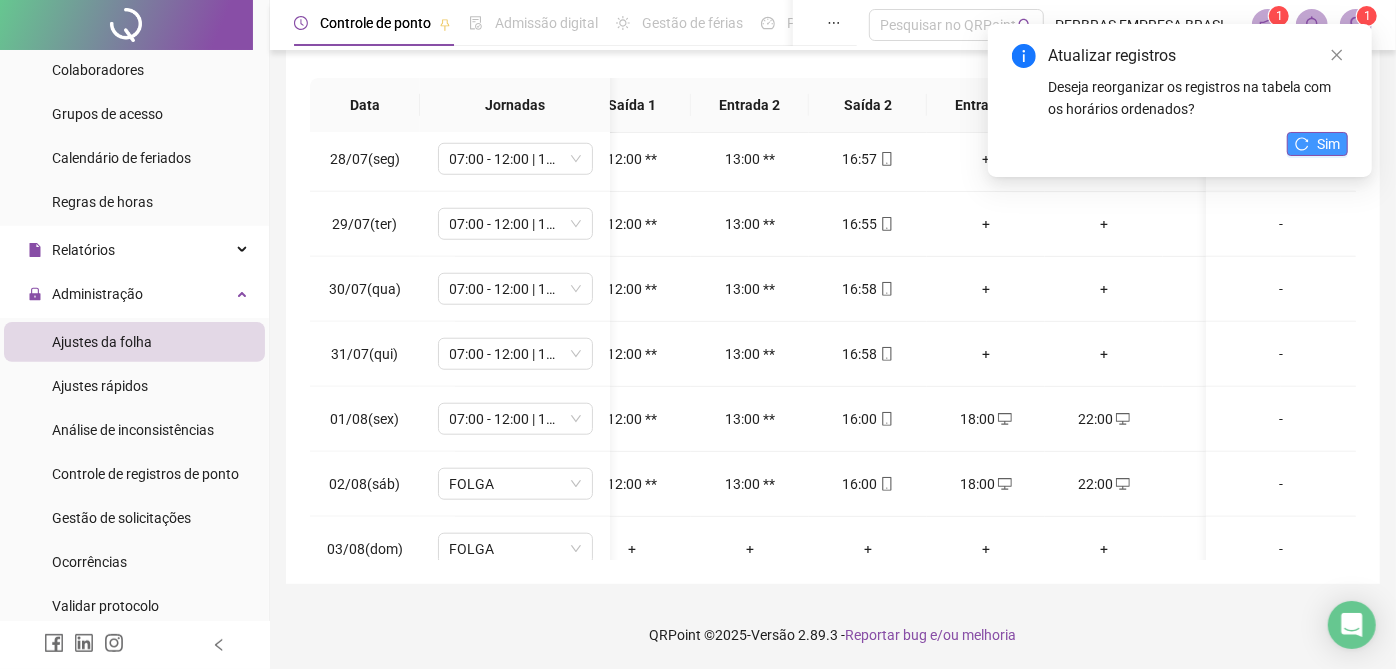 click on "Sim" at bounding box center [1328, 144] 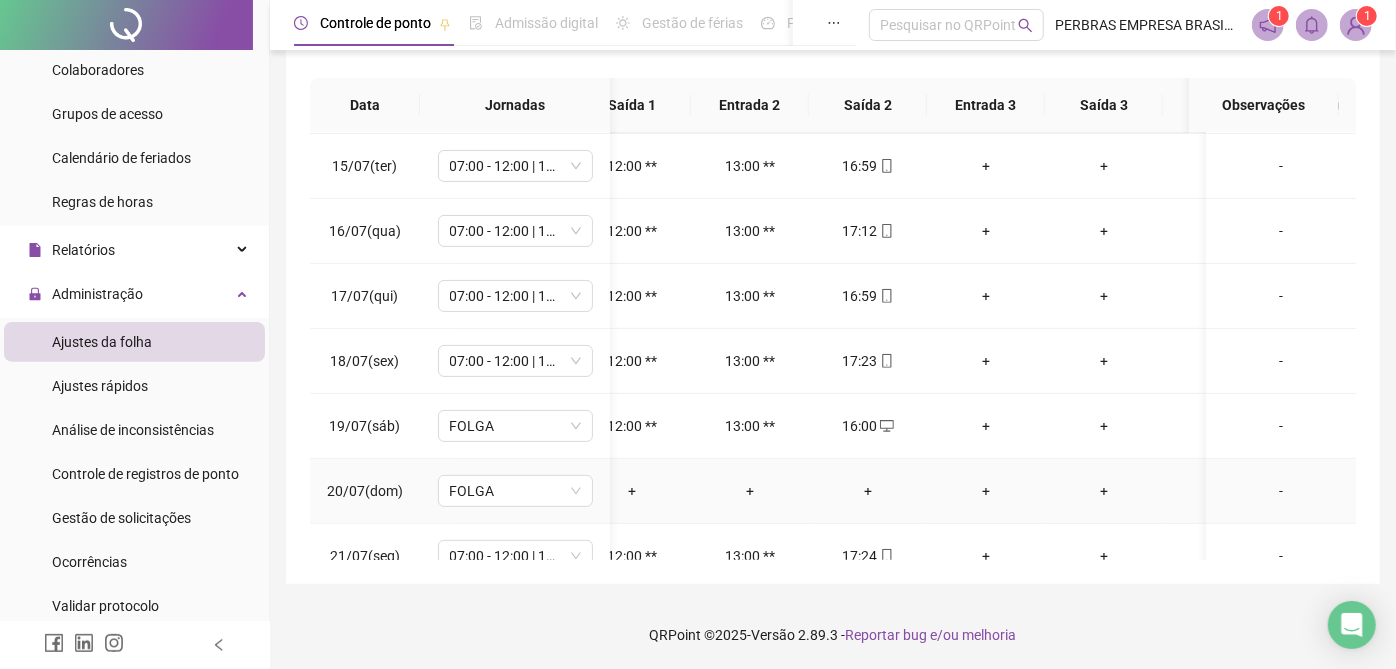 scroll, scrollTop: 0, scrollLeft: 155, axis: horizontal 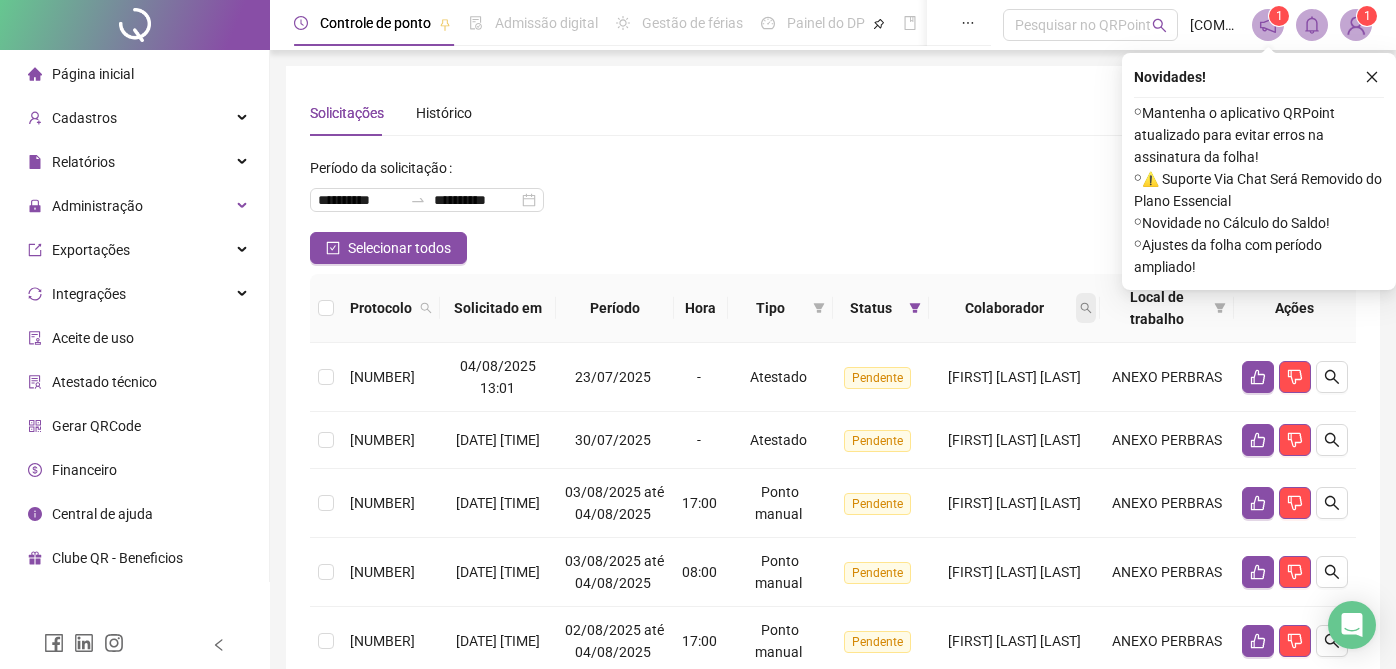 click at bounding box center (1086, 308) 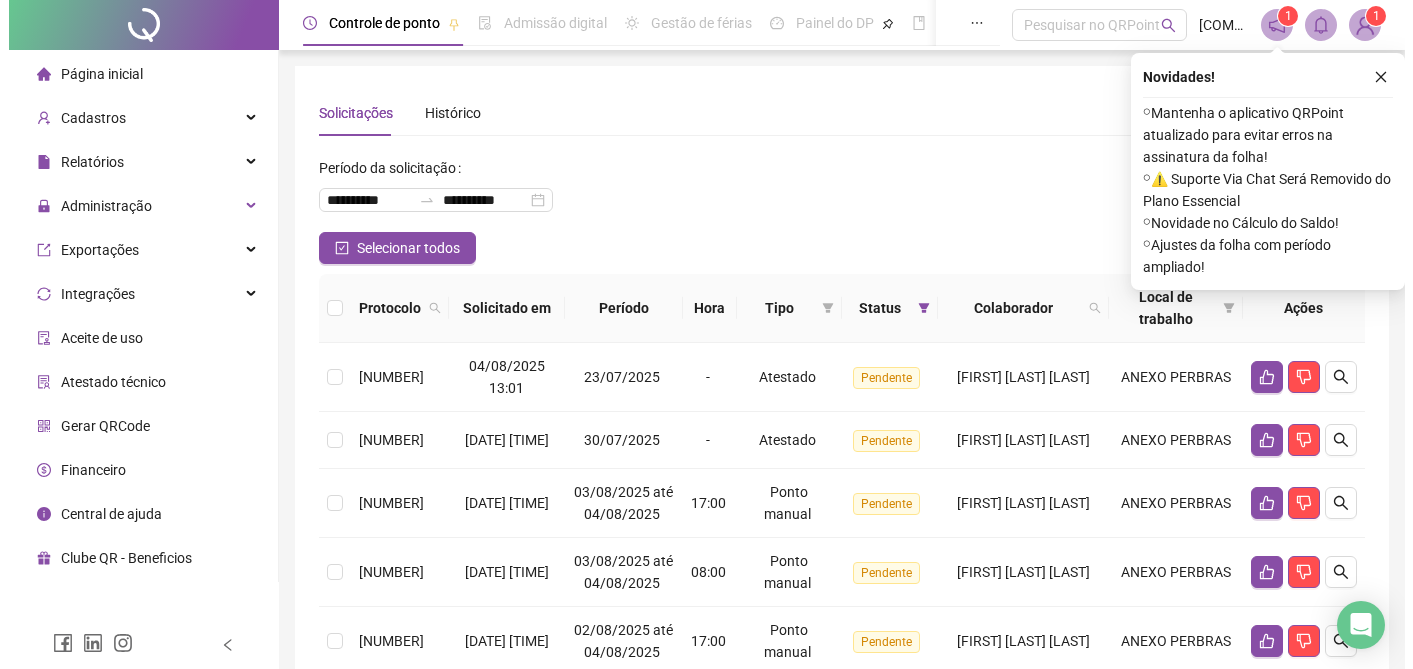 scroll, scrollTop: 0, scrollLeft: 0, axis: both 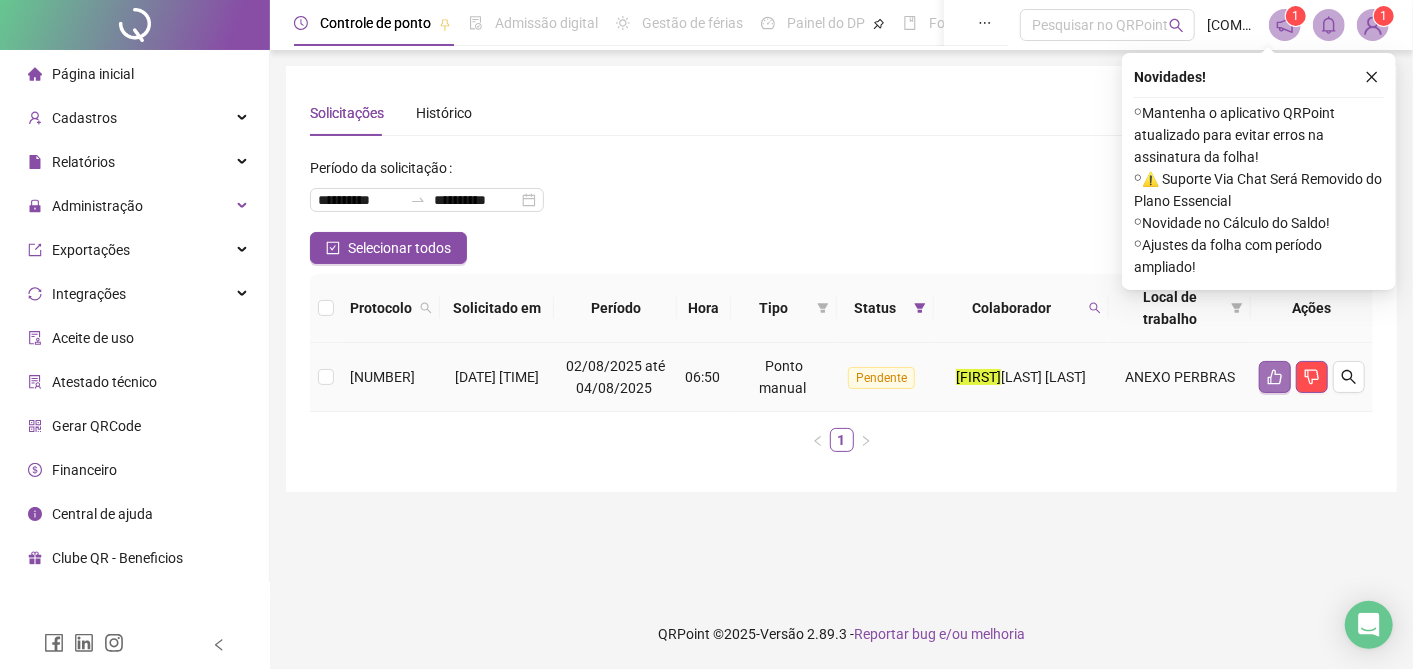 click at bounding box center [1275, 377] 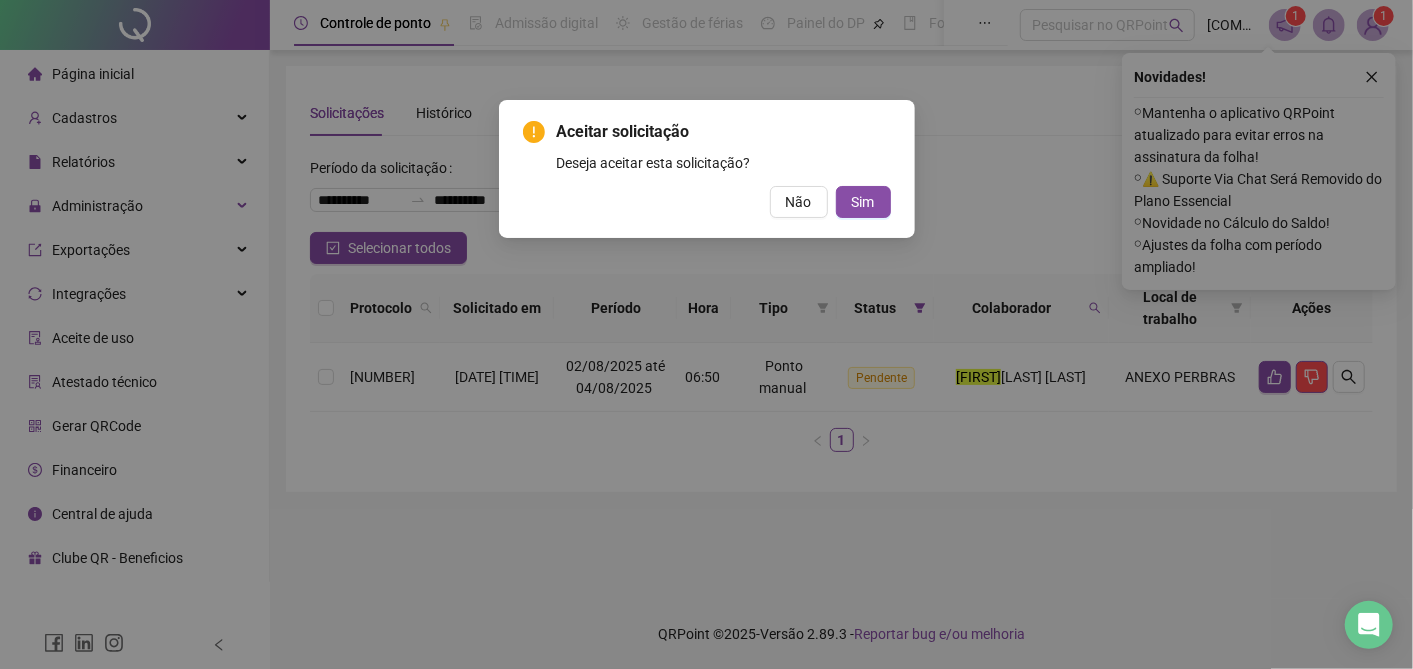 click on "Sim" at bounding box center (863, 202) 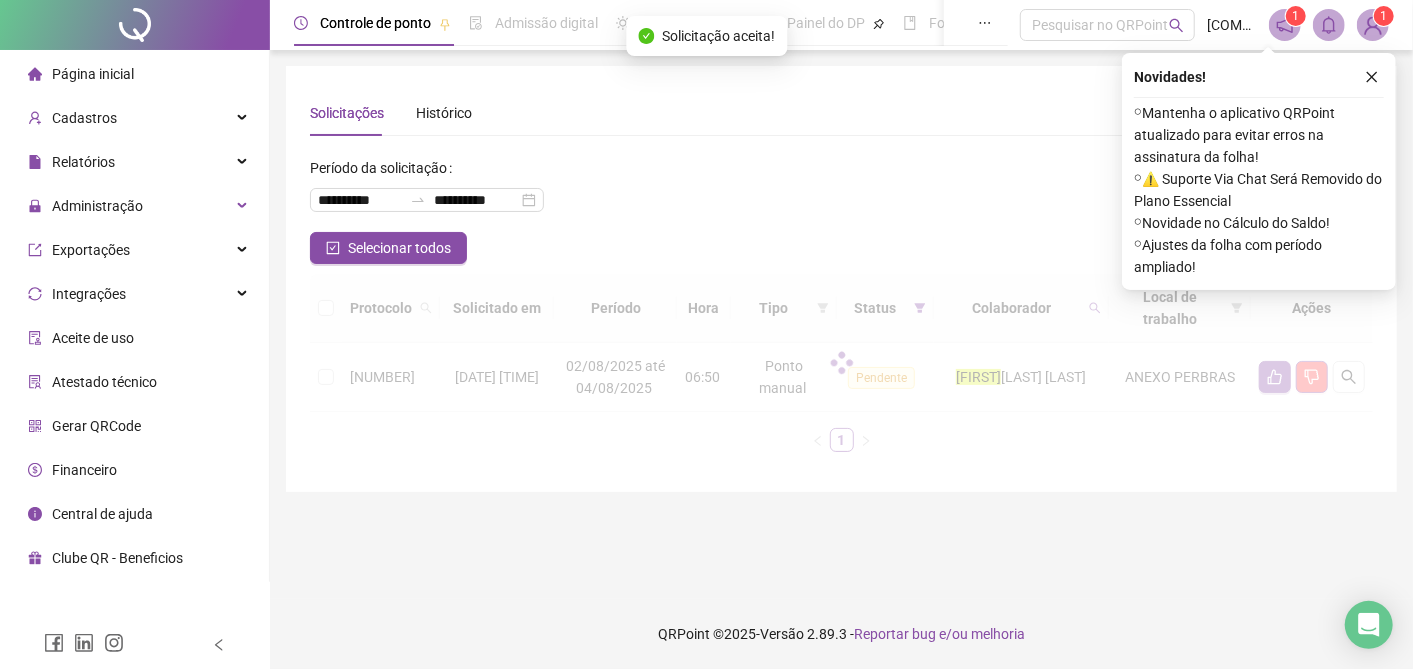 click 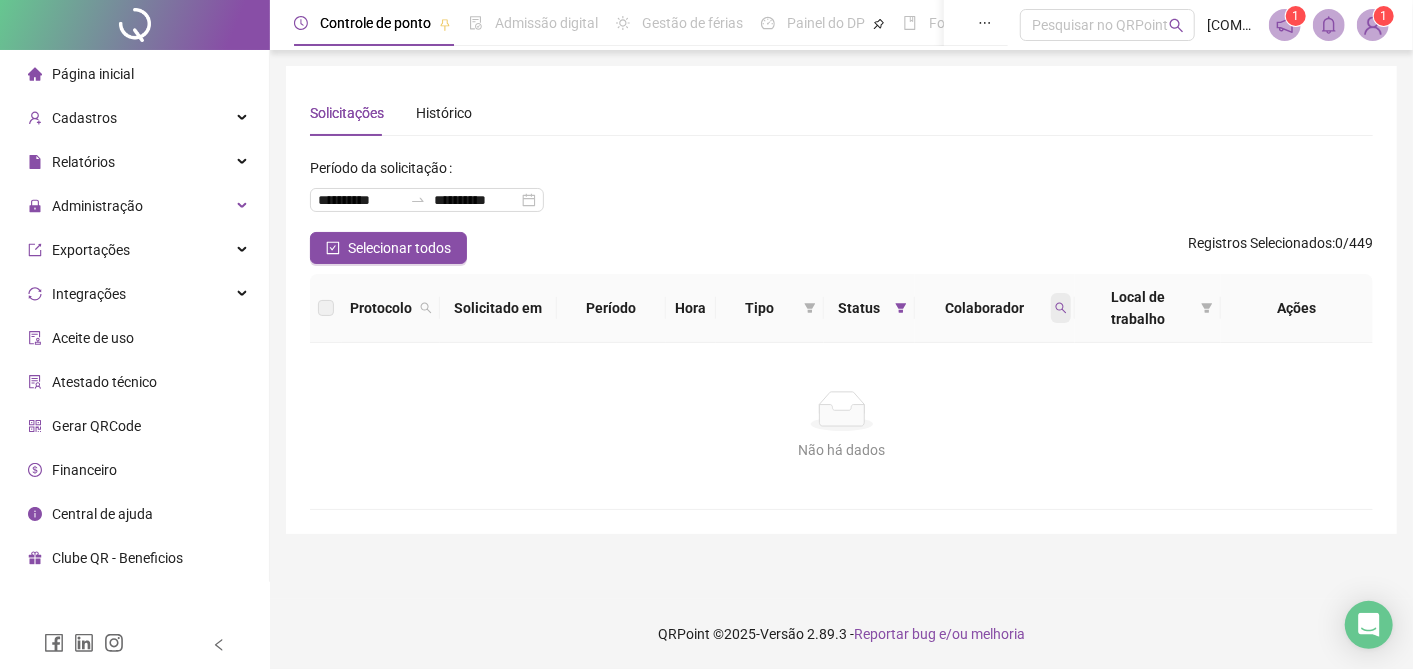 click 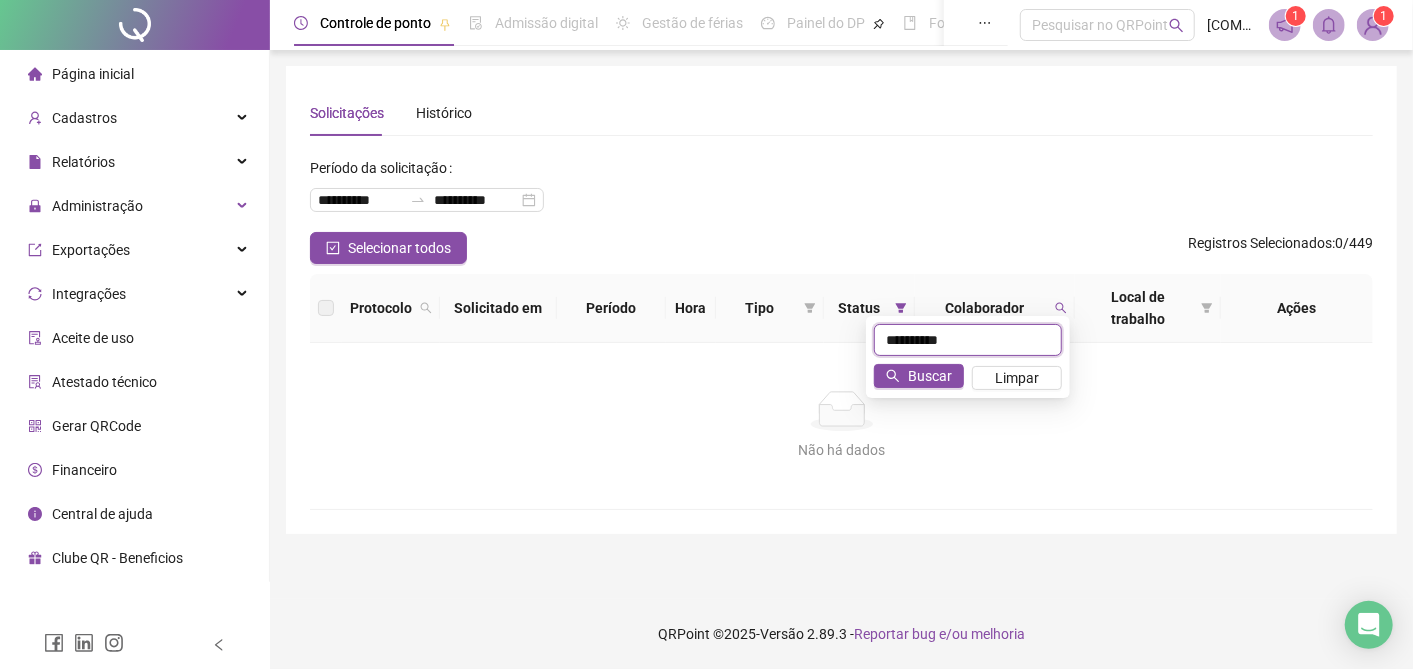 click on "**********" at bounding box center [968, 340] 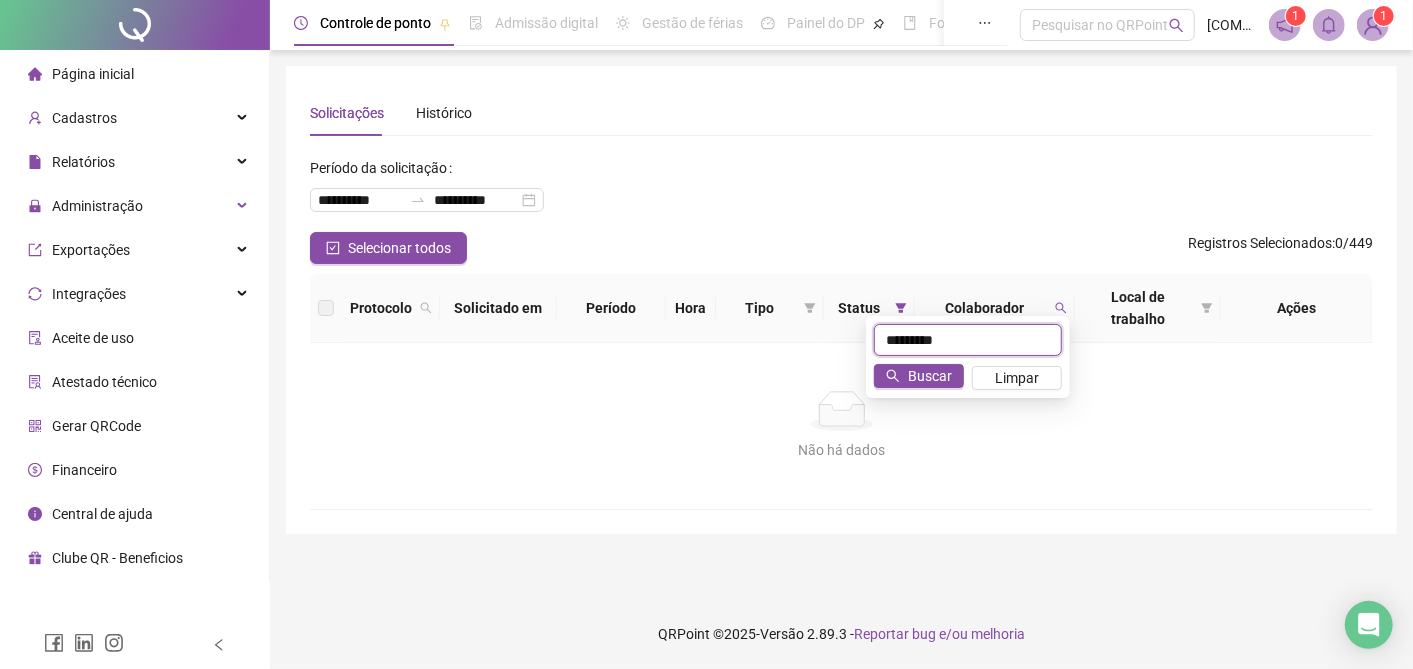 type on "*********" 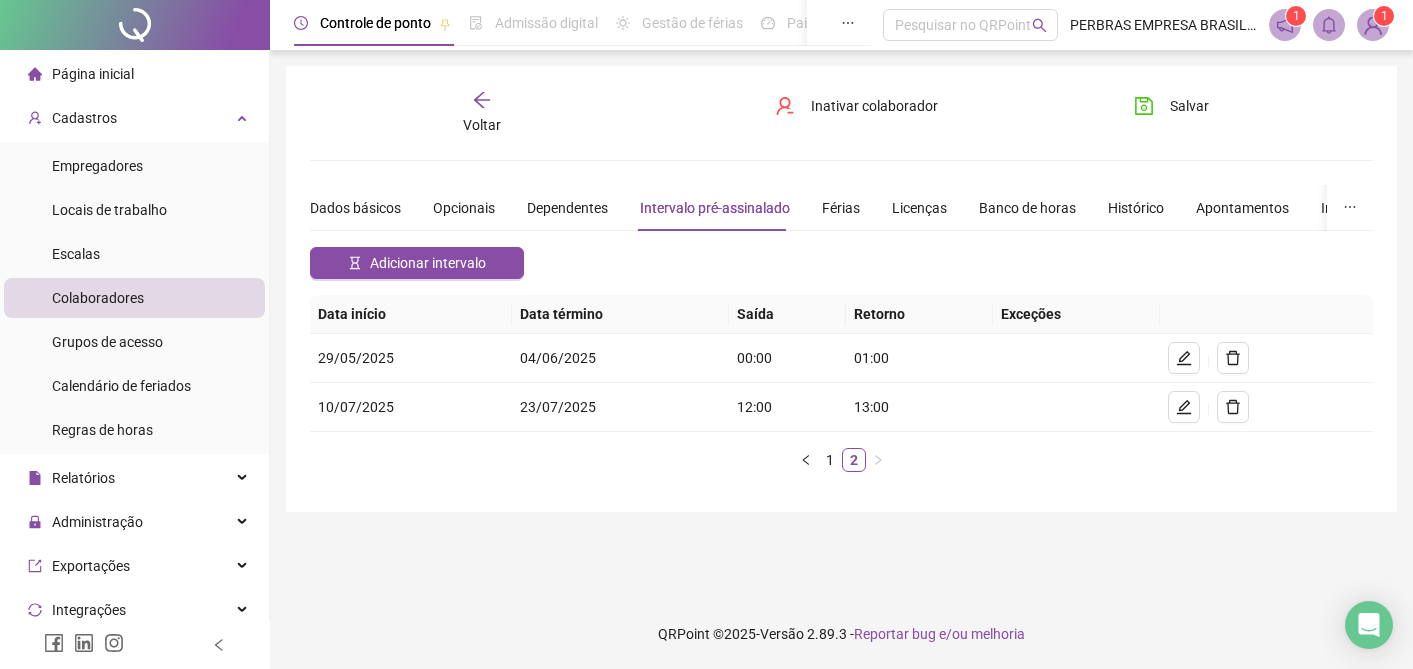 scroll, scrollTop: 0, scrollLeft: 0, axis: both 